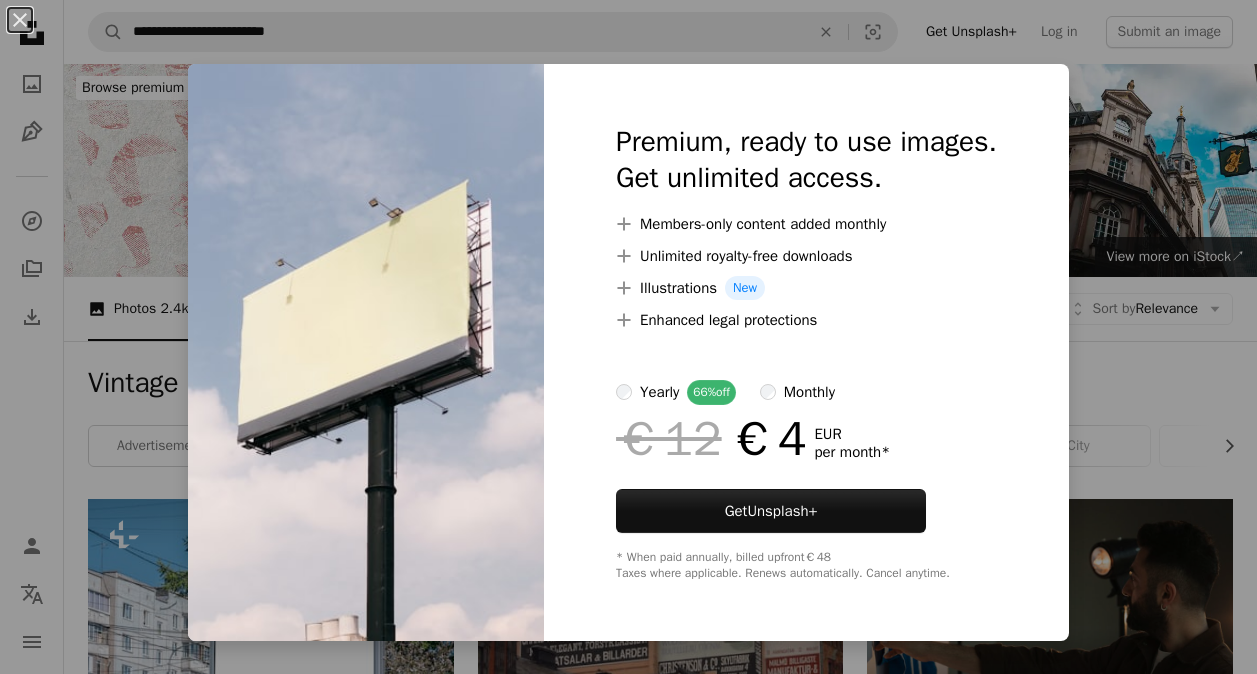 scroll, scrollTop: 2300, scrollLeft: 0, axis: vertical 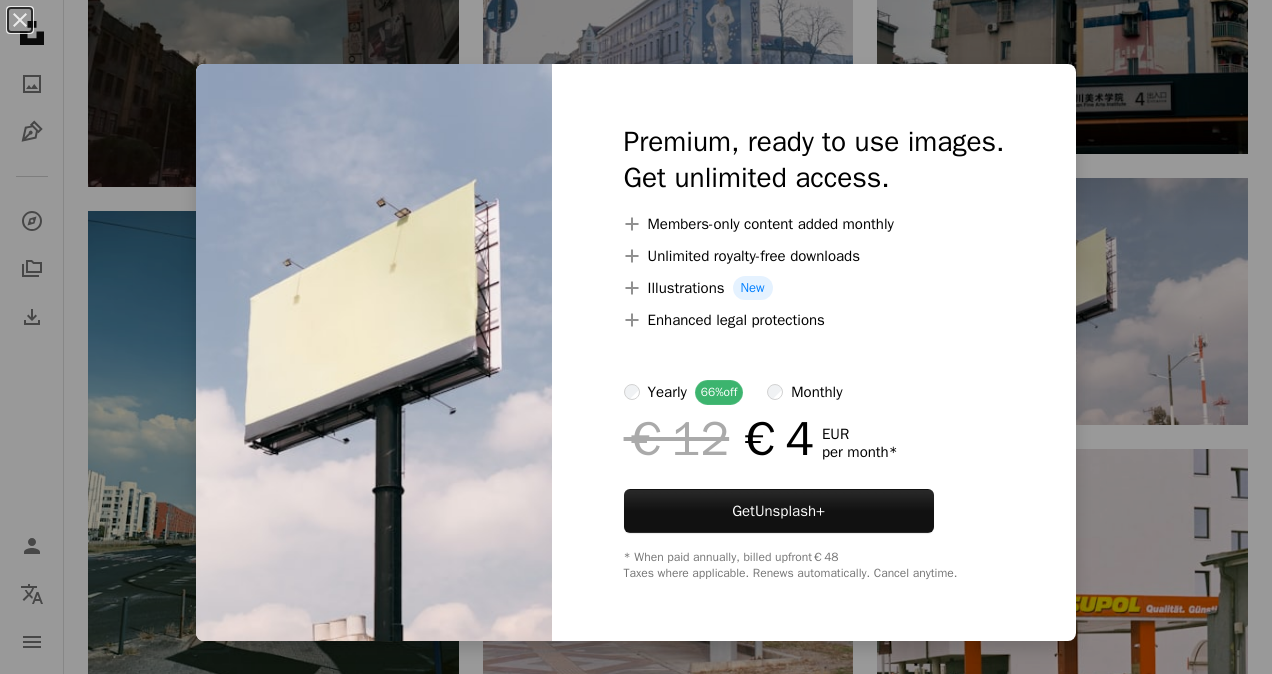 click on "An X shape Premium, ready to use images. Get unlimited access. A plus sign Members-only content added monthly A plus sign Unlimited royalty-free downloads A plus sign Illustrations  New A plus sign Enhanced legal protections yearly 66%  off monthly €12   €4 EUR per month * Get  Unsplash+ * When paid annually, billed upfront  €48 Taxes where applicable. Renews automatically. Cancel anytime." at bounding box center [636, 337] 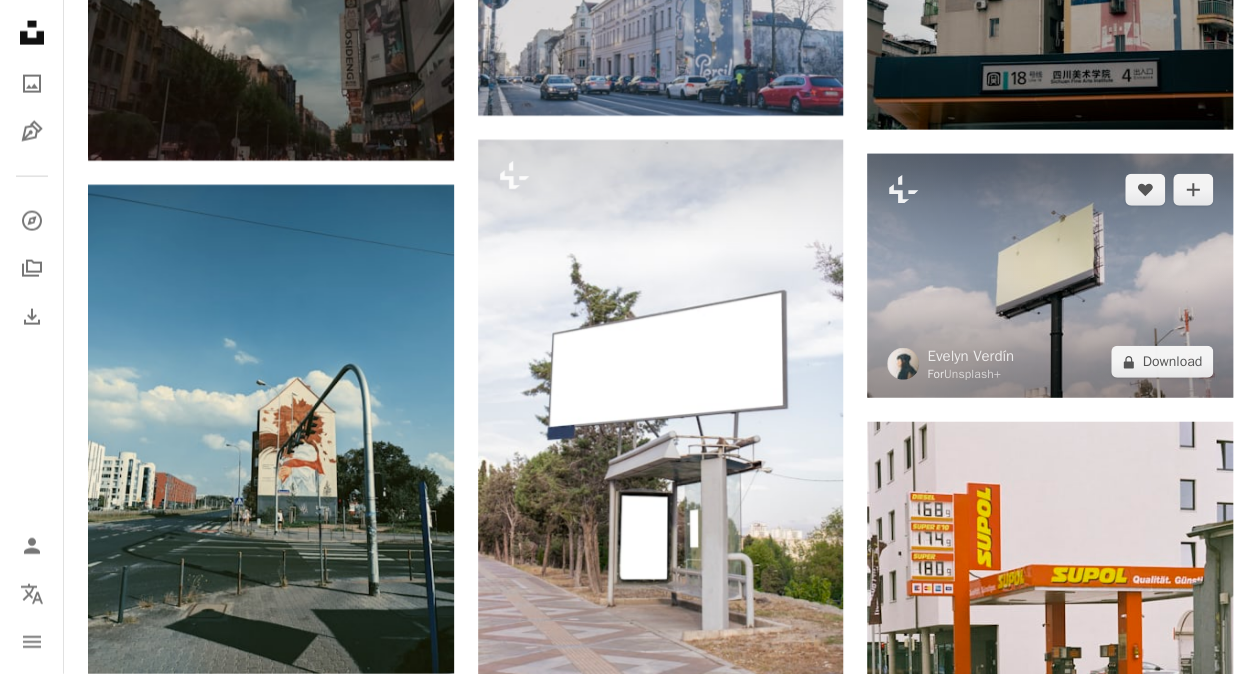click at bounding box center [1050, 276] 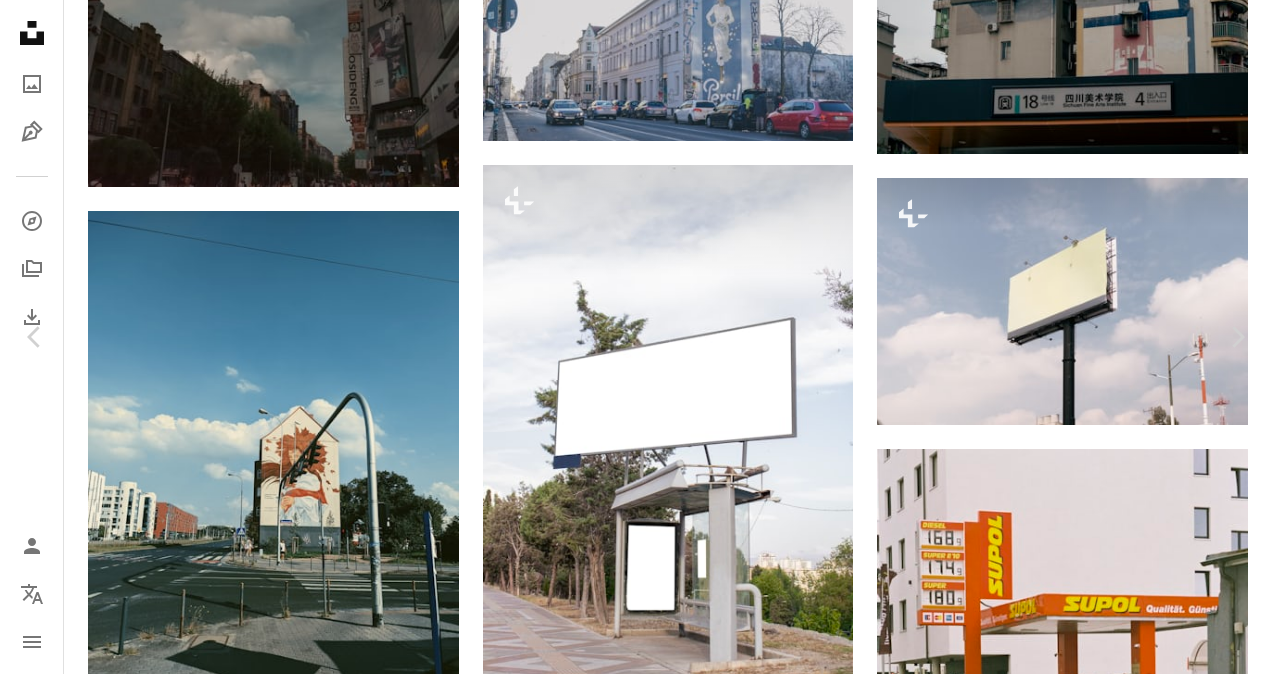 click on "[FIRST] [LAST]" at bounding box center [636, 2798] 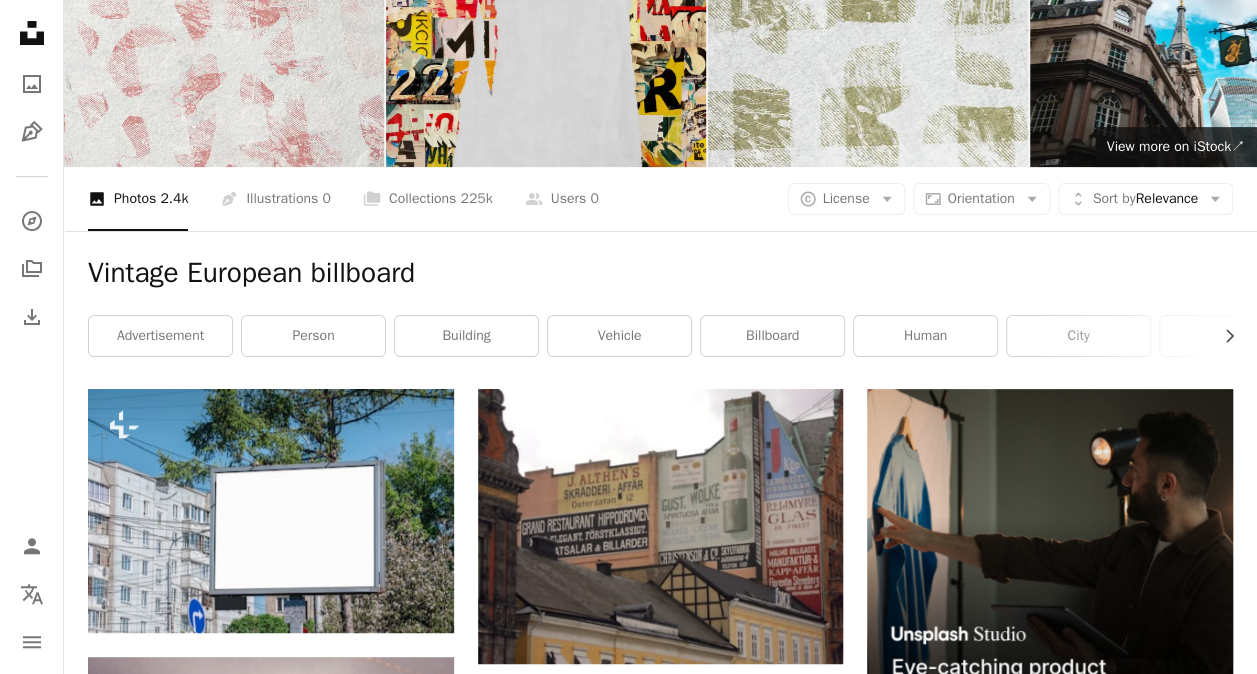 scroll, scrollTop: 0, scrollLeft: 0, axis: both 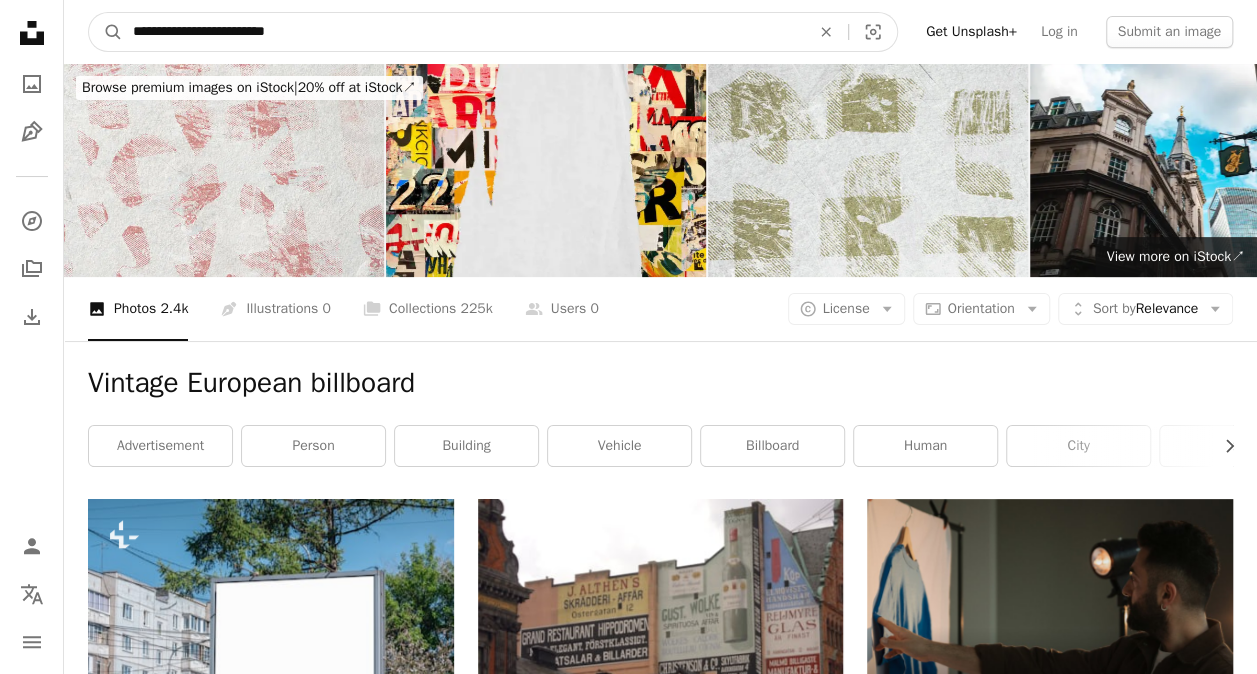click on "**********" at bounding box center (463, 32) 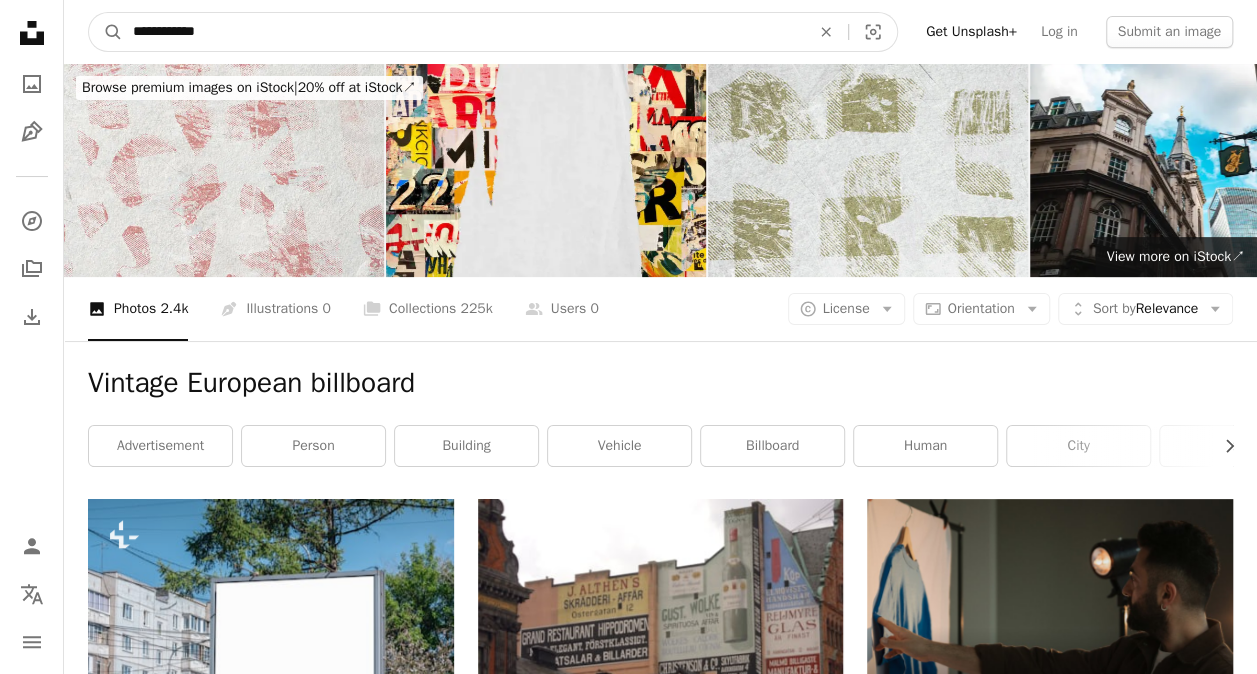 type on "**********" 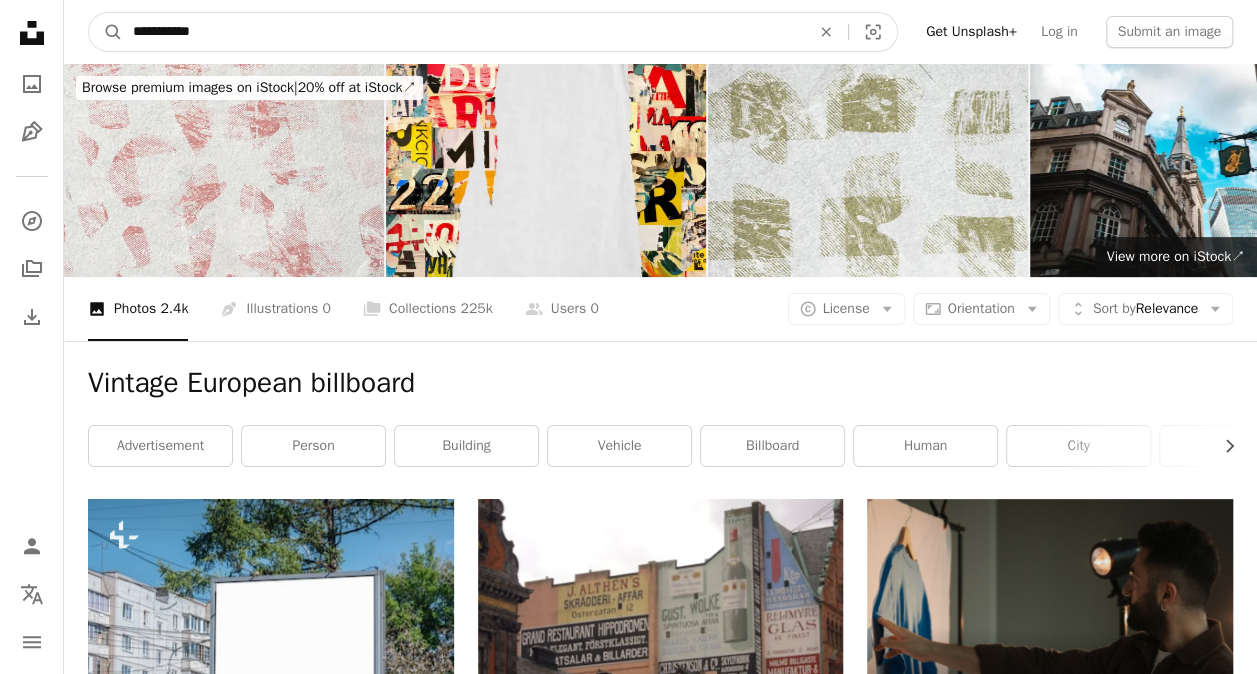 click on "A magnifying glass" at bounding box center [106, 32] 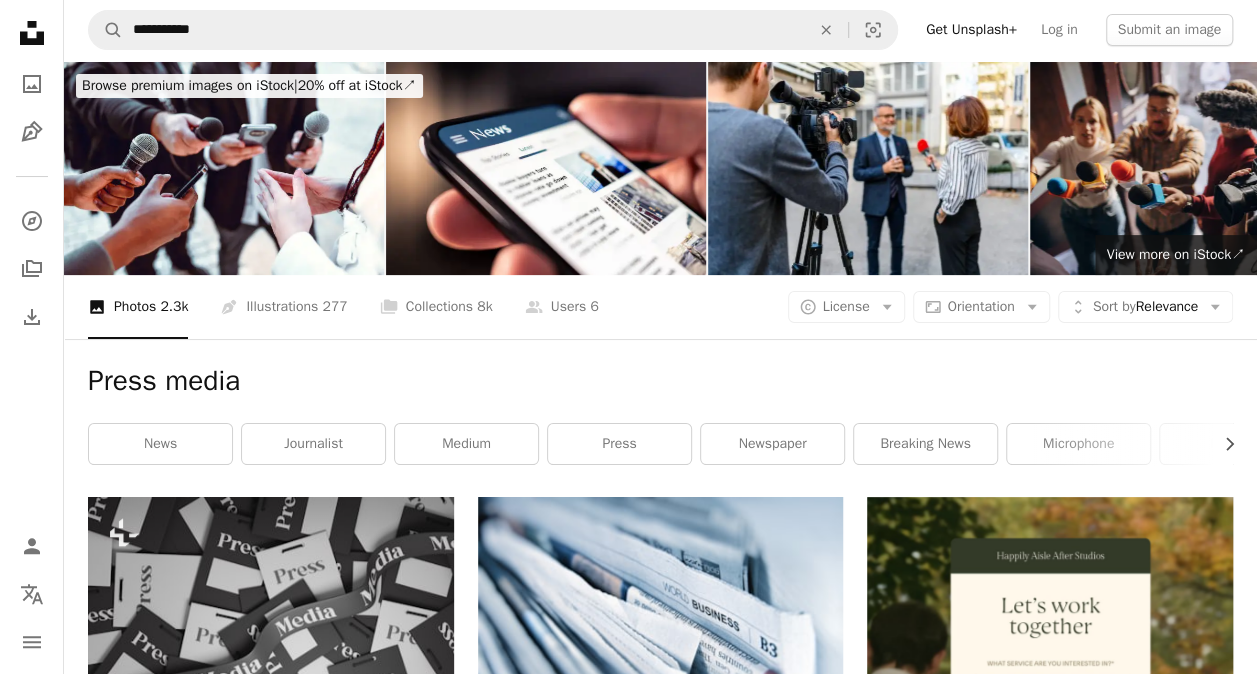 scroll, scrollTop: 0, scrollLeft: 0, axis: both 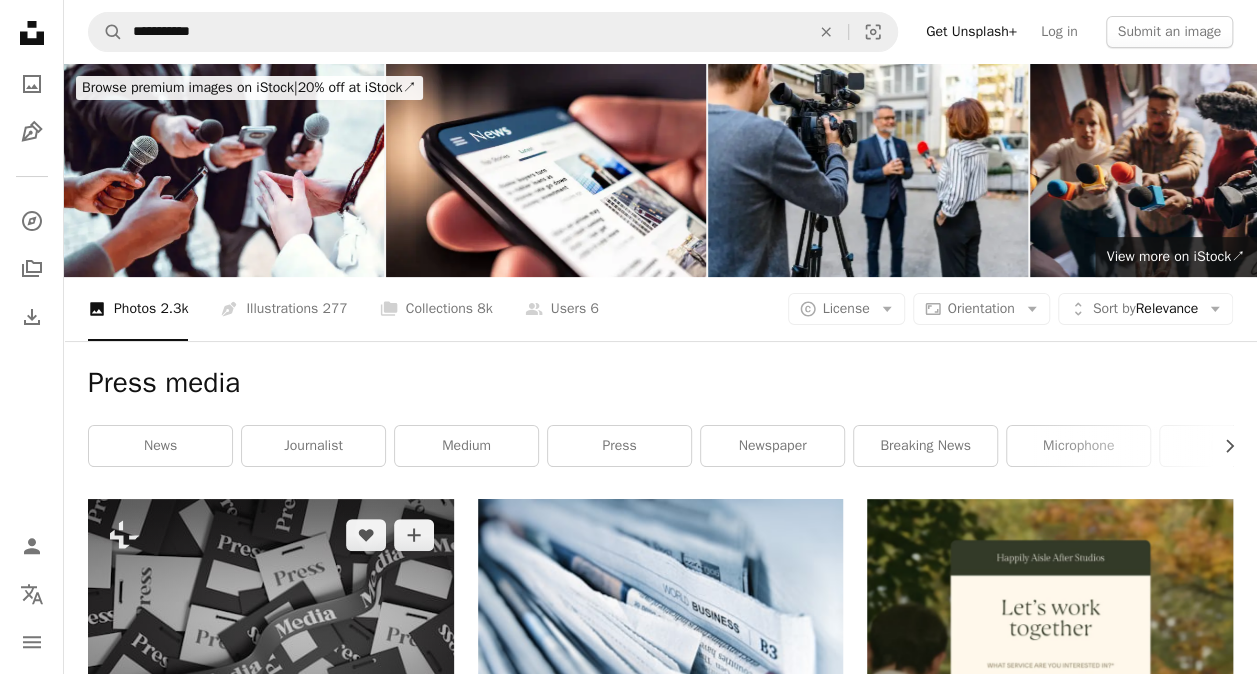 drag, startPoint x: 428, startPoint y: 529, endPoint x: 410, endPoint y: 597, distance: 70.34202 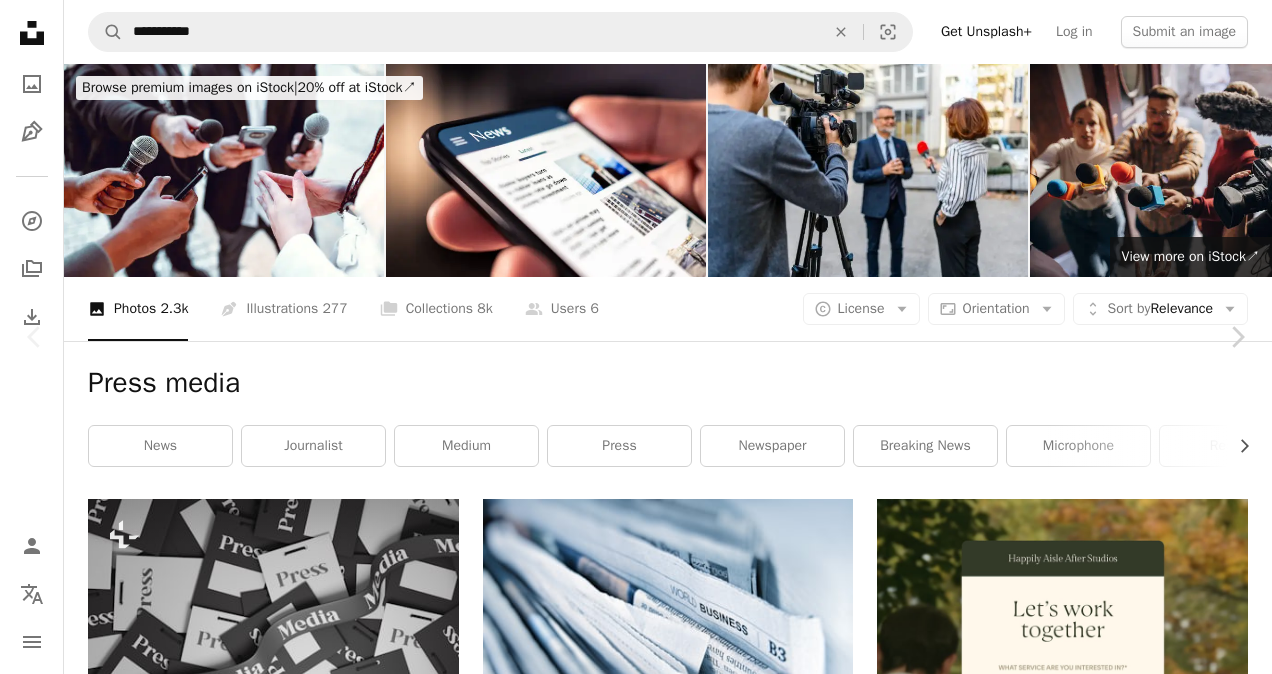 click on "[FIRST] [LAST] For Unsplash+ A heart A plus sign A lock Download Zoom in Featured in Photos , 3D Renders A forward-right arrow Share More Actions Calendar outlined Published on August 7, 2023 Safety Licensed under the Unsplash+ License news newspaper digital image media render journalist press breaking news lanyard news media journalists Free images From this series Chevron right Plus sign for Unsplash+ Plus sign for Unsplash+ Plus sign for Unsplash+ Related images Plus sign for Unsplash+ A heart A plus sign [FIRST] [LAST] For Unsplash+ A lock Download Plus sign for Unsplash+ A heart A plus sign [FIRST] [LAST] For Unsplash+ A lock Download Plus sign for Unsplash+ A heart A plus sign [FIRST] [LAST] For Unsplash+ A lock Download Plus sign for Unsplash+ A heart A plus sign [FIRST] [LAST] For Unsplash+ A lock Download Plus sign for Unsplash+ A heart A plus sign [FIRST] [LAST] For Unsplash+ A lock Download Plus sign for Unsplash+ A heart A plus sign [FIRST] [LAST] For" at bounding box center [636, 4678] 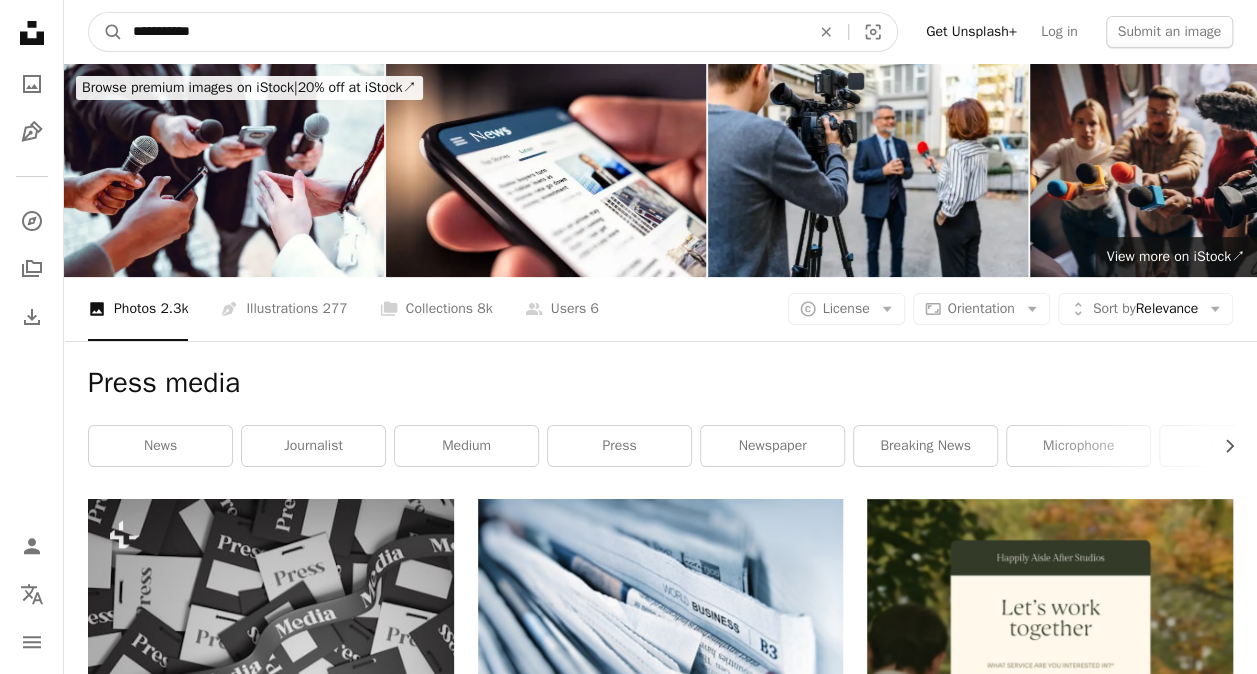 click on "**********" at bounding box center [463, 32] 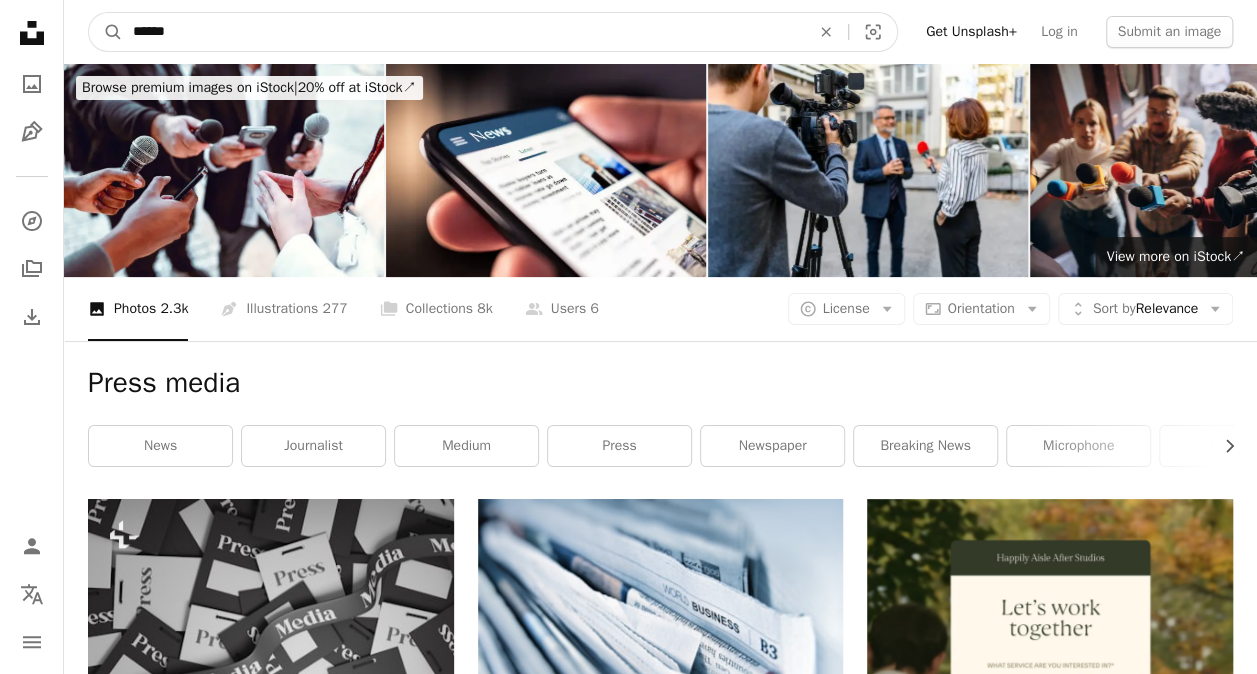 click on "A magnifying glass" at bounding box center (106, 32) 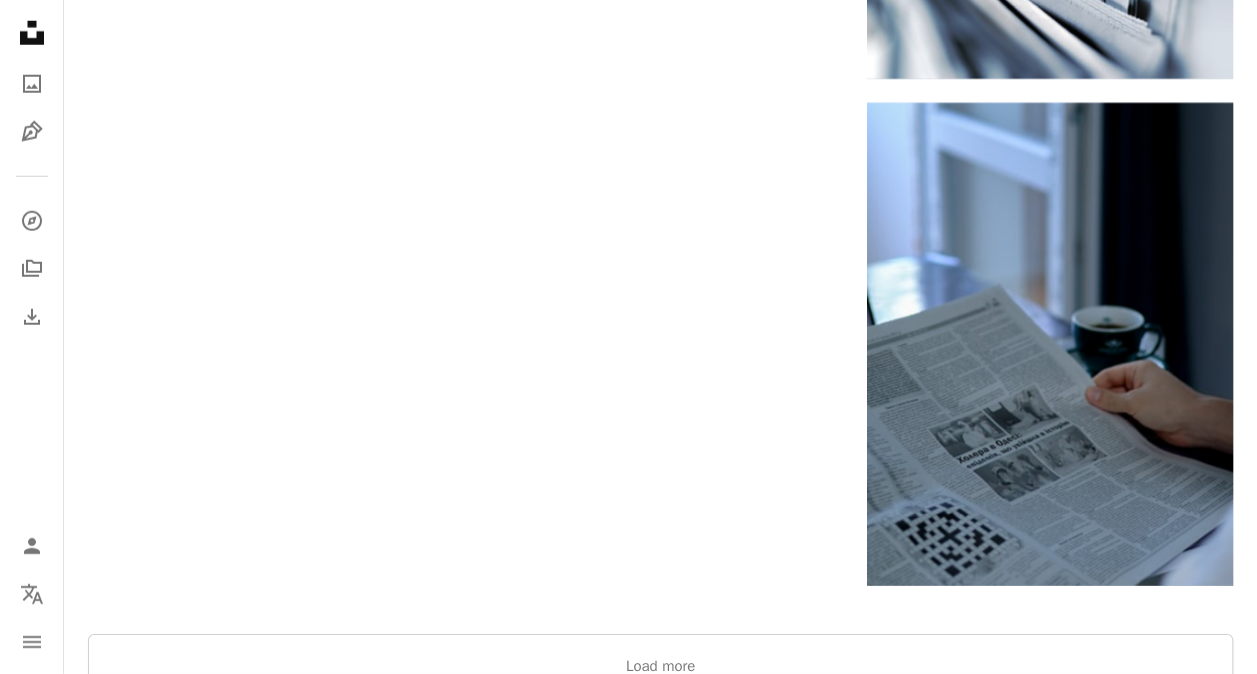 scroll, scrollTop: 2900, scrollLeft: 0, axis: vertical 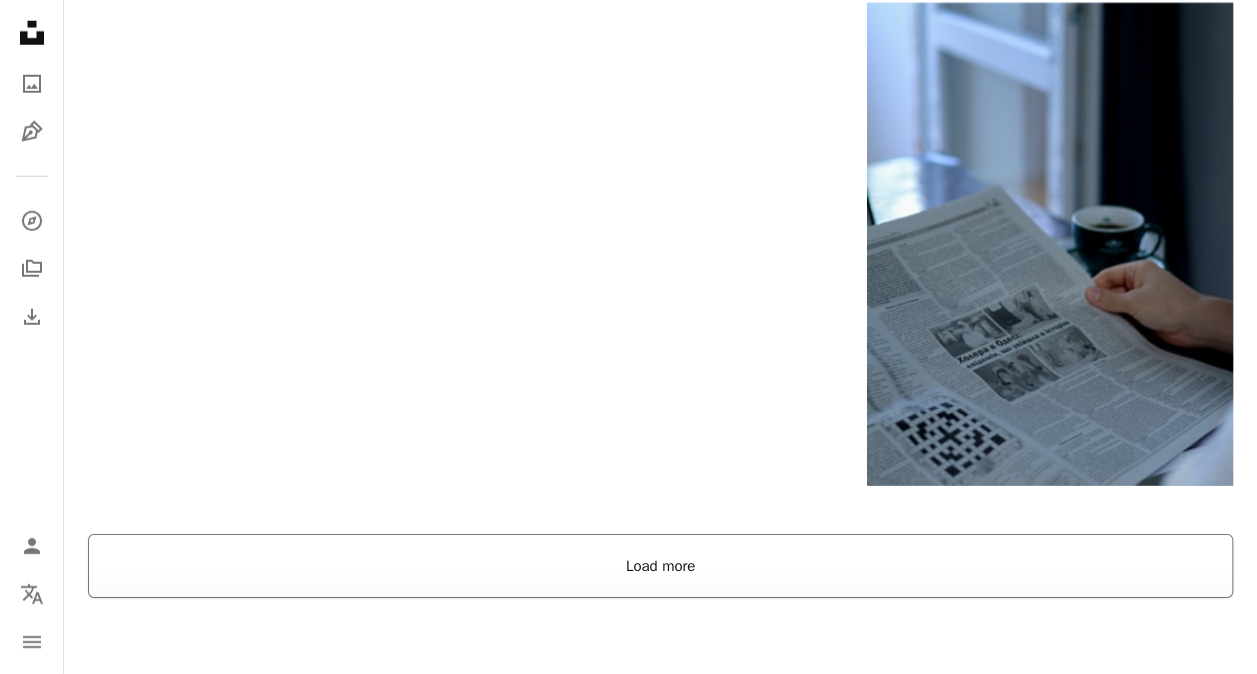 click on "Load more" at bounding box center [660, 566] 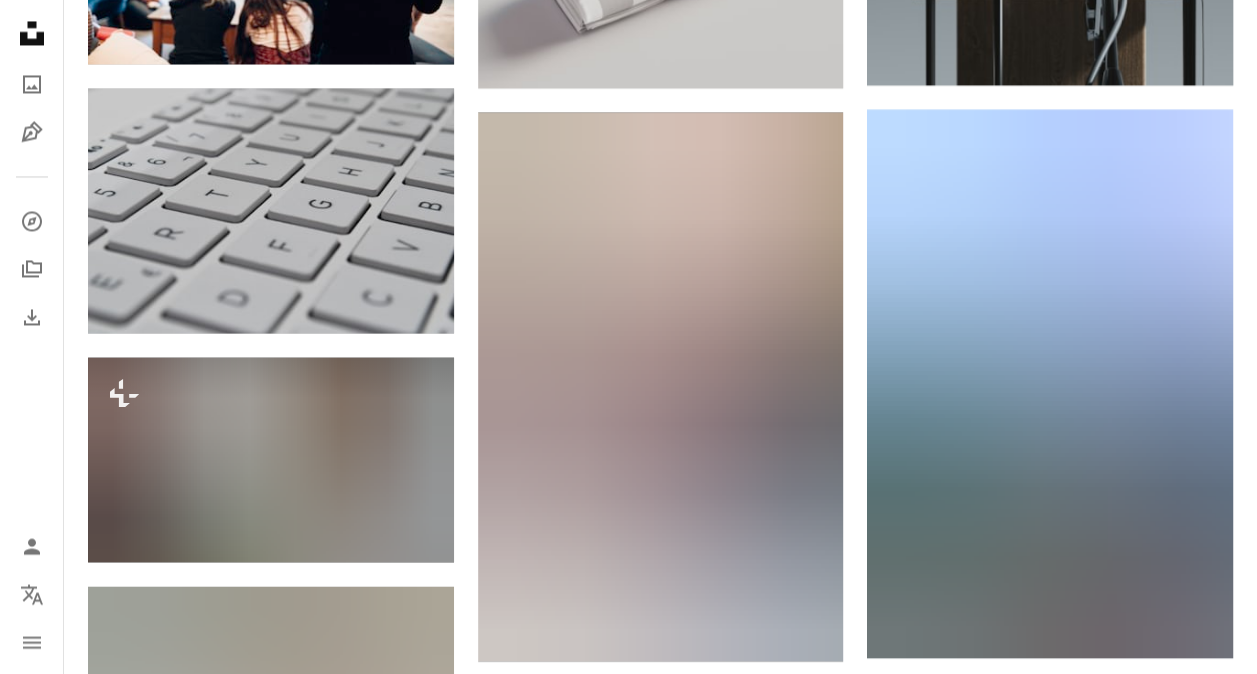 scroll, scrollTop: 1300, scrollLeft: 0, axis: vertical 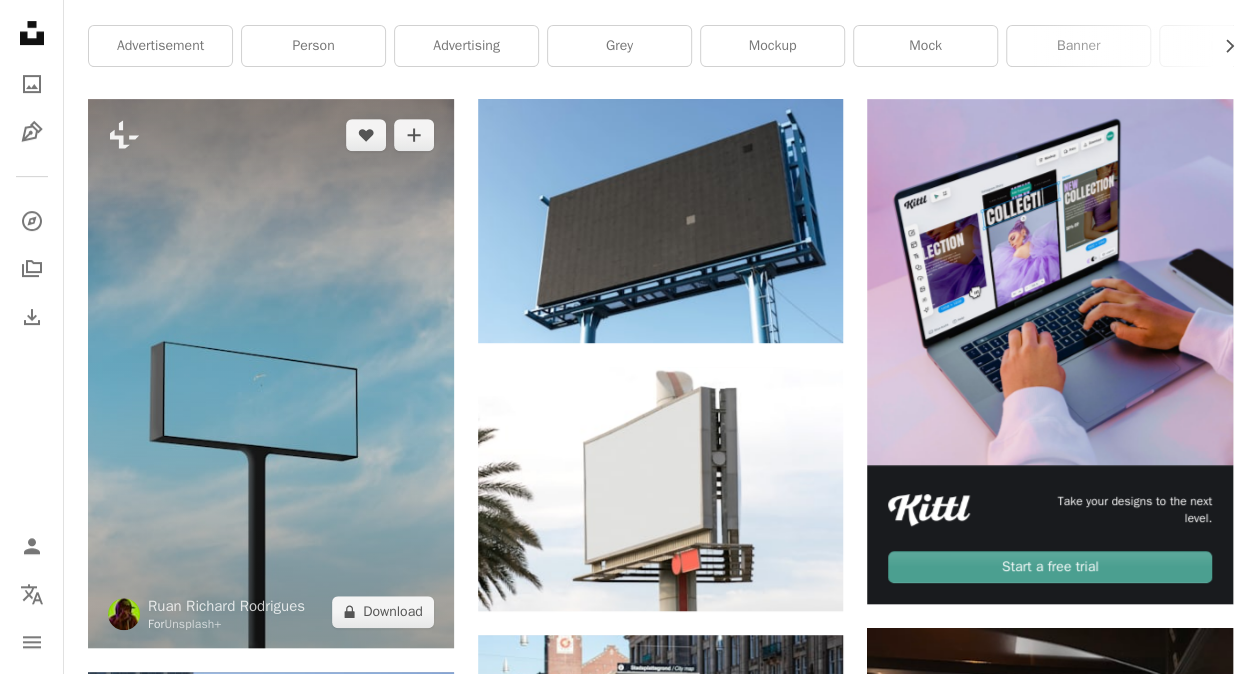 click at bounding box center [271, 373] 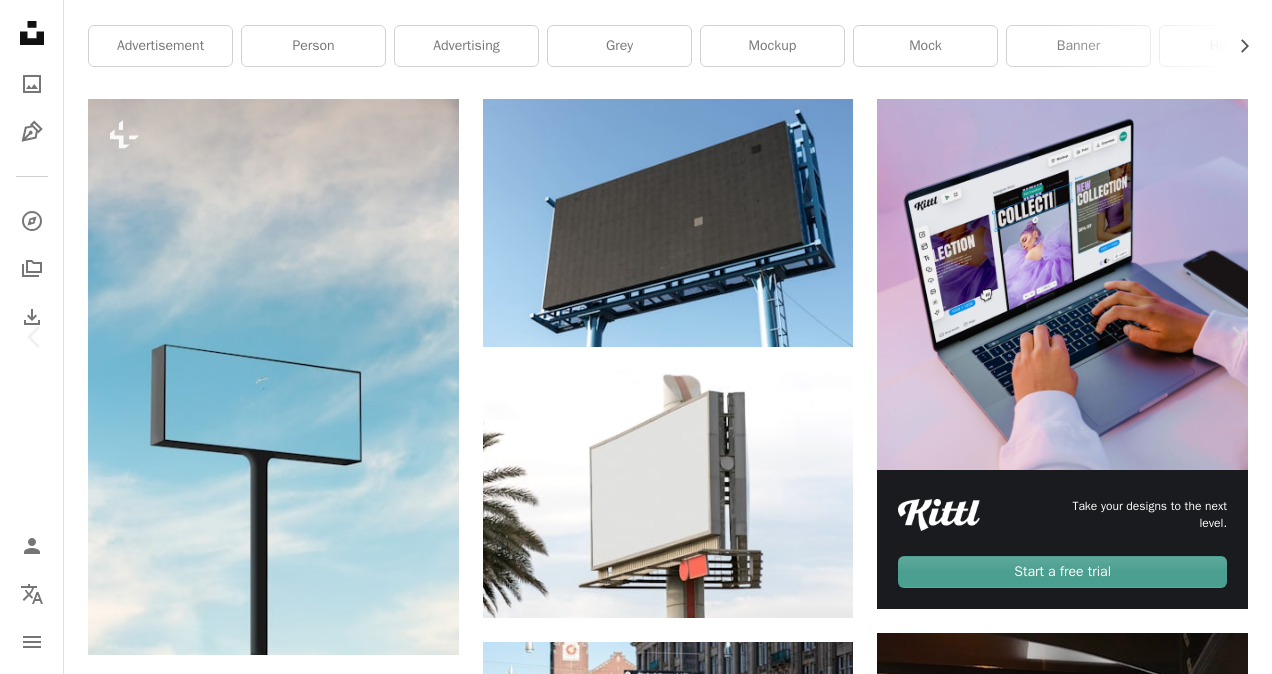 click on "[FIRST] [LAST] For Unsplash+ A heart A plus sign A lock Download Zoom in Featured in Monochromatic , 3D Renders A forward-right arrow Share More Actions A map marker [CITY], [REGION], [COUNTRY] Calendar outlined Published on December 22, 2022 Safety Licensed under the Unsplash+ License blue outdoor cloud mockup frame digital image render picture advertisement flying fly cloud sky exterior advert outdoor advertising azul no limit brazil Backgrounds Related images Plus sign for Unsplash+ A heart A plus sign [FIRST] [LAST] For Unsplash+ A lock Download Plus sign for Unsplash+ A heart A plus sign [FIRST] [LAST] For Unsplash+ A lock Download Plus sign for Unsplash+ A heart A plus sign [FIRST] [LAST] For Unsplash+ A lock Download Plus sign for Unsplash+ A heart A plus sign [FIRST] [LAST] For Unsplash+ A lock Download Plus sign for Unsplash+ A heart A plus sign [FIRST] [LAST] For Unsplash+ A lock Download Plus sign for Unsplash+ A heart A plus sign [FIRST] [LAST]" at bounding box center [636, 3801] 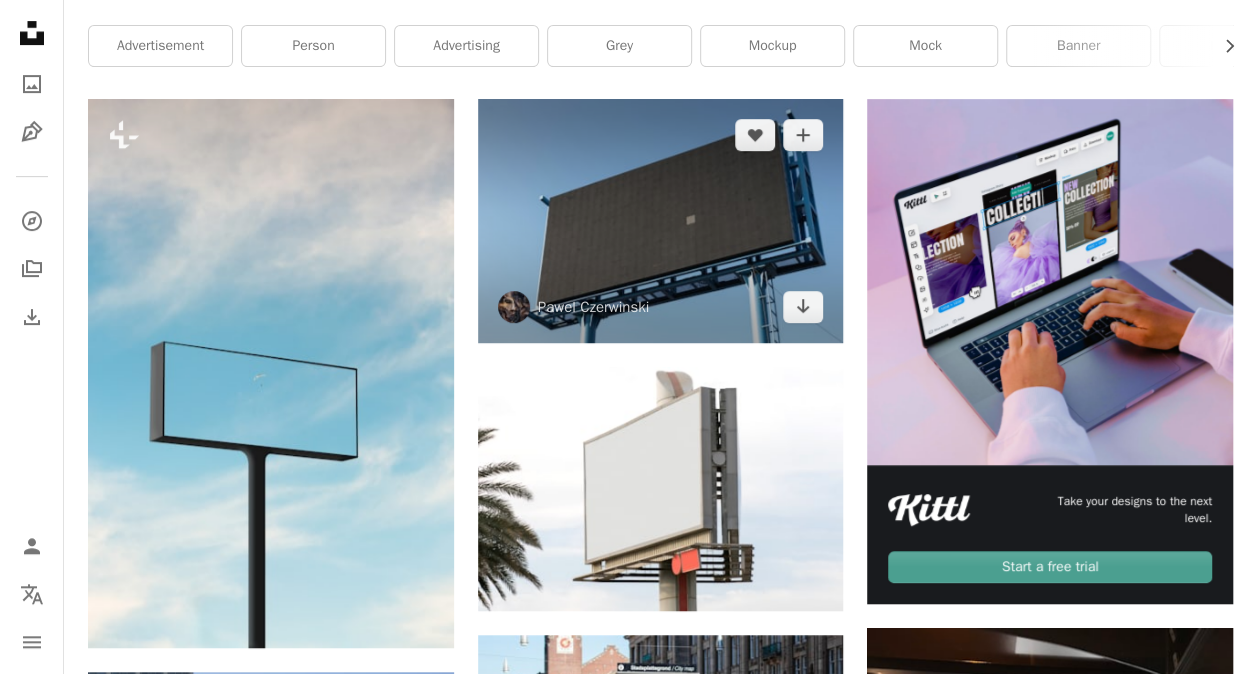 click at bounding box center [661, 221] 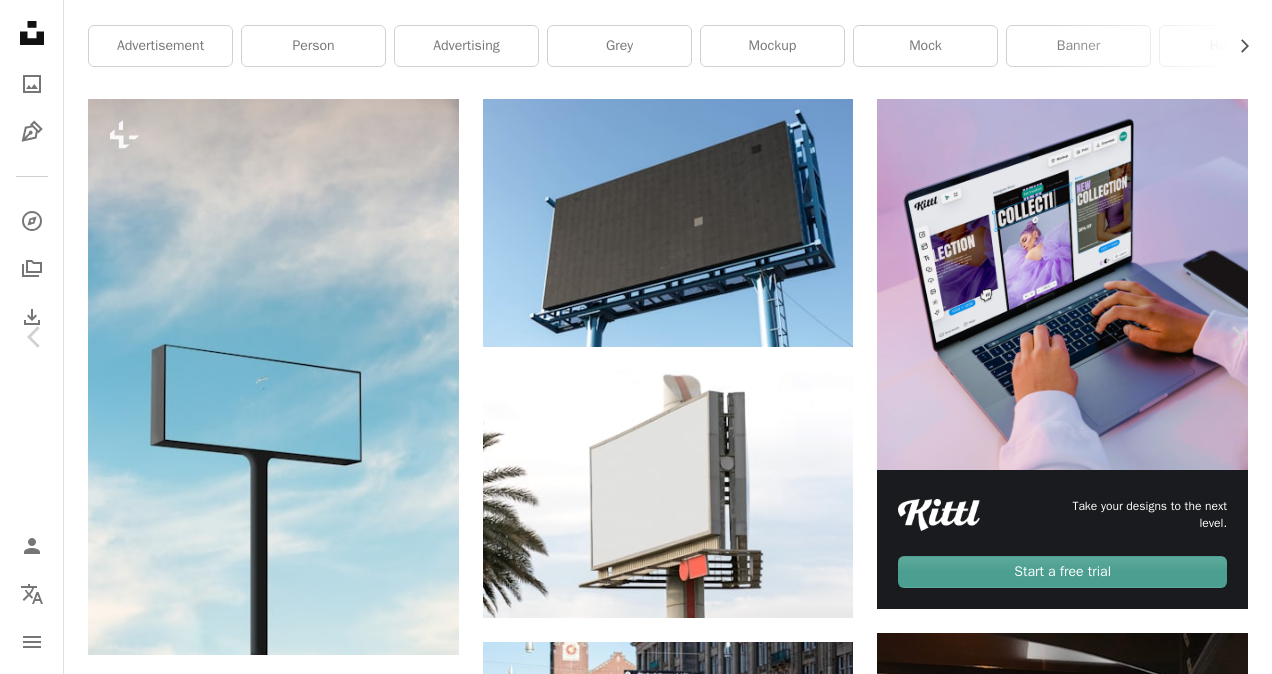 click on "Download free" at bounding box center [1073, 3511] 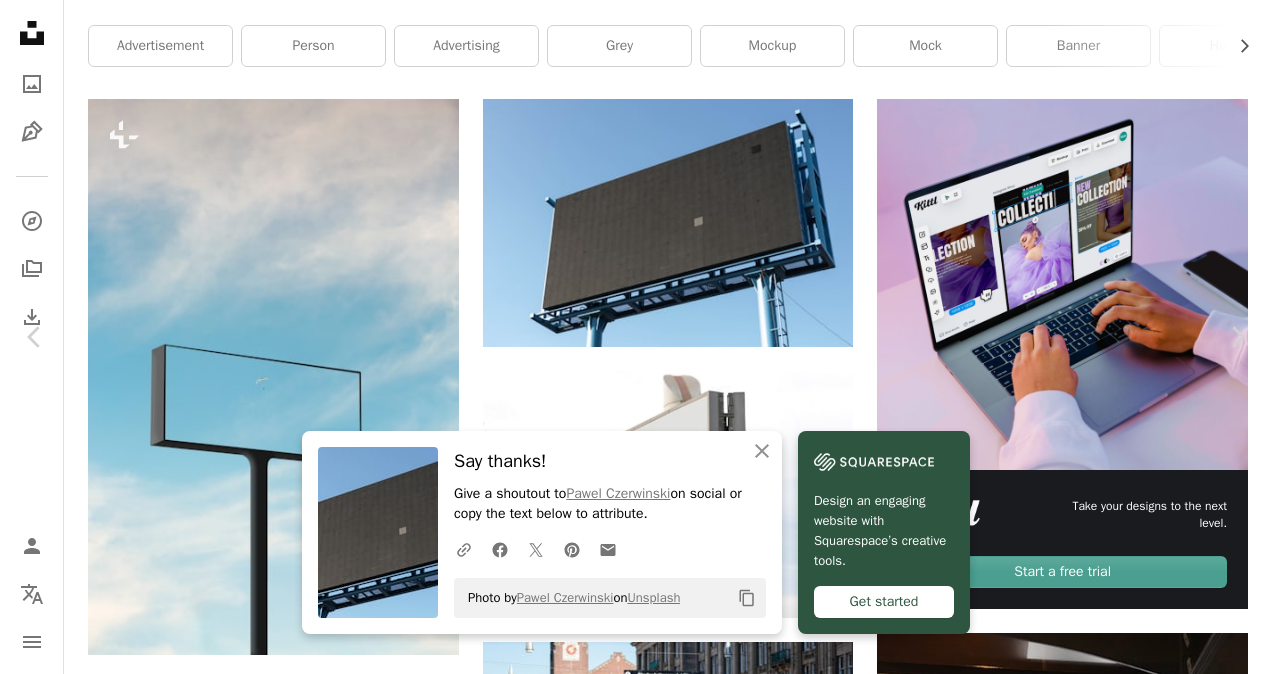 click on "Photo by [FIRST] [LAST] on Unsplash
Copy content Design an engaging website with Squarespace’s creative tools. Get started [FIRST] [LAST] [FIRST] [LAST] A heart A plus sign Download free Chevron down Zoom in Views 5,181,373 Downloads 88,569 A forward-right arrow Share Info icon Info More Actions The reason for me to photograph this billboard is that it was turned off :) A map marker [CITY], [REGION], [COUNTRY] Calendar outlined Published on July 31, 2018 Camera Canon, EOS 77D Safety Free to use under the Unsplash License black dark blue billboard advertising screen clean advertisement broken structure empty lcd grey poland mock Backgrounds Browse premium related images on iStock | Save 20% with code UNSPLASH20 View more on iStock ↗ A heart" at bounding box center [636, 3801] 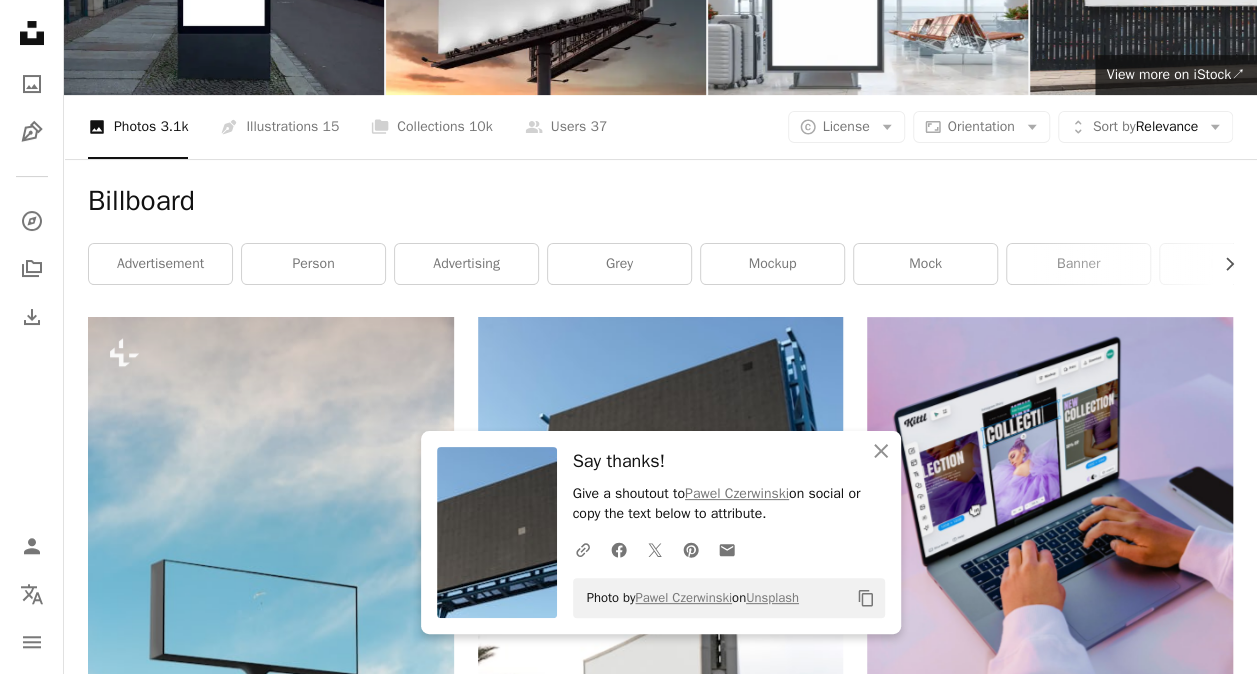 scroll, scrollTop: 0, scrollLeft: 0, axis: both 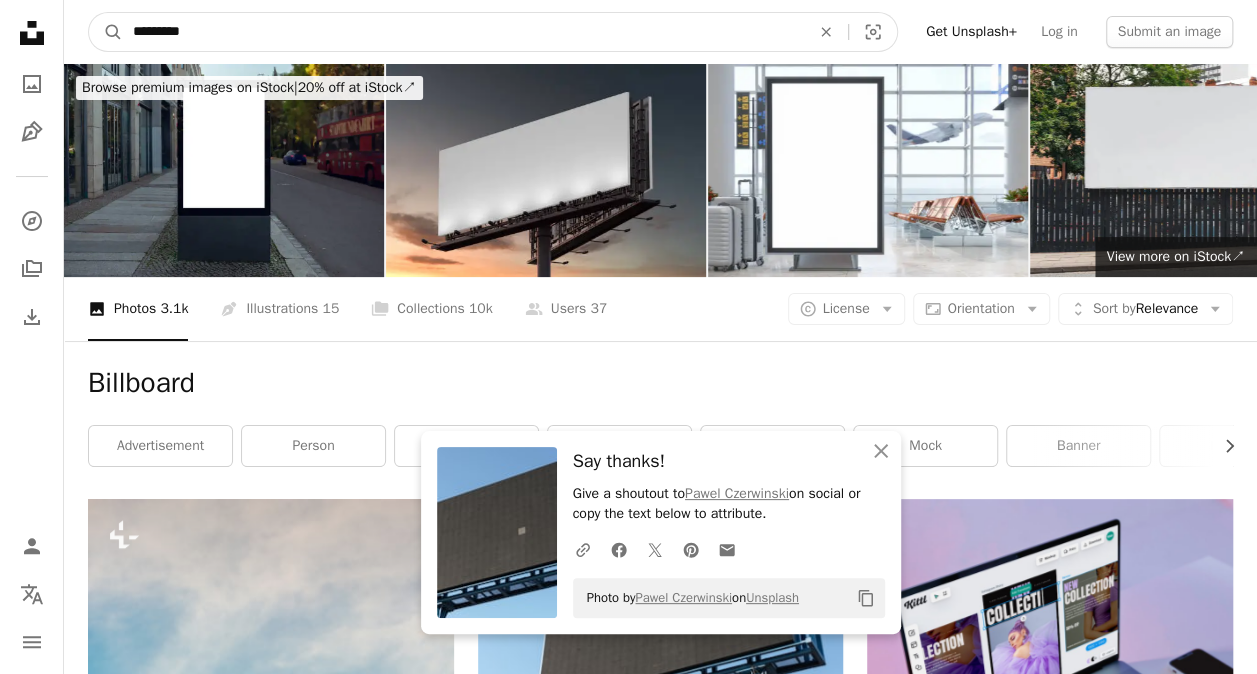 click on "*********" at bounding box center [463, 32] 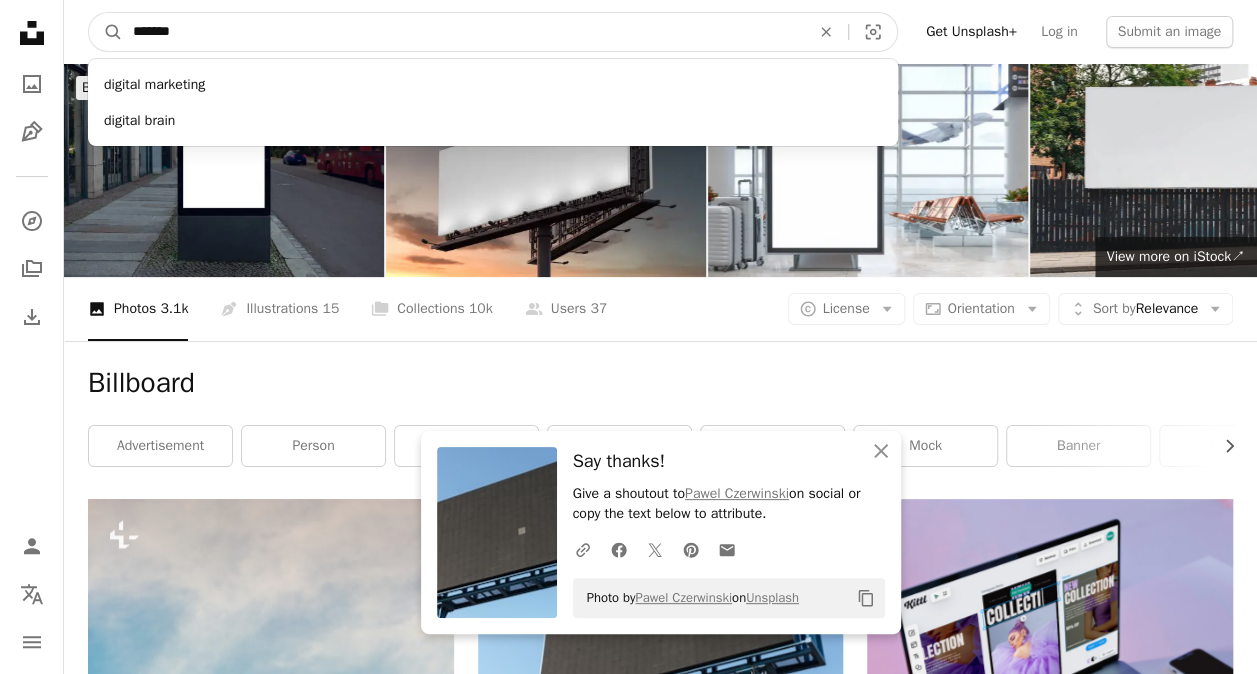 type on "*******" 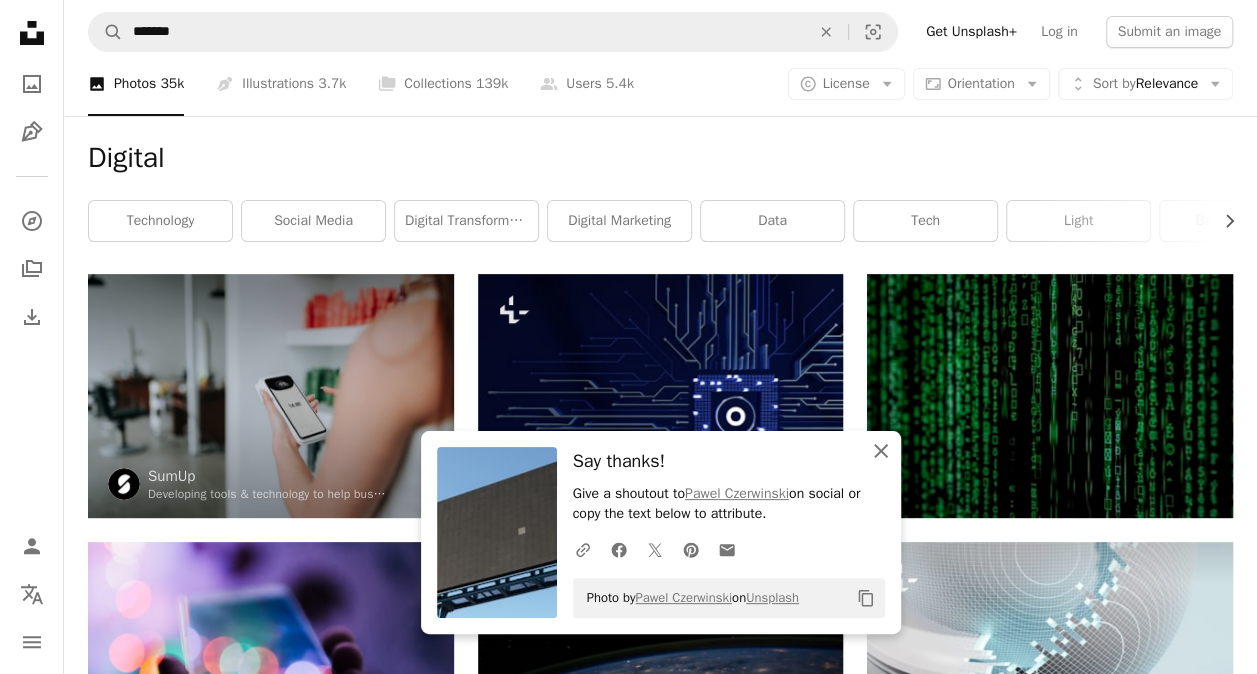 click 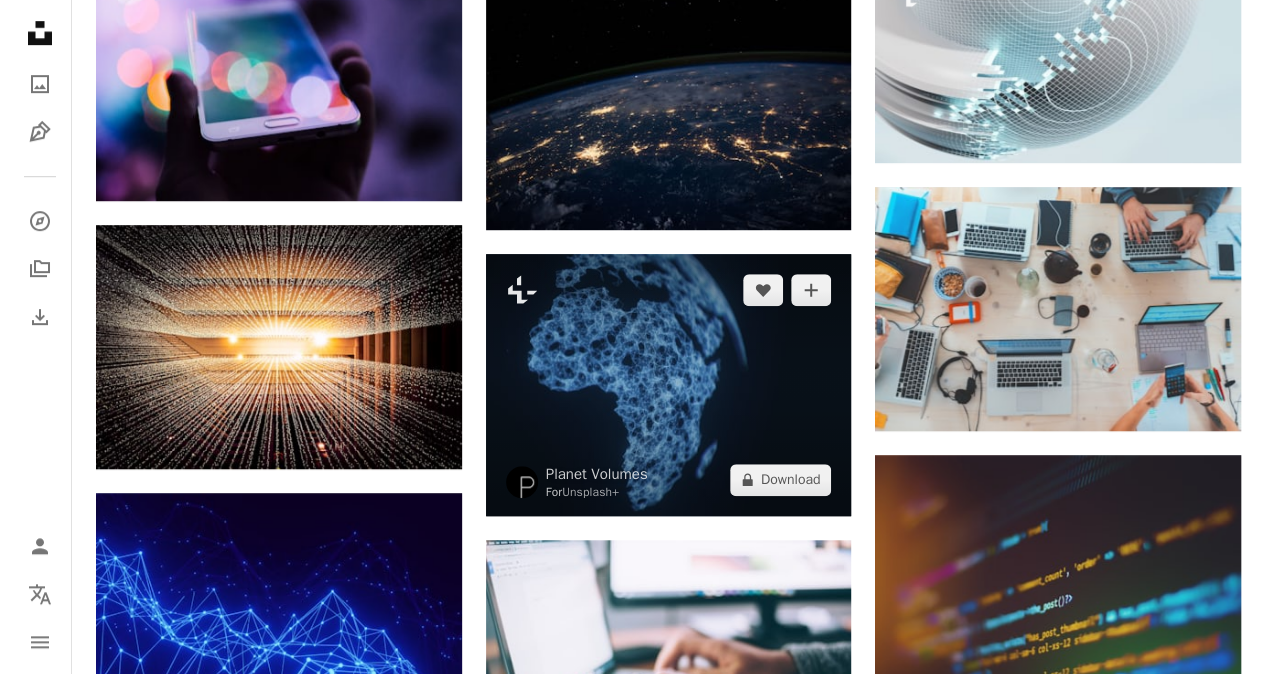 scroll, scrollTop: 500, scrollLeft: 0, axis: vertical 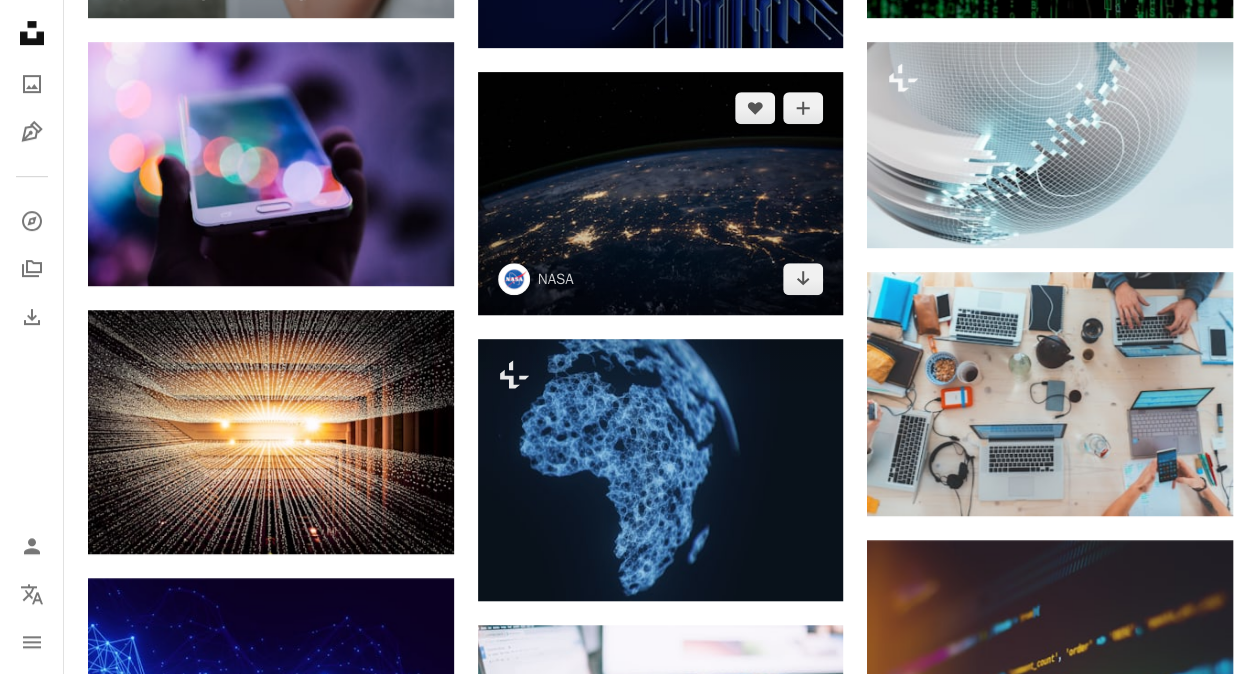 click at bounding box center [661, 193] 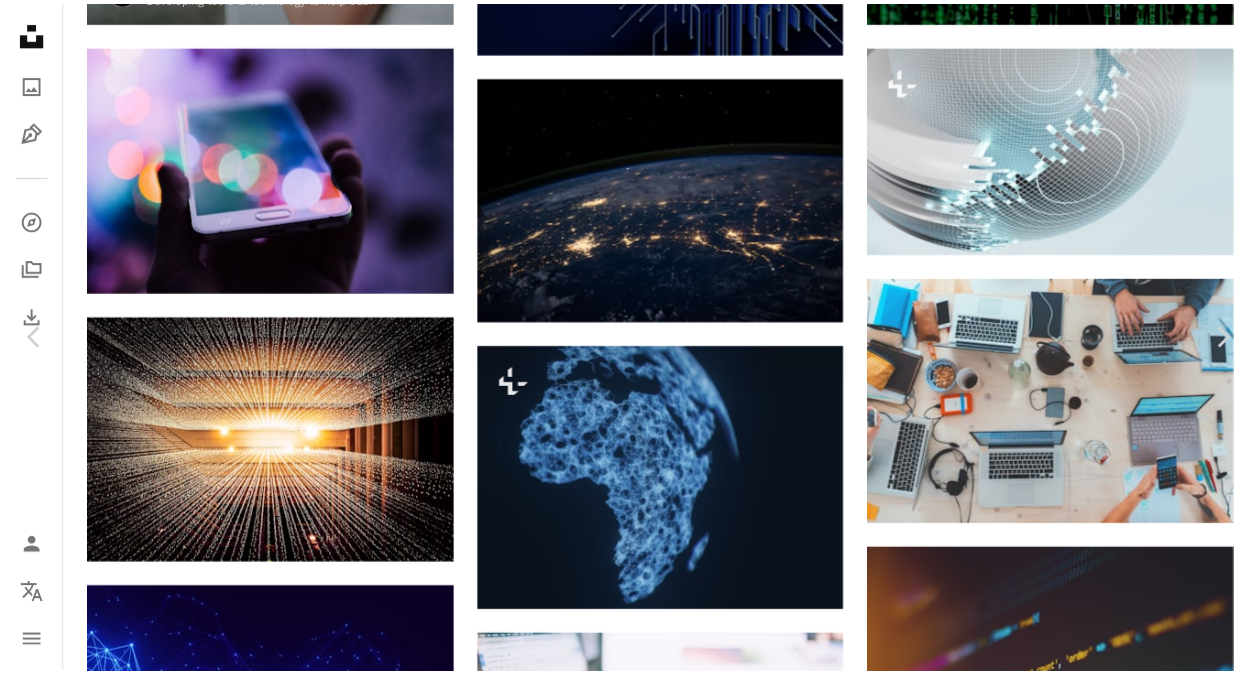 scroll, scrollTop: 0, scrollLeft: 0, axis: both 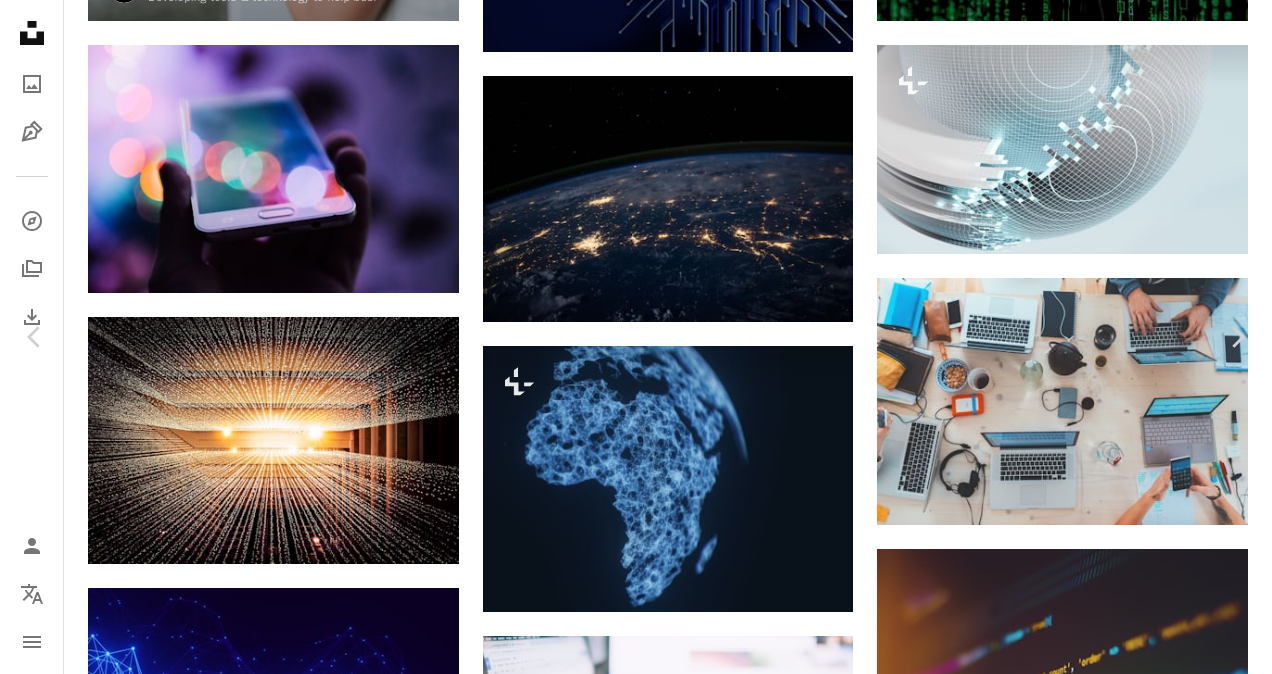click on "Download free" at bounding box center (1073, 3982) 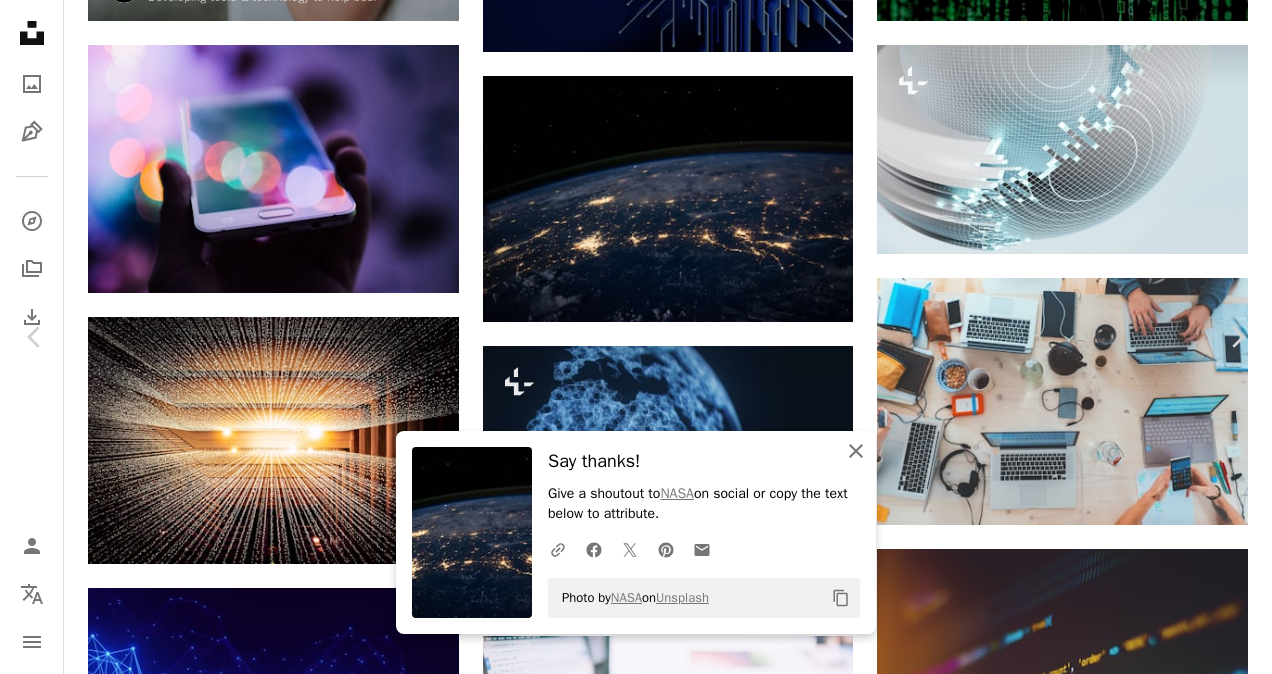 click on "An X shape" 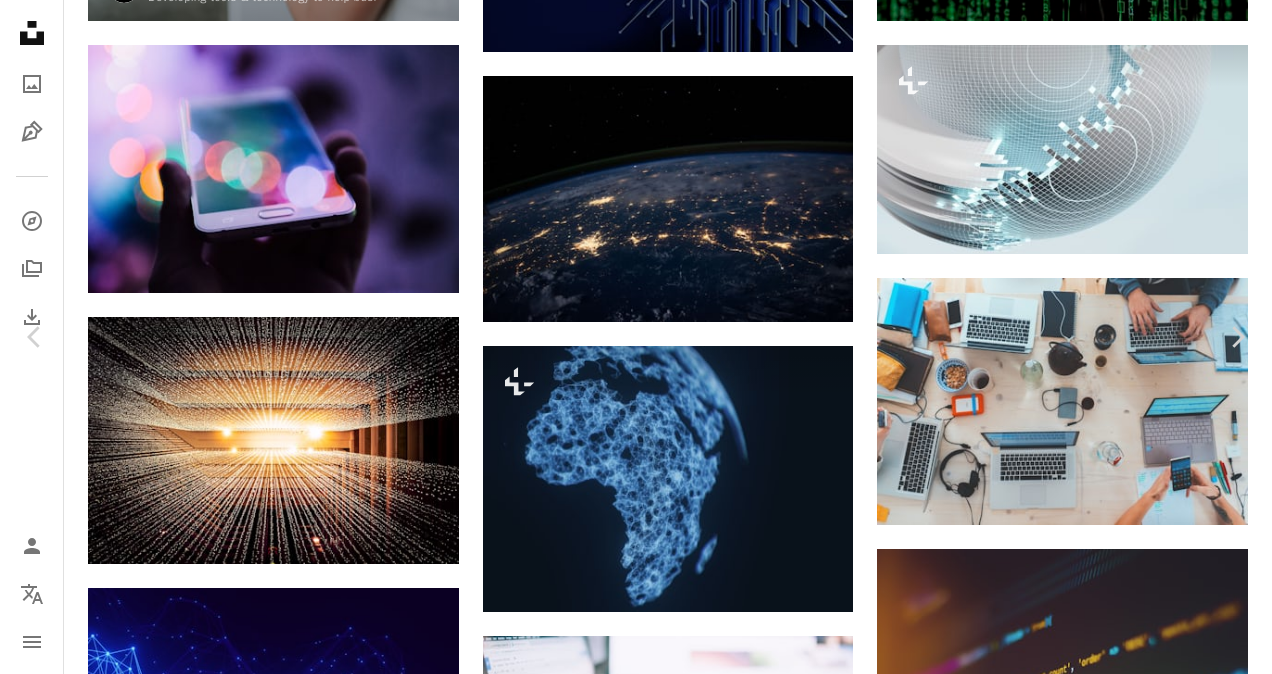 click on "A X shape Unsplash uses cookies and similar technologies to secure our site, provide useful features to free and paying users, and to ensure optimal performance. By clicking "Accept all cookies" or closing this prompt, you consent to the use of all cookies. By clicking "Accept essential only", you consent only to the use of cookies that are strictly necessary for the site to function. See our  Cookie Policy  for more info. Manage cookies Accept essential only Accept all cookies Unsplash logo Unsplash Home A photo Pen Tool A compass A stack of folders Download Person Localization icon navigation menu A magnifying glass ******* An X shape Visual search Get Unsplash+ Log in Submit an image A photo Photos   35k Pen Tool Illustrations   3.7k A stack of folders Collections   139k A group of people Users   5.4k A copyright icon © License Arrow down Aspect ratio Orientation Arrow down Unfold Sort by  Relevance Arrow down Filters Filters Digital Chevron right technology social media digital transformation data" at bounding box center (636, 1717) 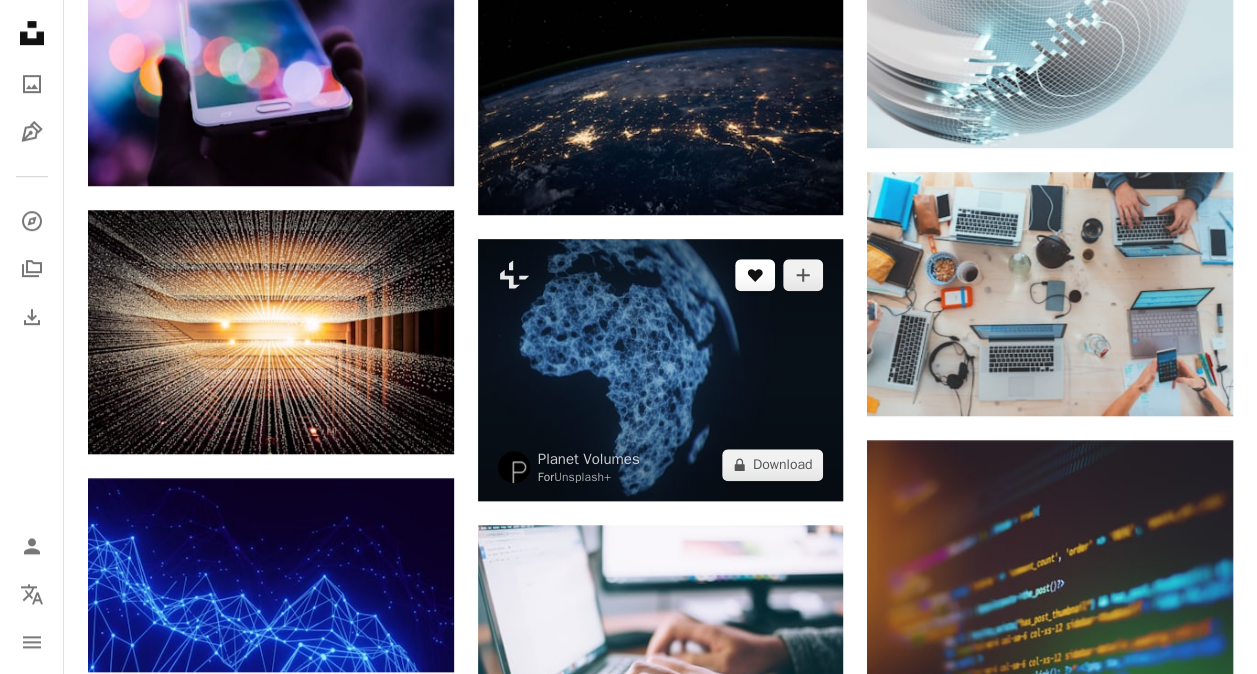 scroll, scrollTop: 800, scrollLeft: 0, axis: vertical 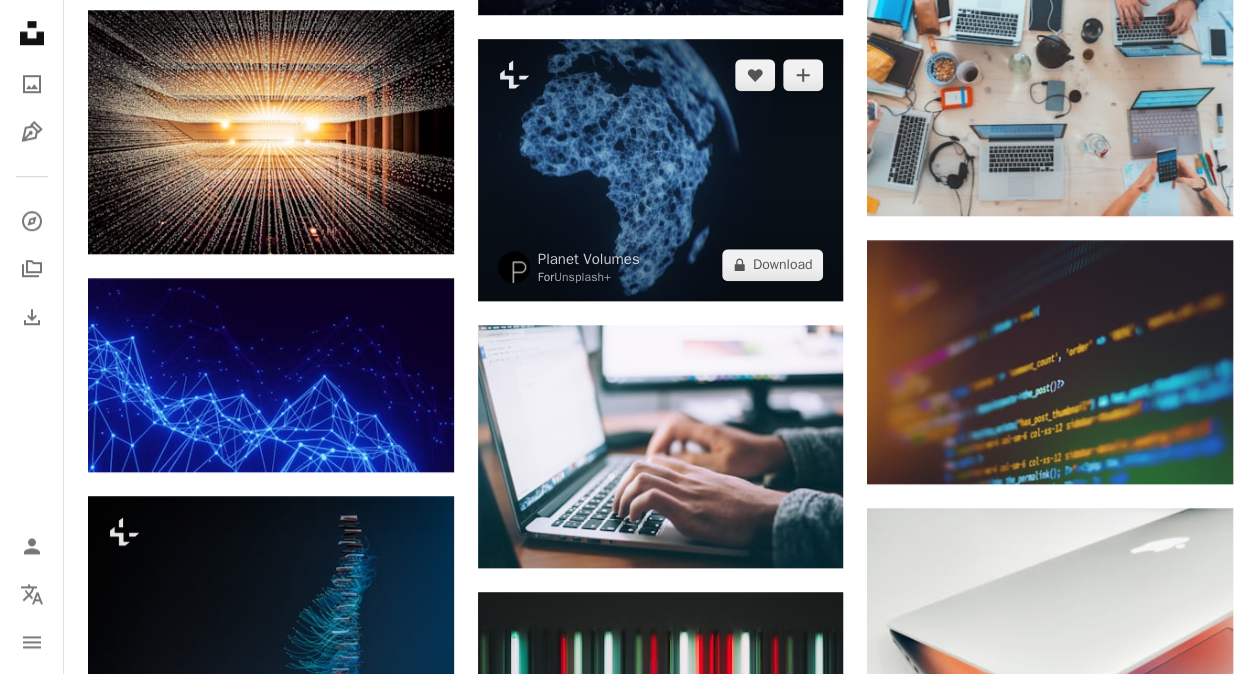 click at bounding box center (661, 169) 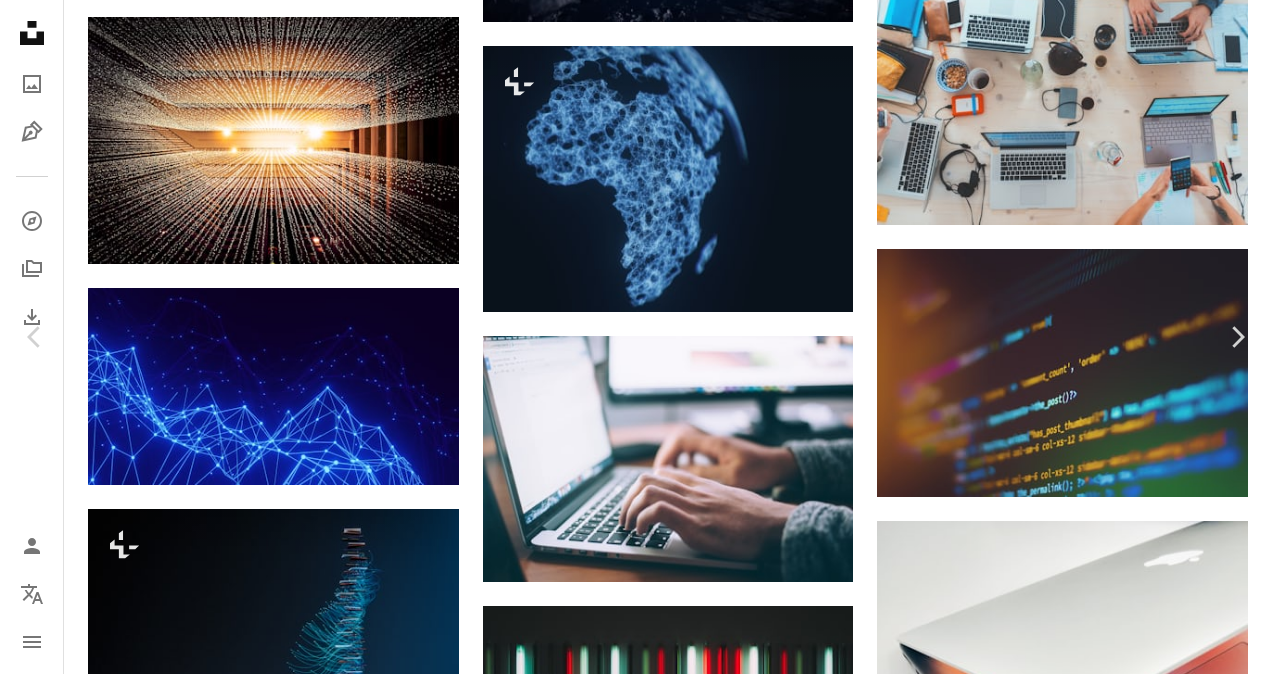 click on "An X shape Chevron left Chevron right Planet Volumes For  Unsplash+ A heart A plus sign A lock Download Zoom in Featured in Photos A forward-right arrow Share More Actions Calendar outlined Published on  May 12, 2023 Safety Licensed under the  Unsplash+ License technology digital network world internet digital image render online networks worldwide internet connection interconnected digital business future of work digital platform virtual world Free stock photos From this series Plus sign for Unsplash+ Plus sign for Unsplash+ Related images Plus sign for Unsplash+ A heart A plus sign Getty Images For  Unsplash+ A lock Download Plus sign for Unsplash+ A heart A plus sign [FIRST] [LAST] For  Unsplash+ A lock Download Plus sign for Unsplash+ A heart A plus sign A. C. For  Unsplash+ A lock Download Plus sign for Unsplash+ A heart A plus sign [FIRST] [LAST] For  Unsplash+ A lock Download Plus sign for Unsplash+ A heart A plus sign Getty Images For  Unsplash+ A lock Download Plus sign for Unsplash+ A heart A plus sign" at bounding box center (636, 3972) 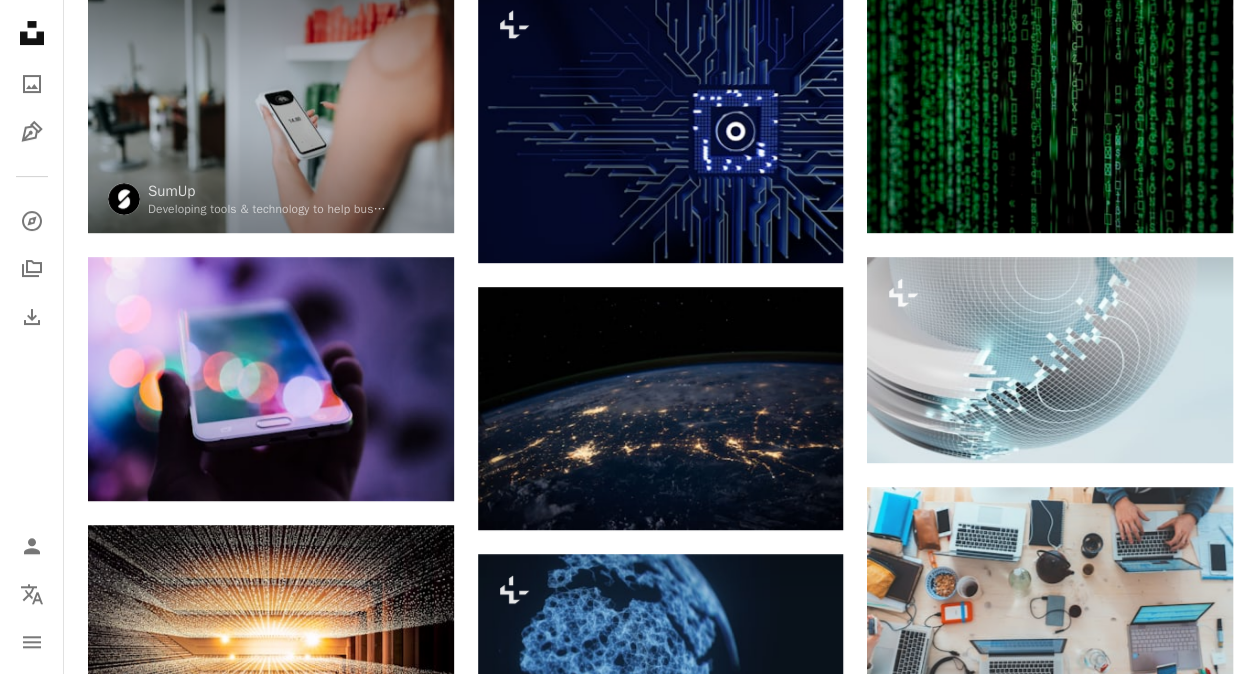 scroll, scrollTop: 0, scrollLeft: 0, axis: both 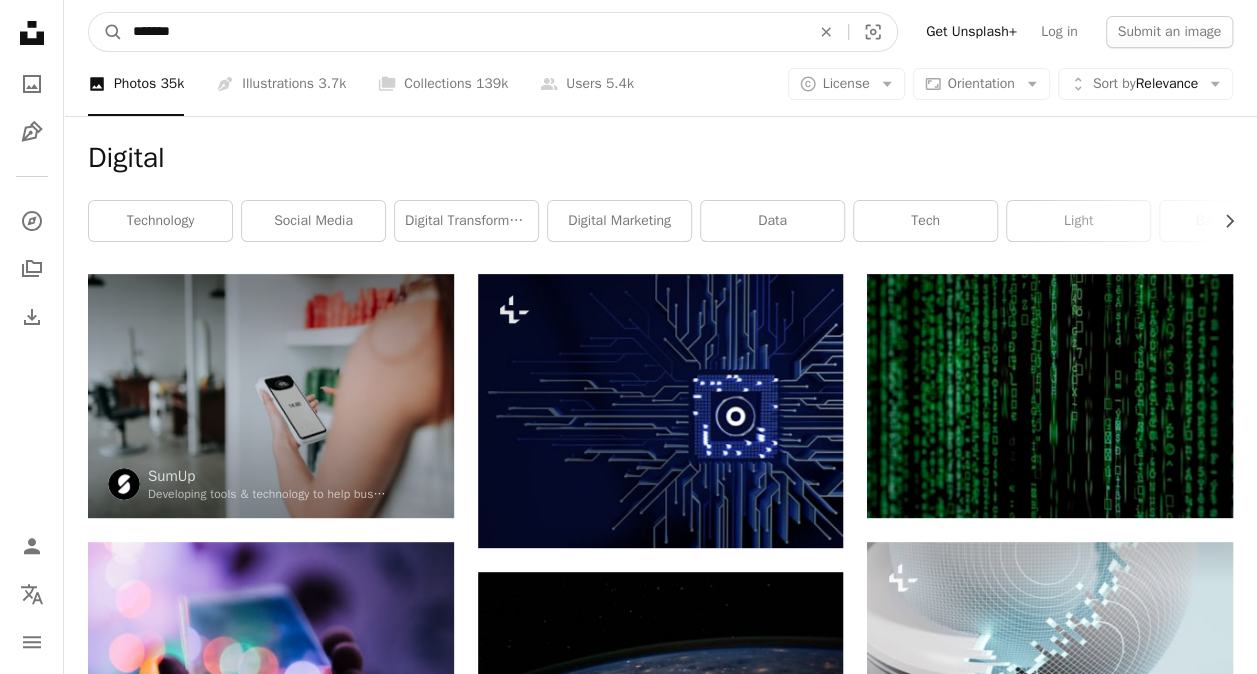 click on "*******" at bounding box center [463, 32] 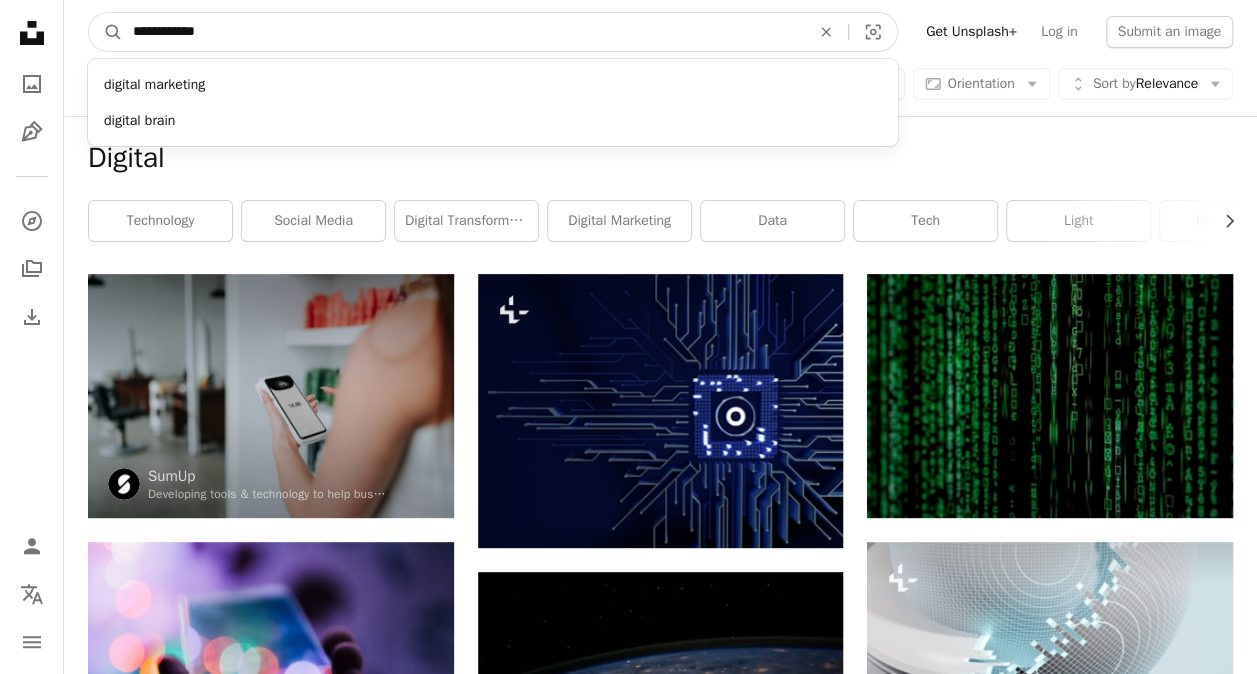 type on "**********" 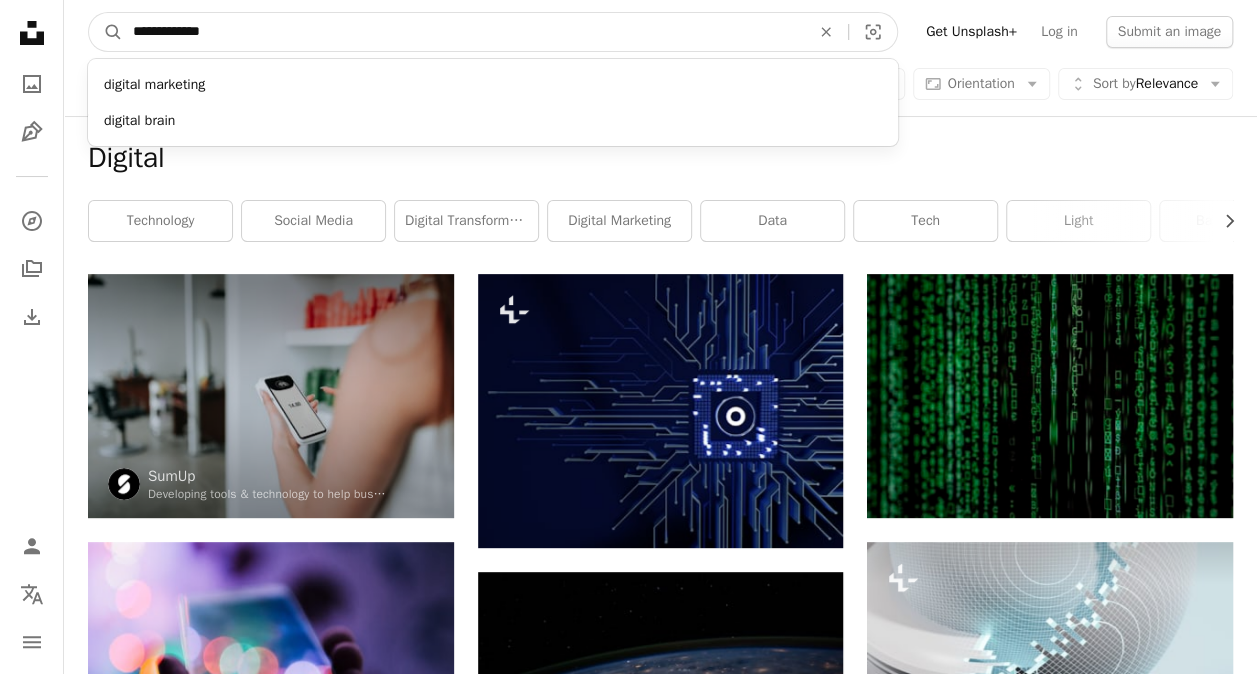 click on "A magnifying glass" at bounding box center (106, 32) 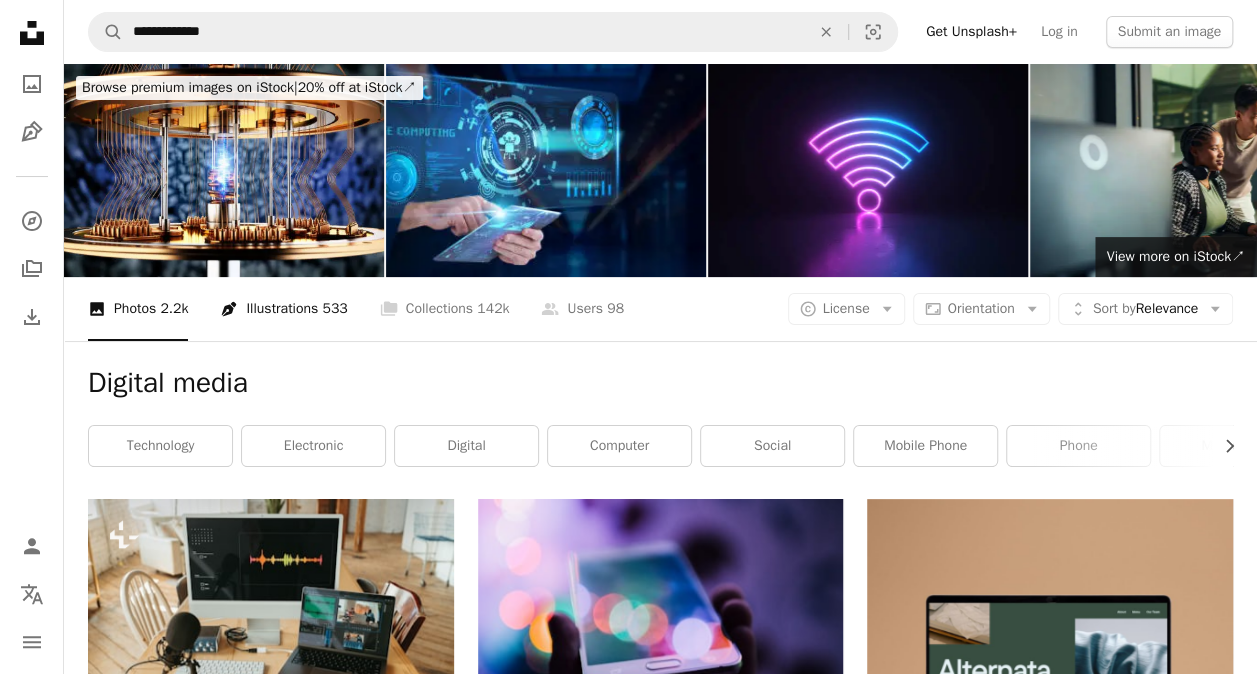 click on "Pen Tool Illustrations   533" at bounding box center [283, 309] 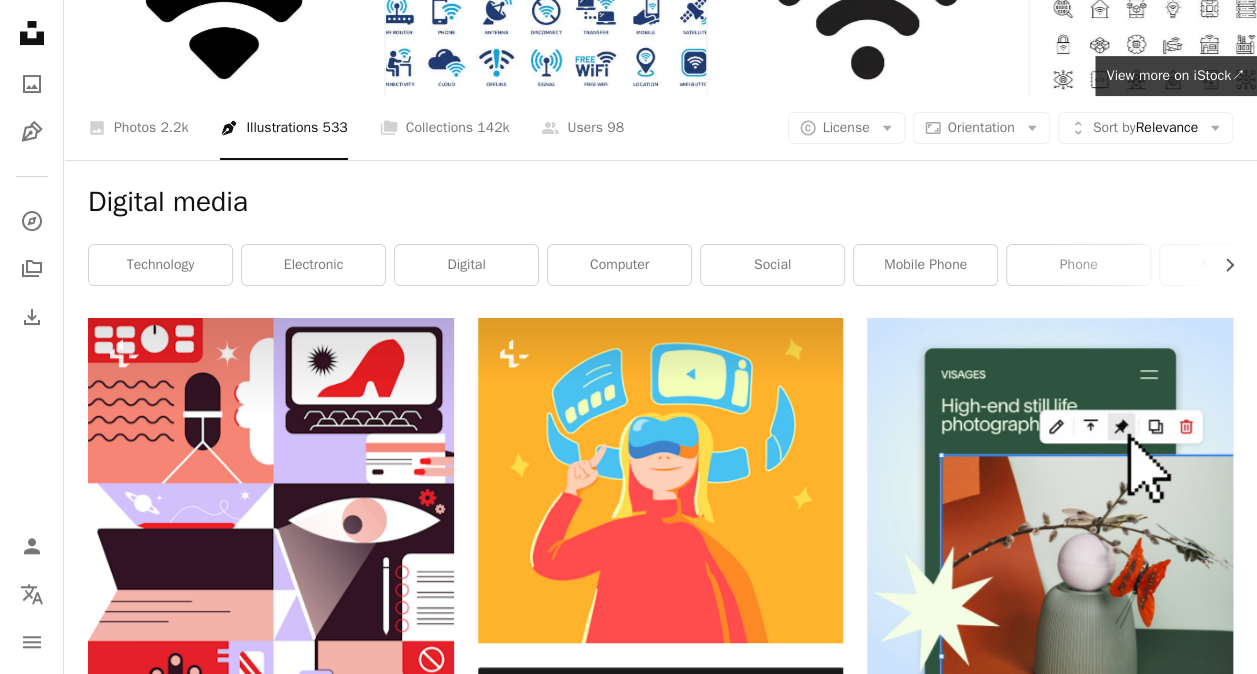 scroll, scrollTop: 200, scrollLeft: 0, axis: vertical 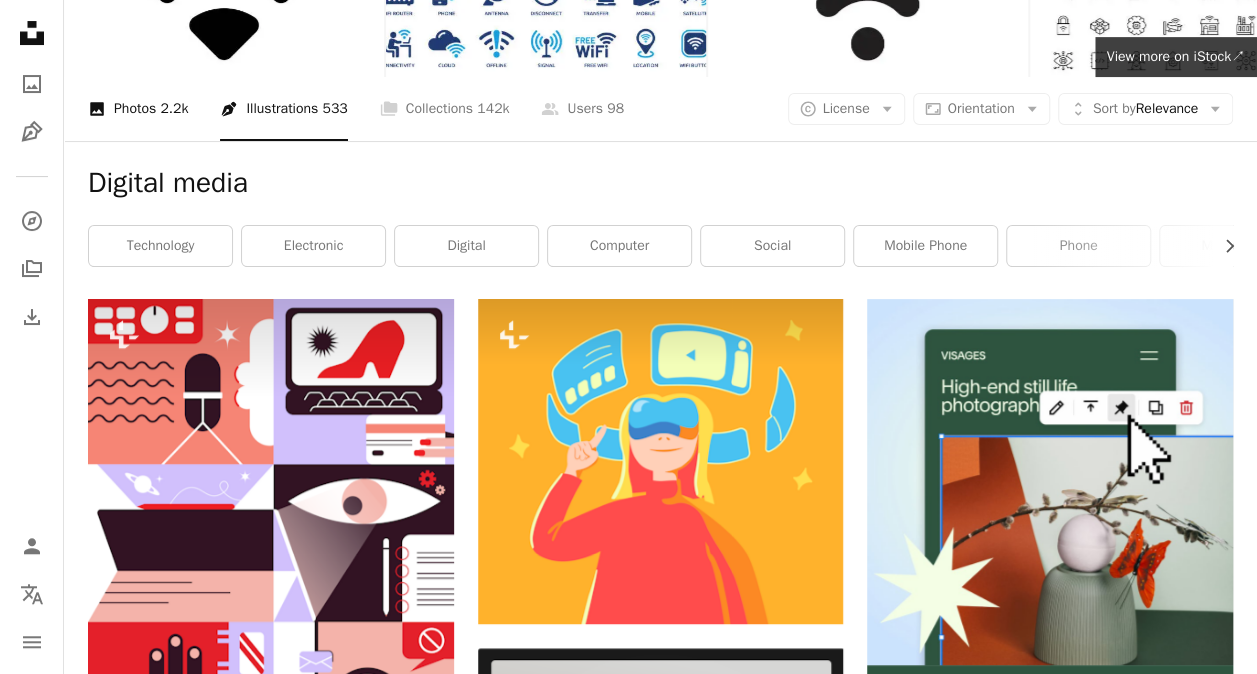 click on "A photo Photos   2.2k" at bounding box center [138, 109] 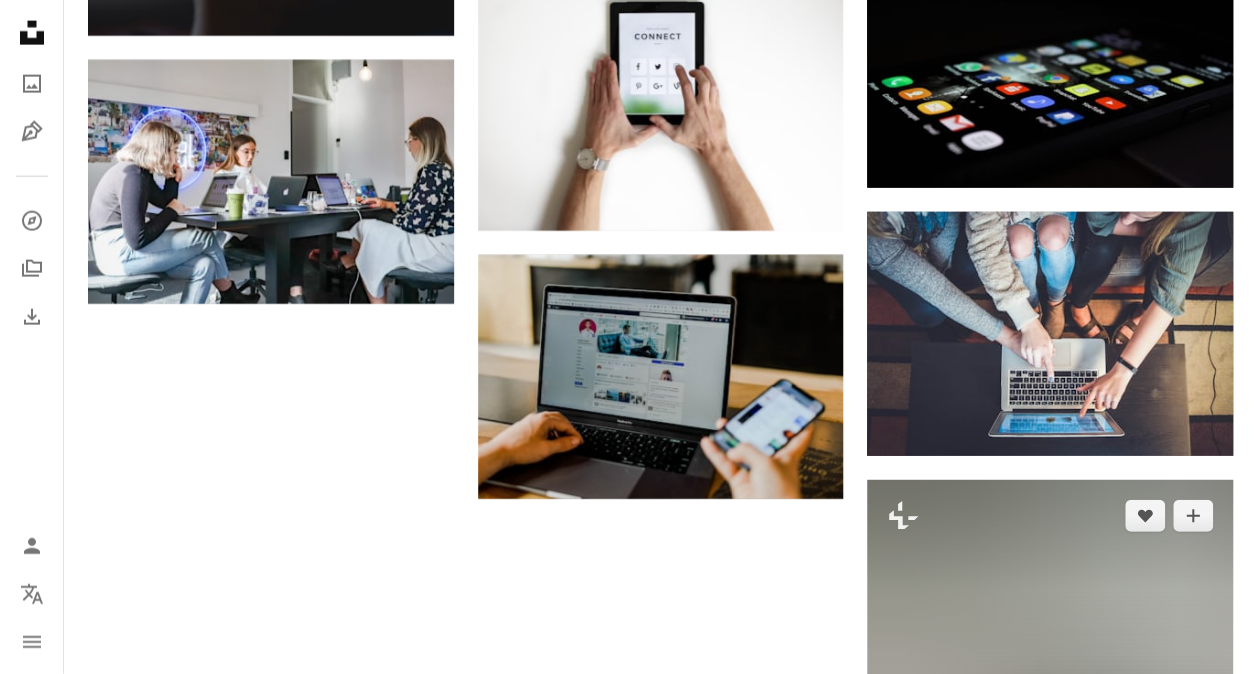 scroll, scrollTop: 2000, scrollLeft: 0, axis: vertical 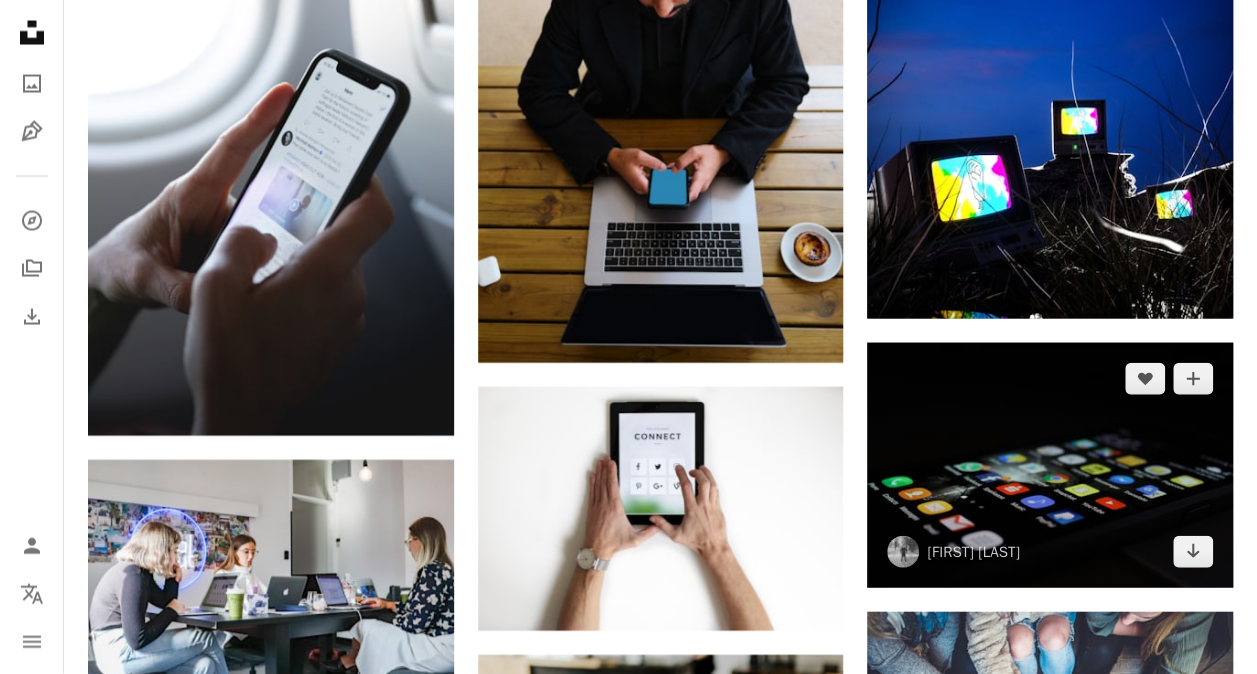 click at bounding box center (1050, 465) 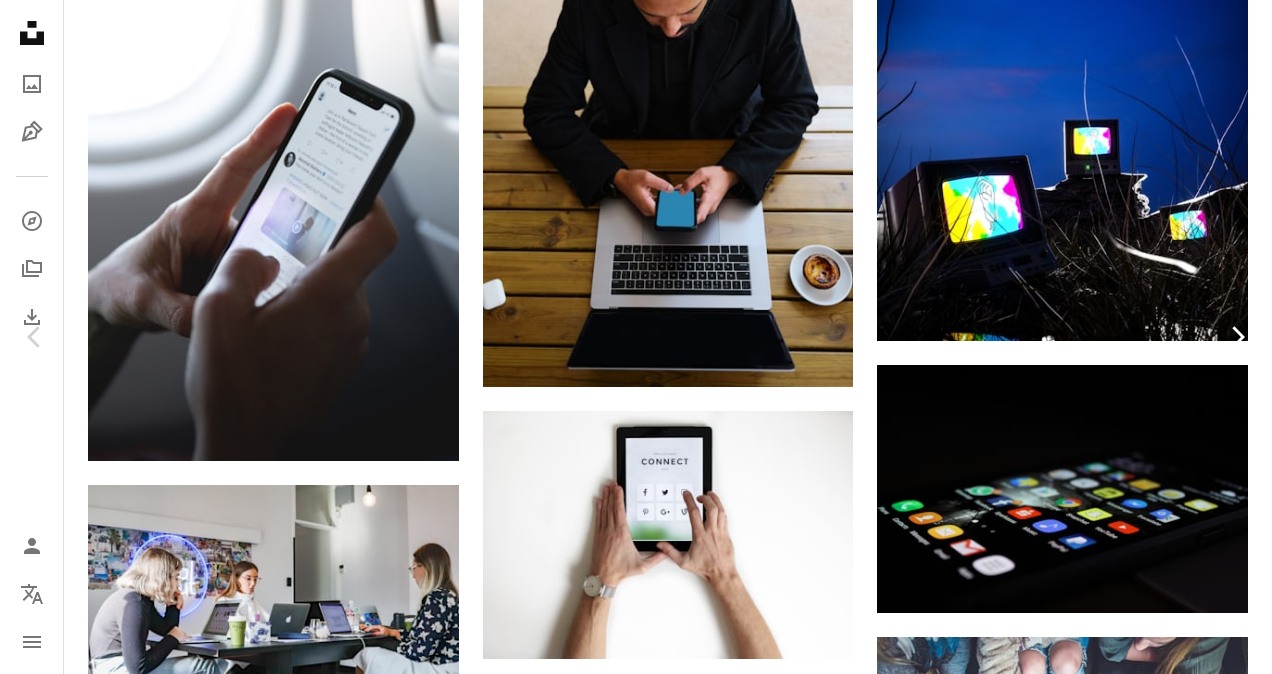 click on "Chevron right" at bounding box center [1237, 337] 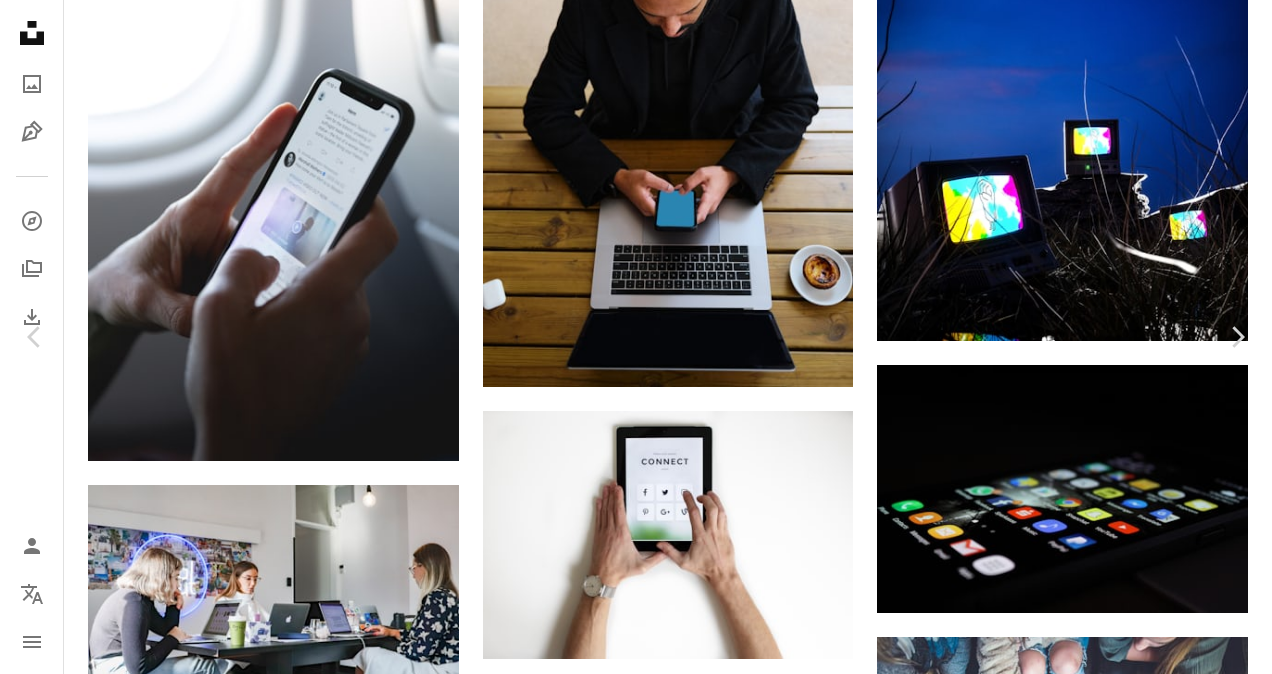 click on "[FIRST] [LAST]" at bounding box center [636, 4854] 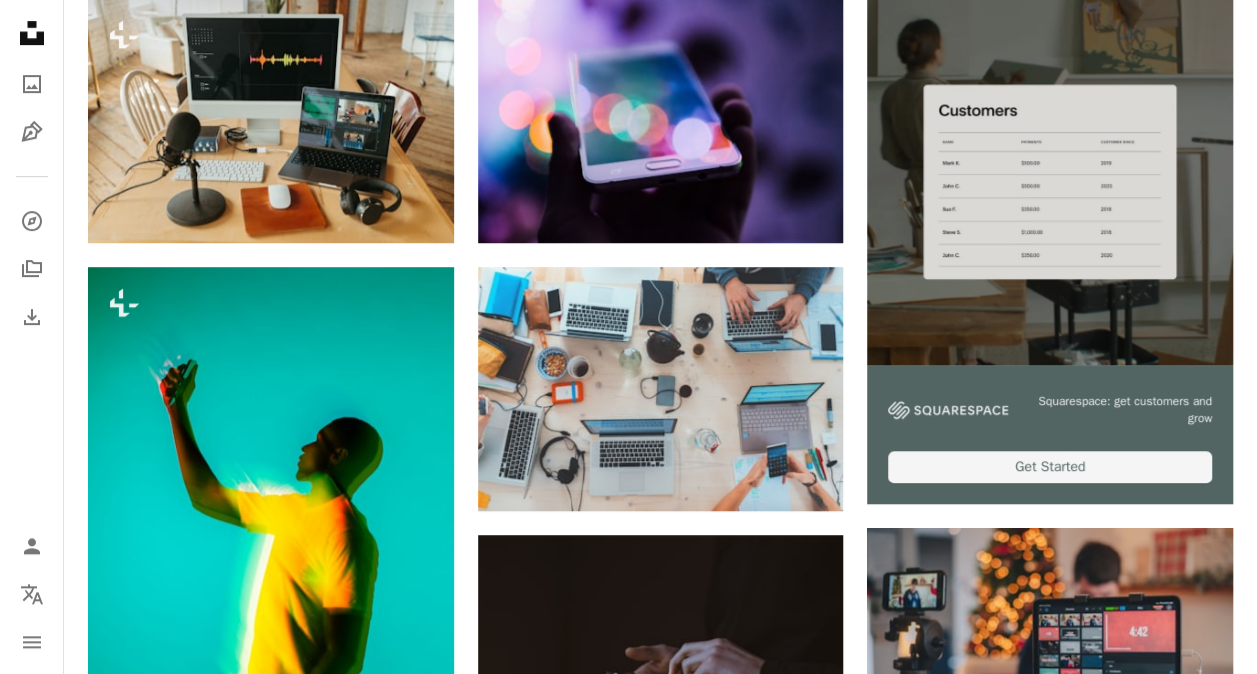 scroll, scrollTop: 800, scrollLeft: 0, axis: vertical 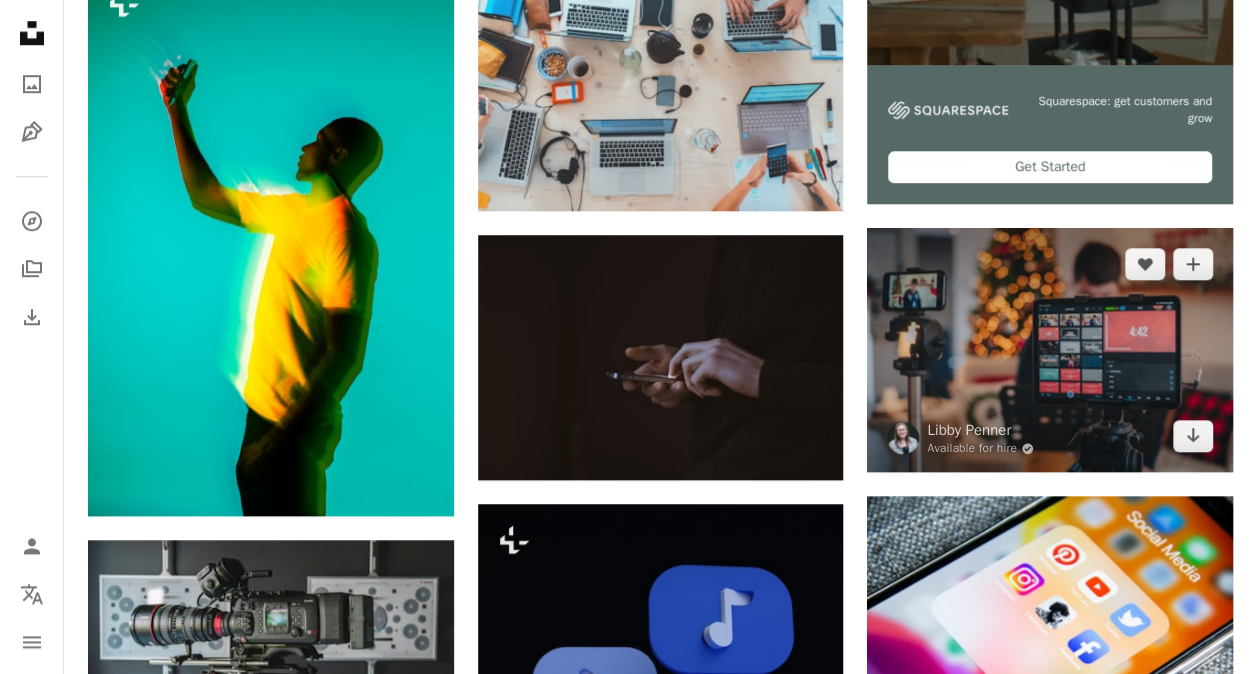click at bounding box center [1050, 350] 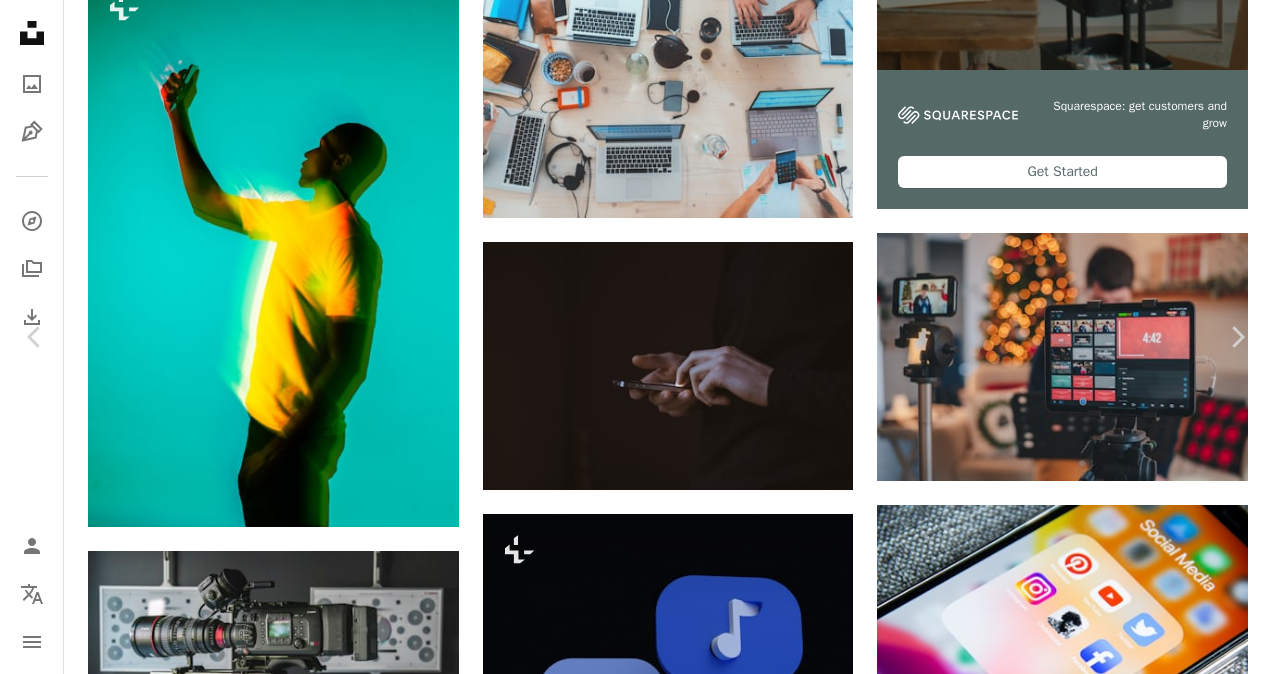 click on "Download free" at bounding box center [1073, 5764] 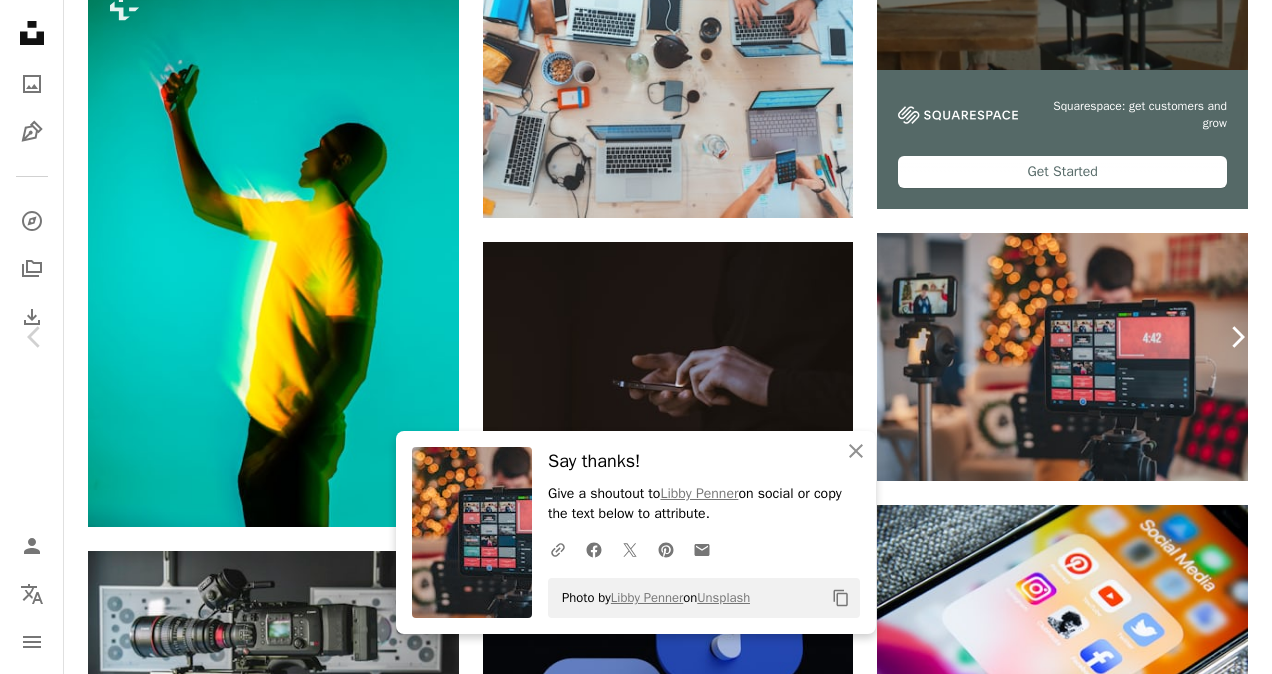 click on "Chevron right" at bounding box center [1237, 337] 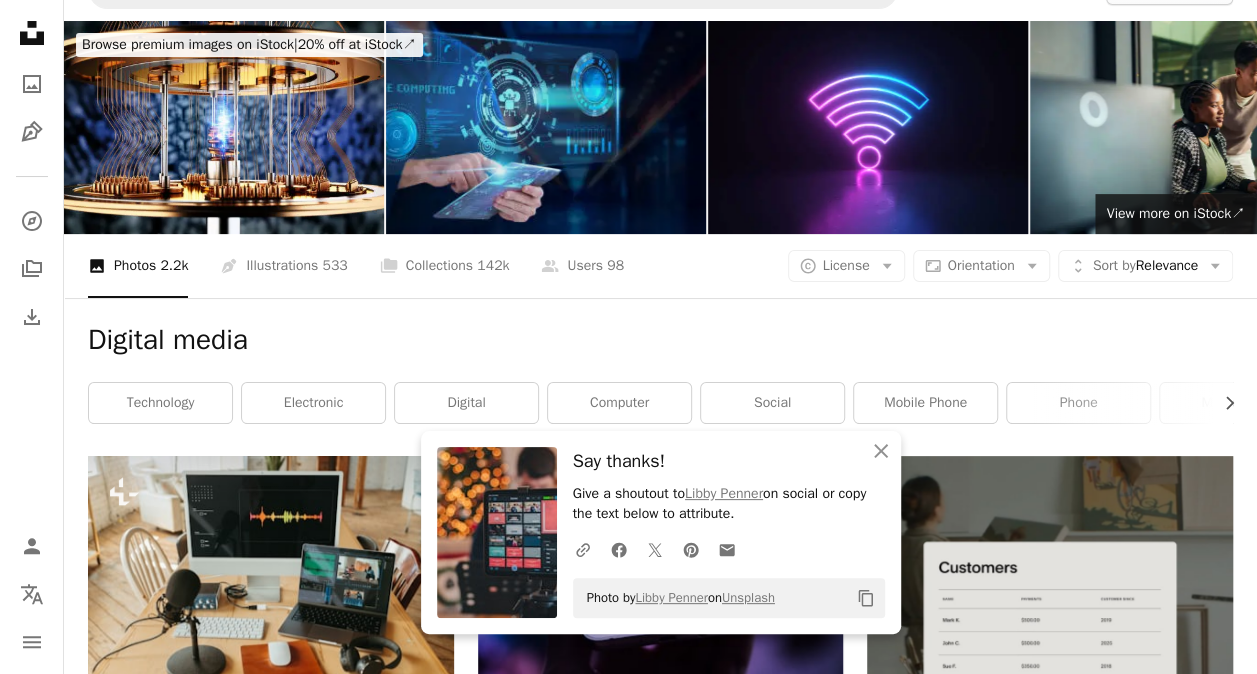 scroll, scrollTop: 0, scrollLeft: 0, axis: both 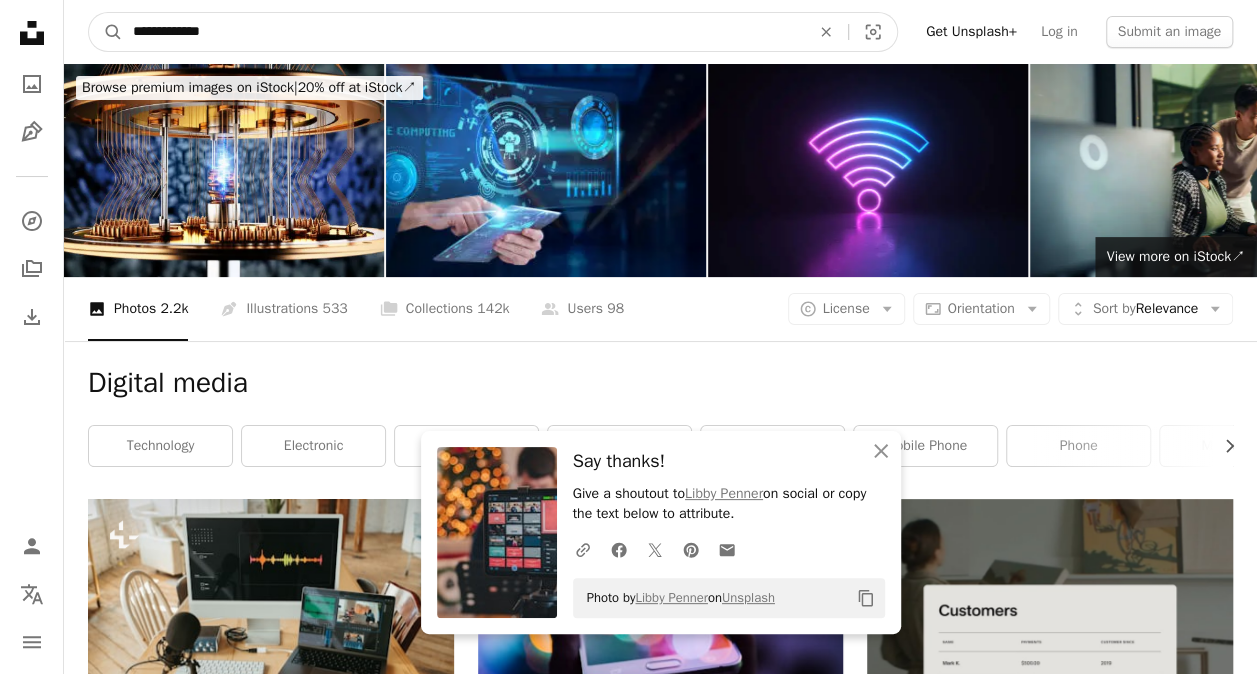 click on "**********" at bounding box center [463, 32] 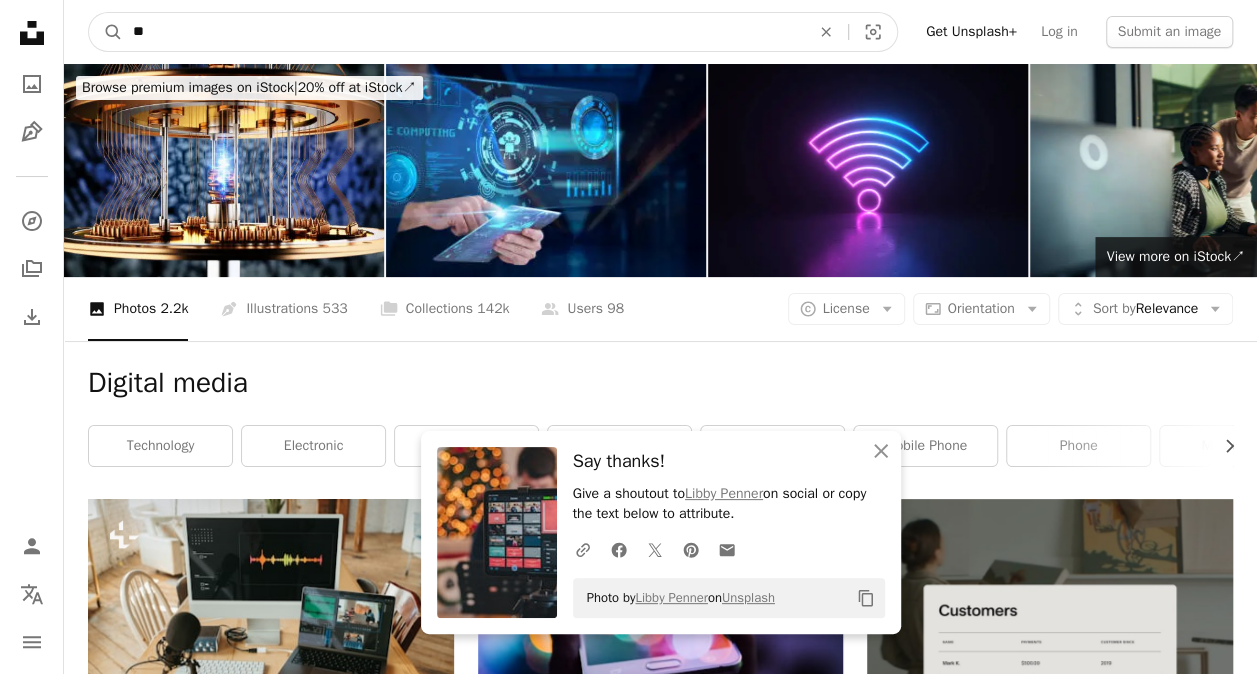 type on "*" 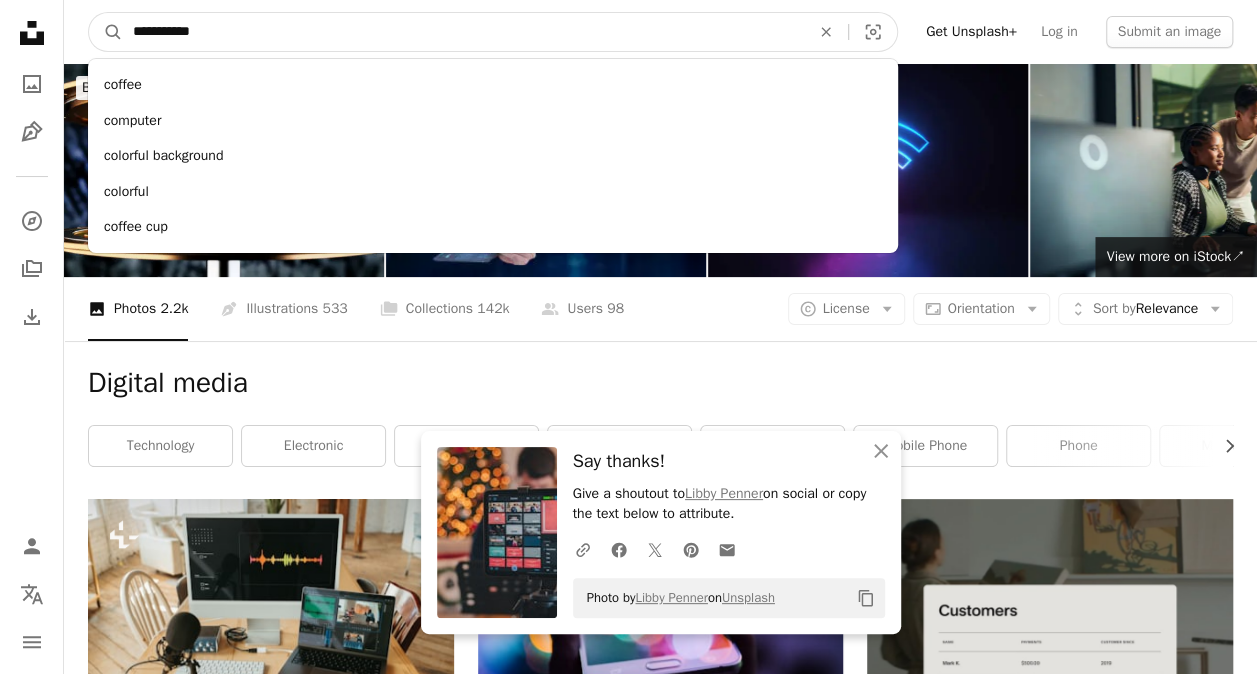 type on "**********" 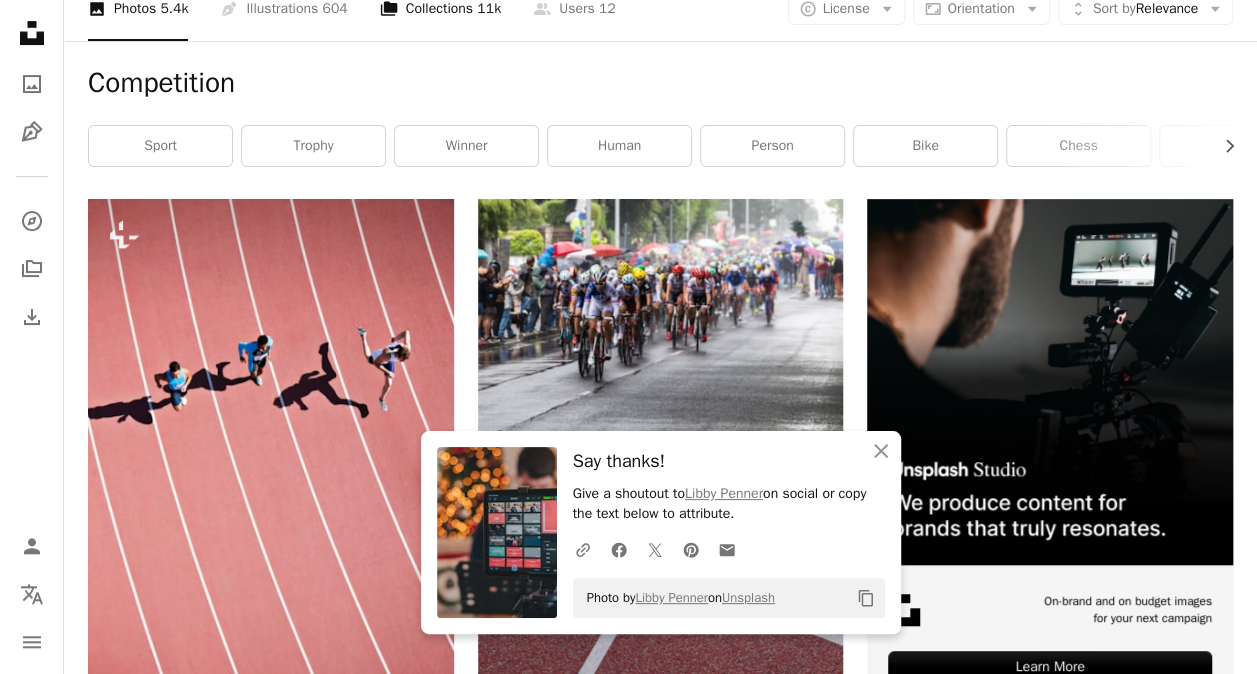 scroll, scrollTop: 500, scrollLeft: 0, axis: vertical 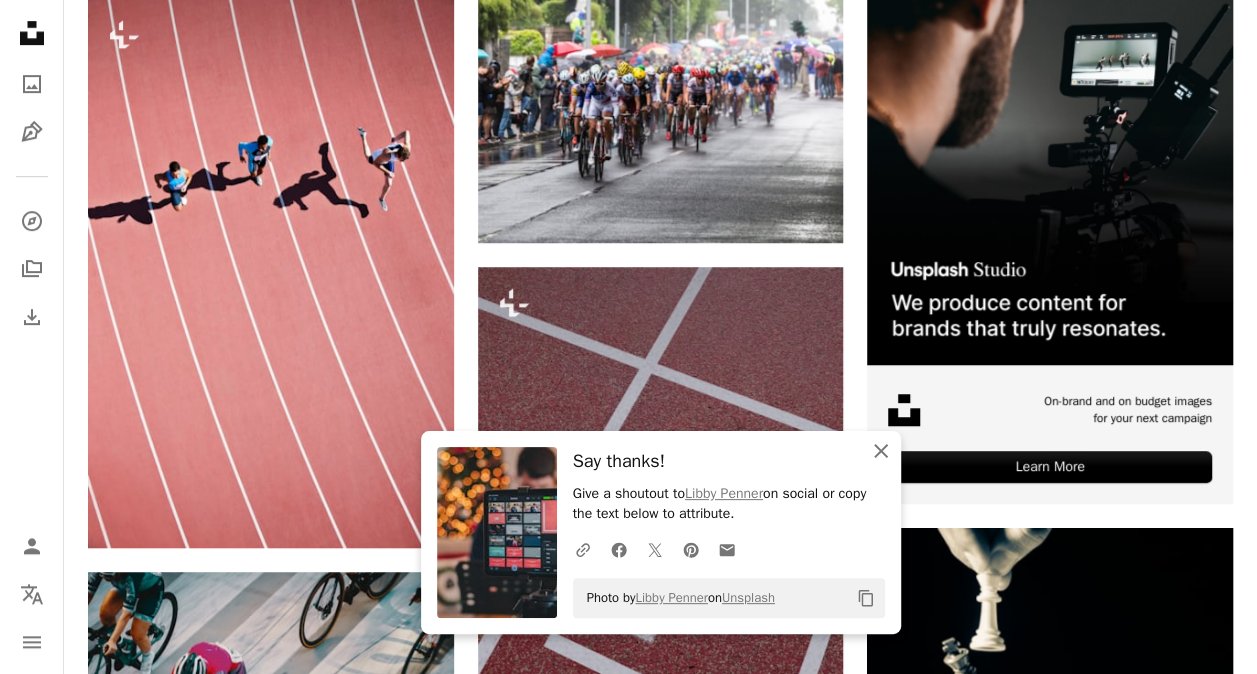 click on "An X shape" 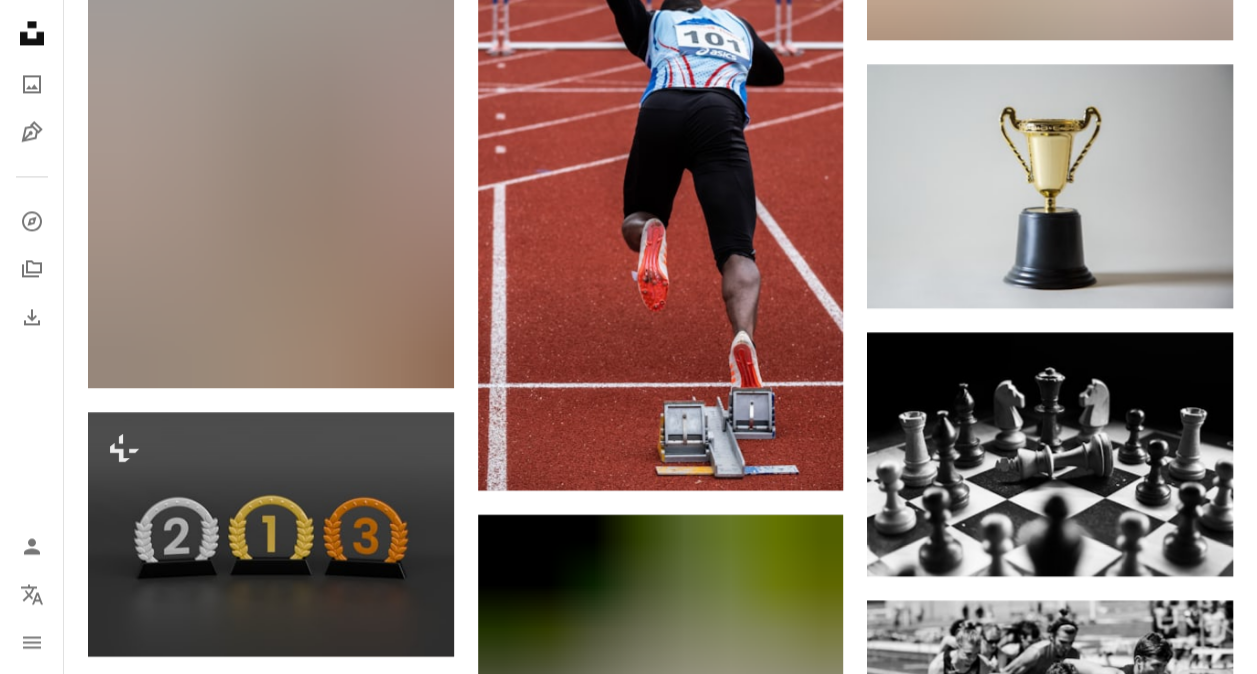 scroll, scrollTop: 1800, scrollLeft: 0, axis: vertical 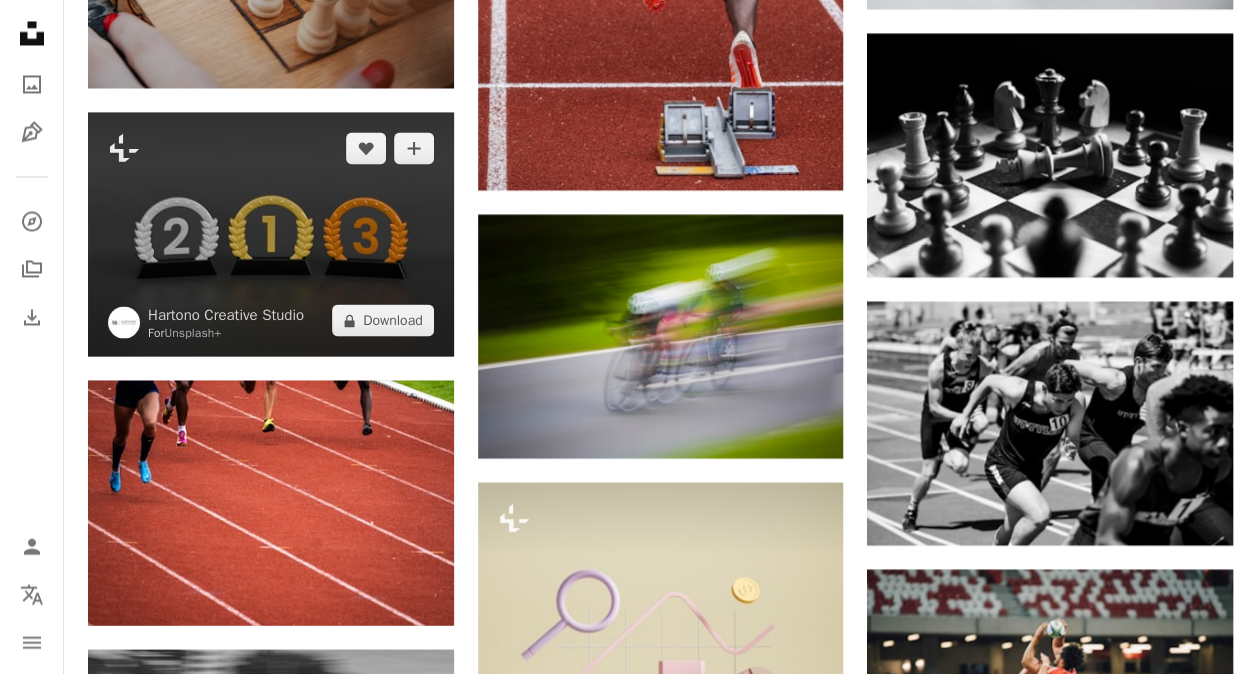 click at bounding box center (271, 234) 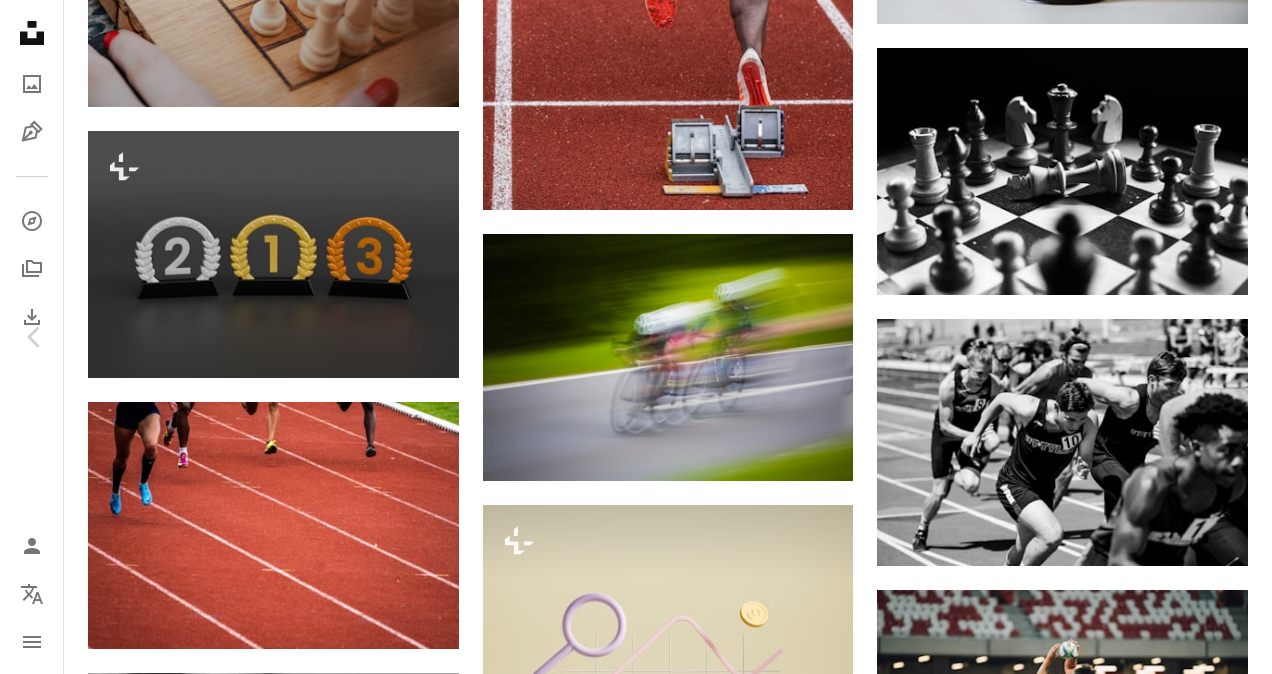 click on "An X shape Chevron left Chevron right Hartono Creative Studio For  Unsplash+ A heart A plus sign A lock Download Zoom in A forward-right arrow Share More Actions Gold, Silver, and Bronze Awards. 3D Render. Calendar outlined Published on  April 29, 2024 Safety Licensed under the  Unsplash+ License success illustration gold glass render trophy winner award silver competition achievement victory champion reward prize bronze shiny trophies championship Free stock photos From this series Plus sign for Unsplash+ Plus sign for Unsplash+ Related images Plus sign for Unsplash+ A heart A plus sign Hartono Creative Studio For  Unsplash+ A lock Download Plus sign for Unsplash+ A heart A plus sign Philip Oroni For  Unsplash+ A lock Download Plus sign for Unsplash+ A heart A plus sign Philip Oroni For  Unsplash+ A lock Download Plus sign for Unsplash+ A heart A plus sign Hartono Creative Studio For  Unsplash+ A lock Download Plus sign for Unsplash+ A heart A plus sign Hartono Creative Studio For  Unsplash+ A lock Download" at bounding box center [636, 2825] 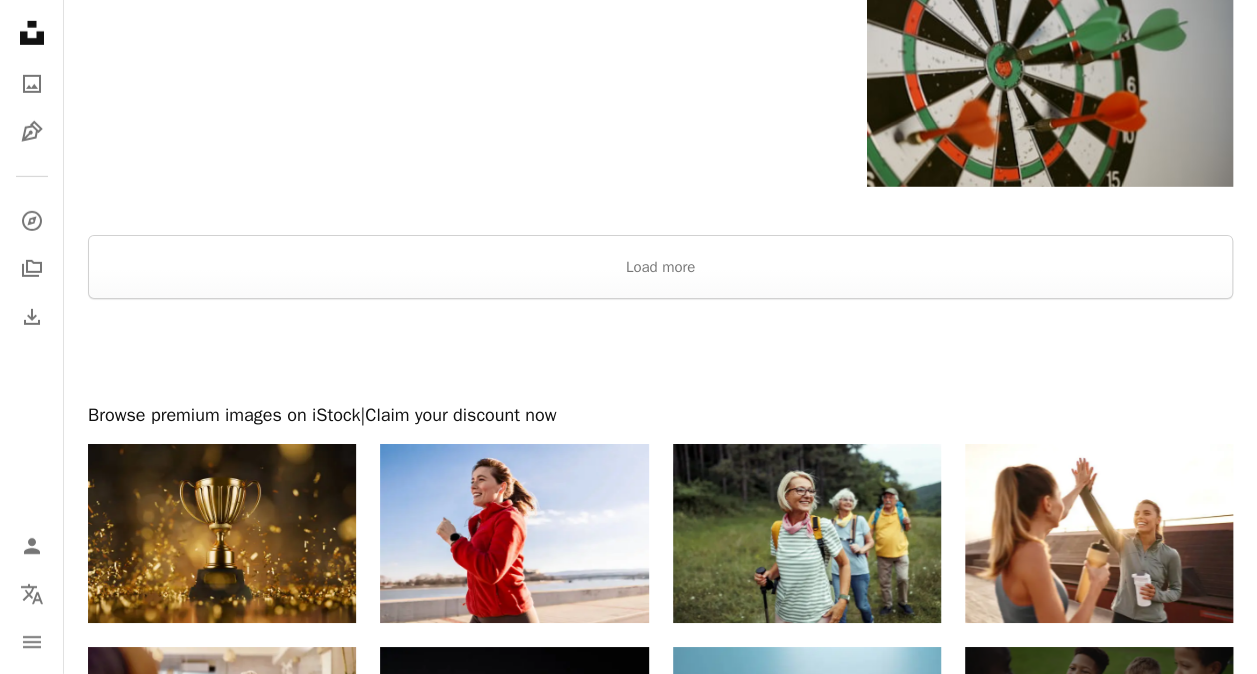 scroll, scrollTop: 3200, scrollLeft: 0, axis: vertical 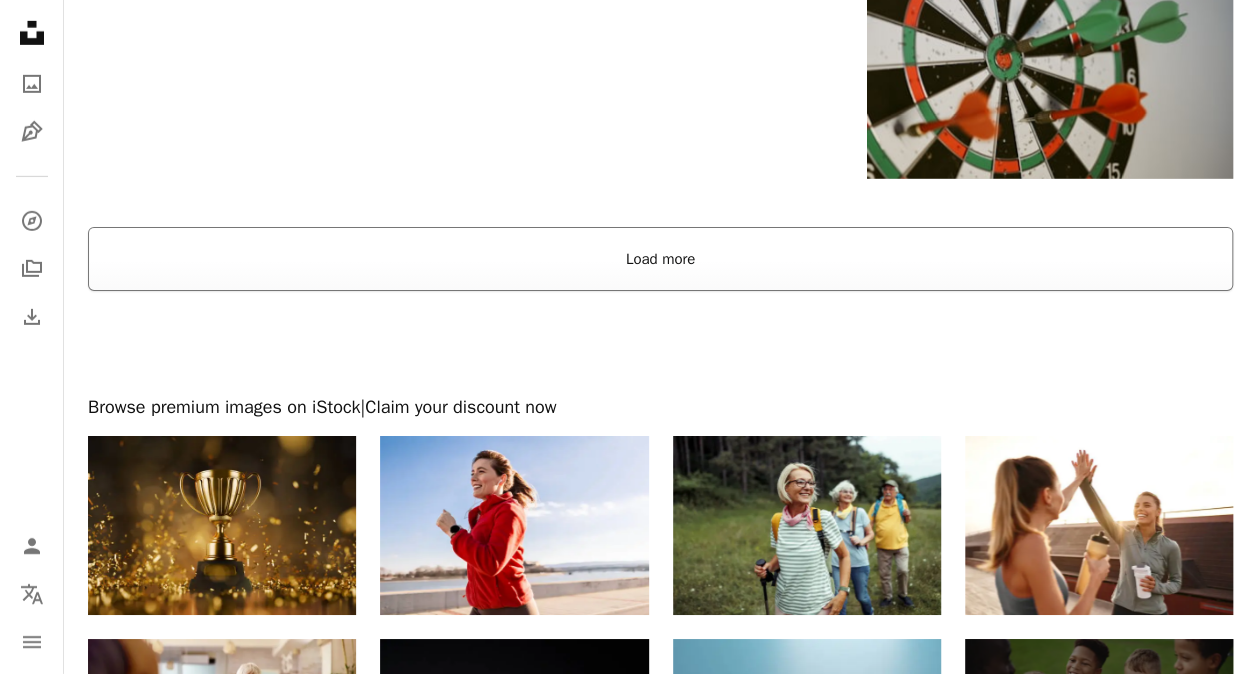 click on "Load more" at bounding box center (660, 259) 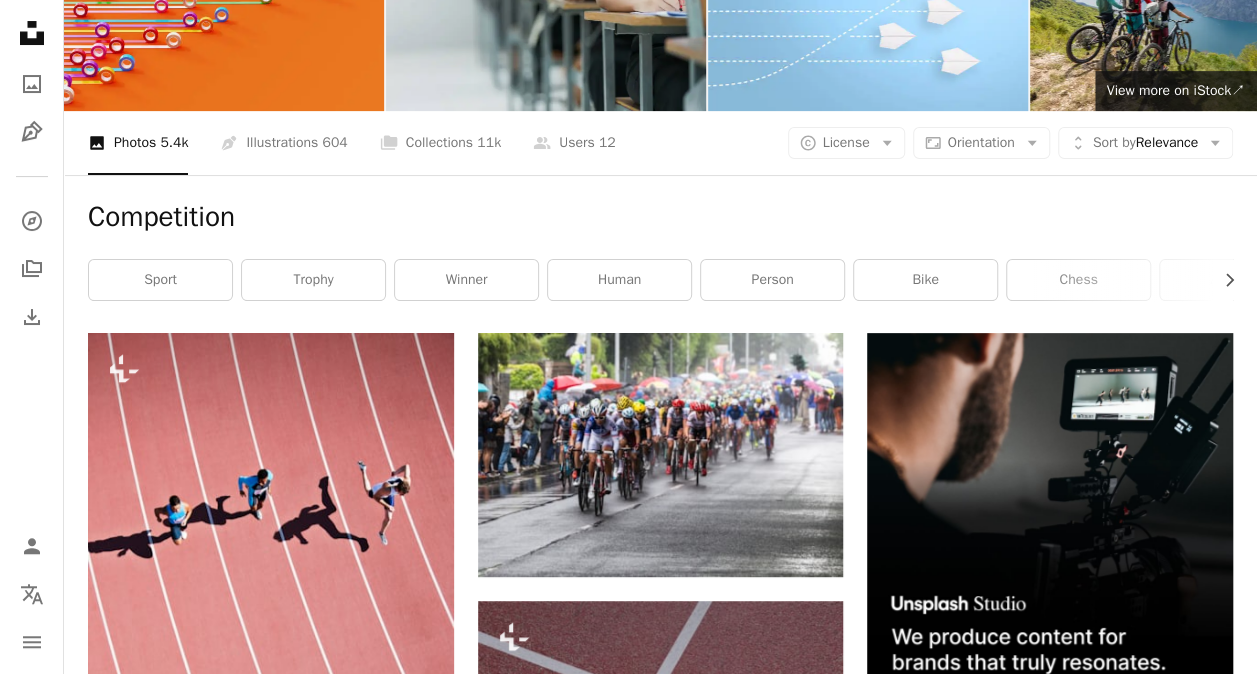 scroll, scrollTop: 0, scrollLeft: 0, axis: both 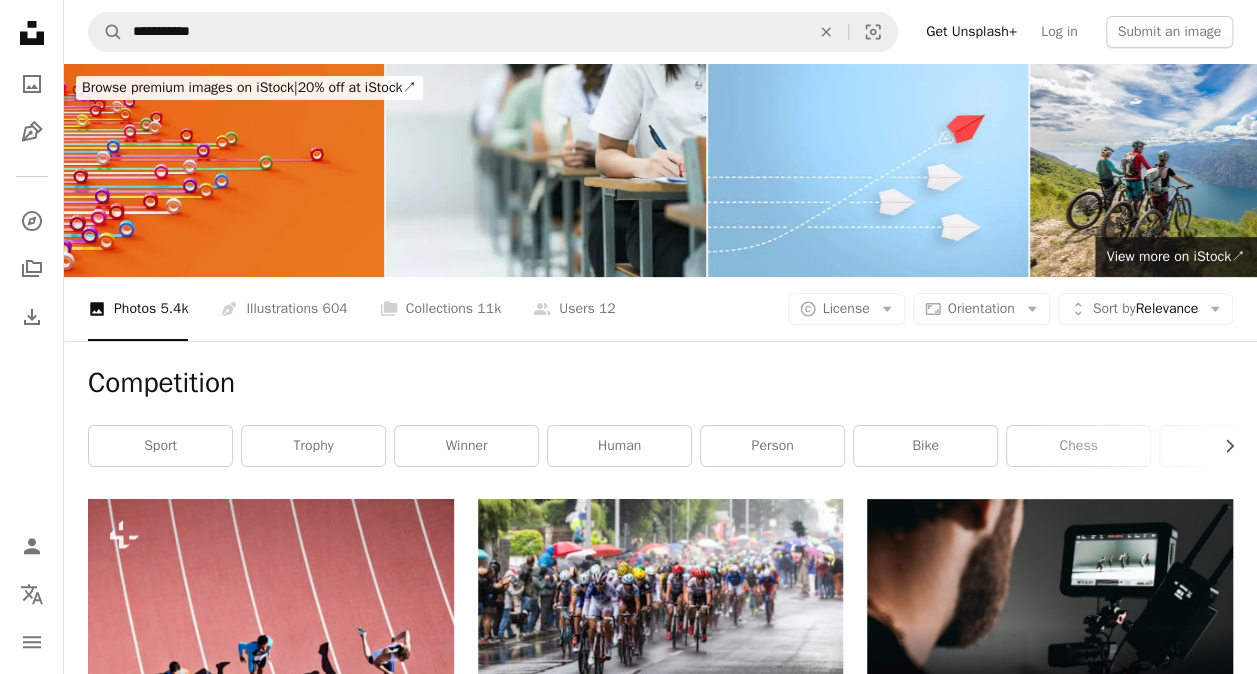click on "**********" at bounding box center (660, 32) 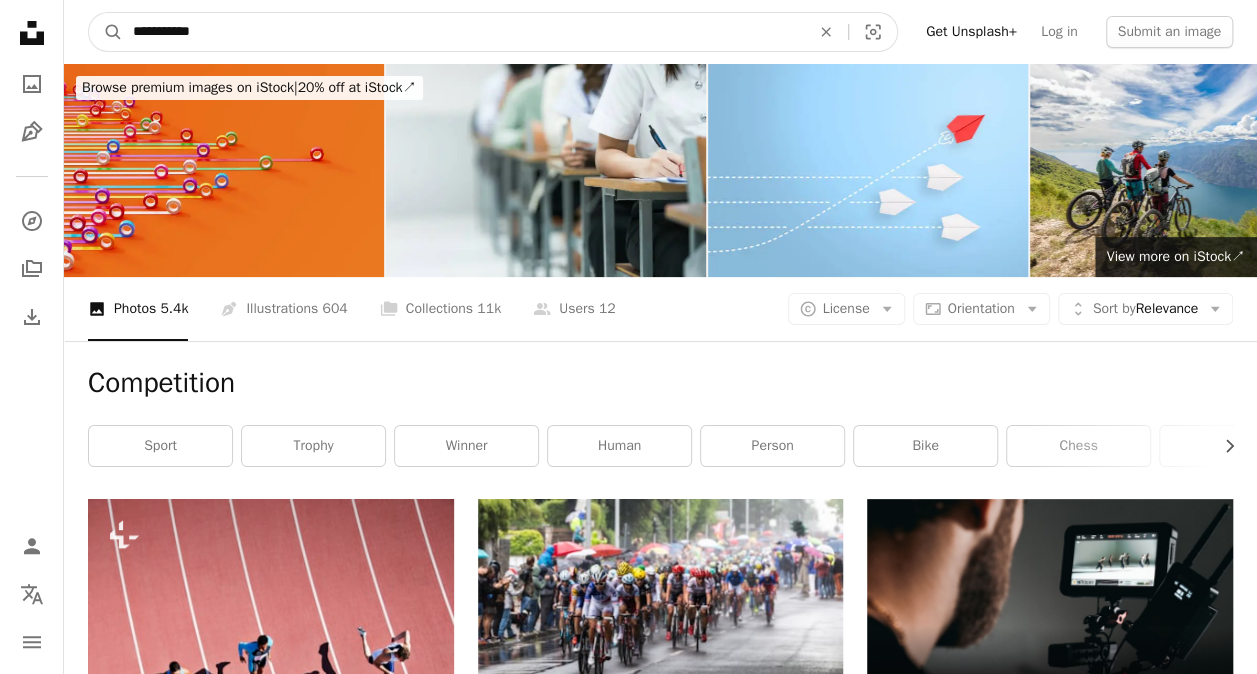 click on "**********" at bounding box center (463, 32) 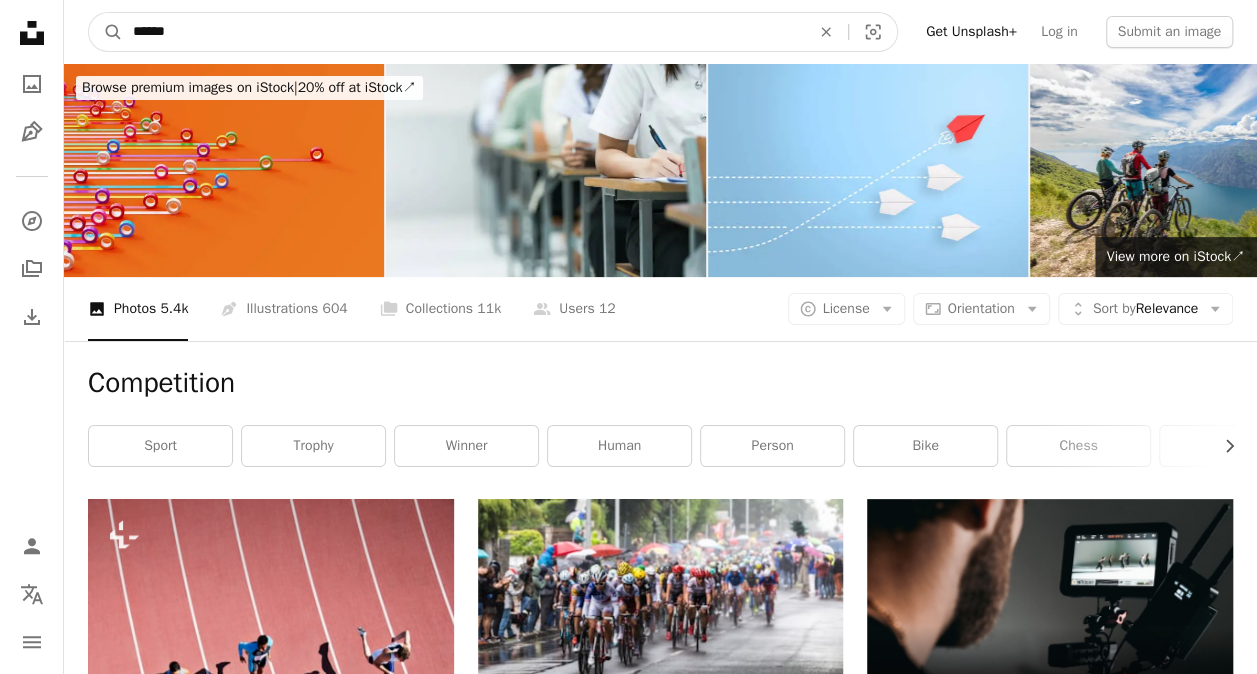 type on "******" 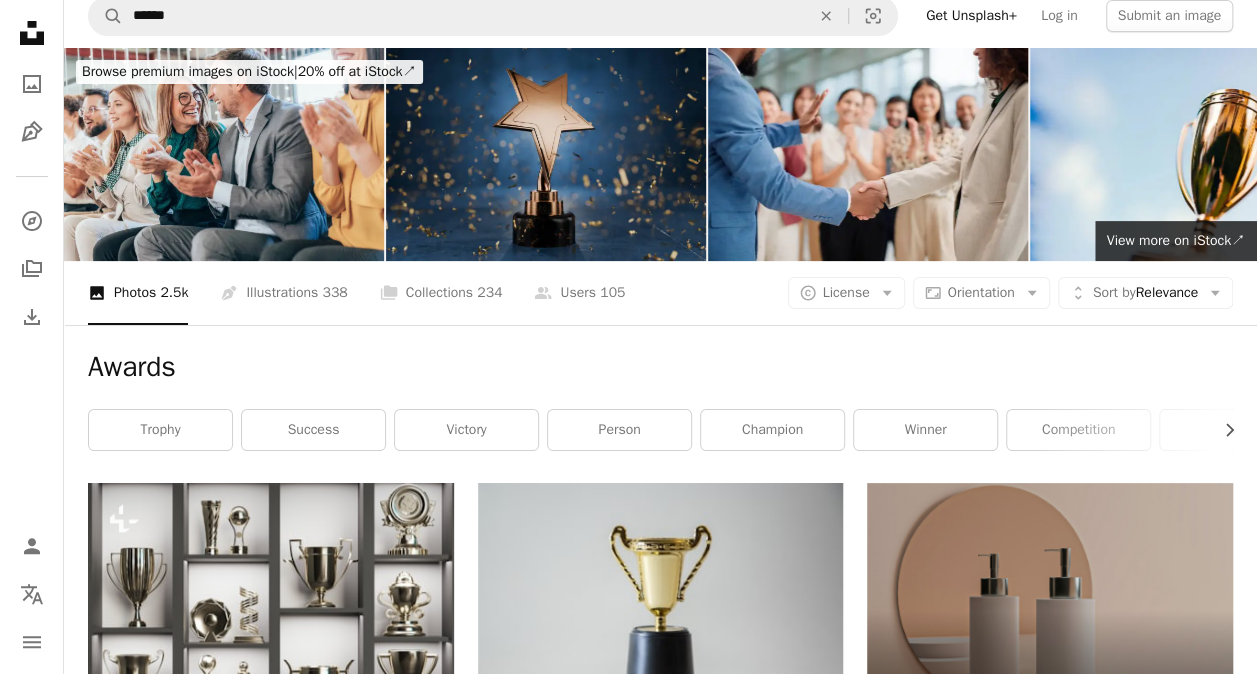 scroll, scrollTop: 0, scrollLeft: 0, axis: both 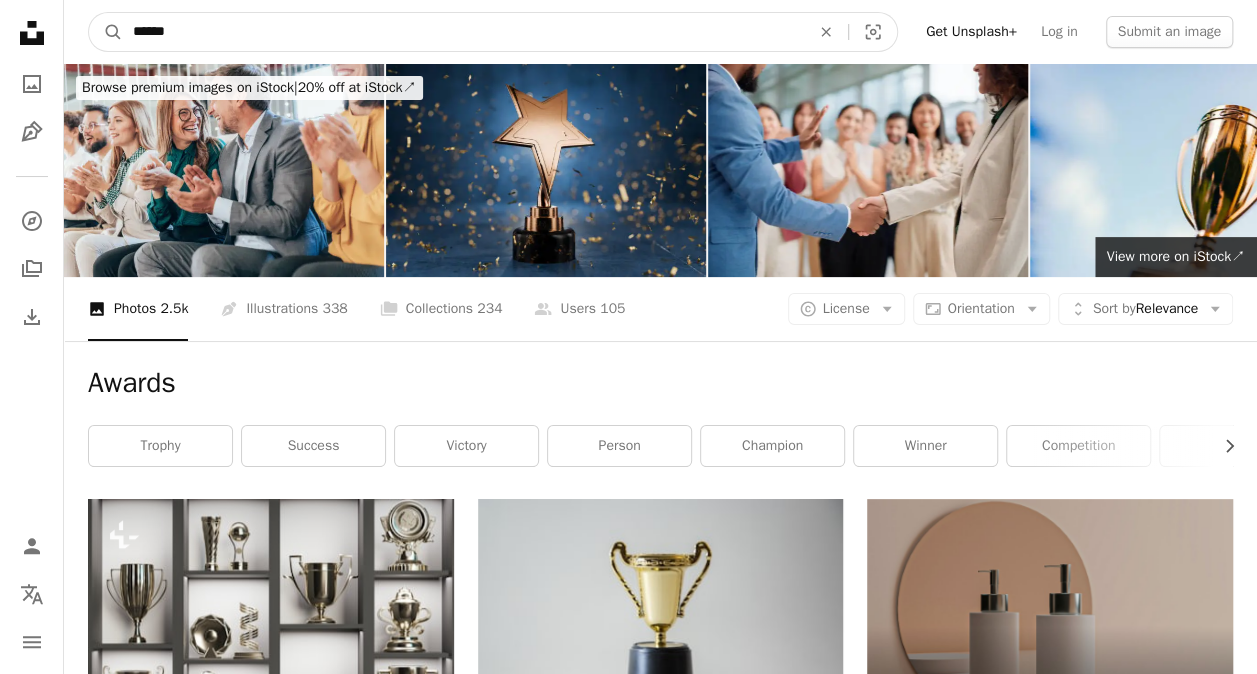 click on "******" at bounding box center [463, 32] 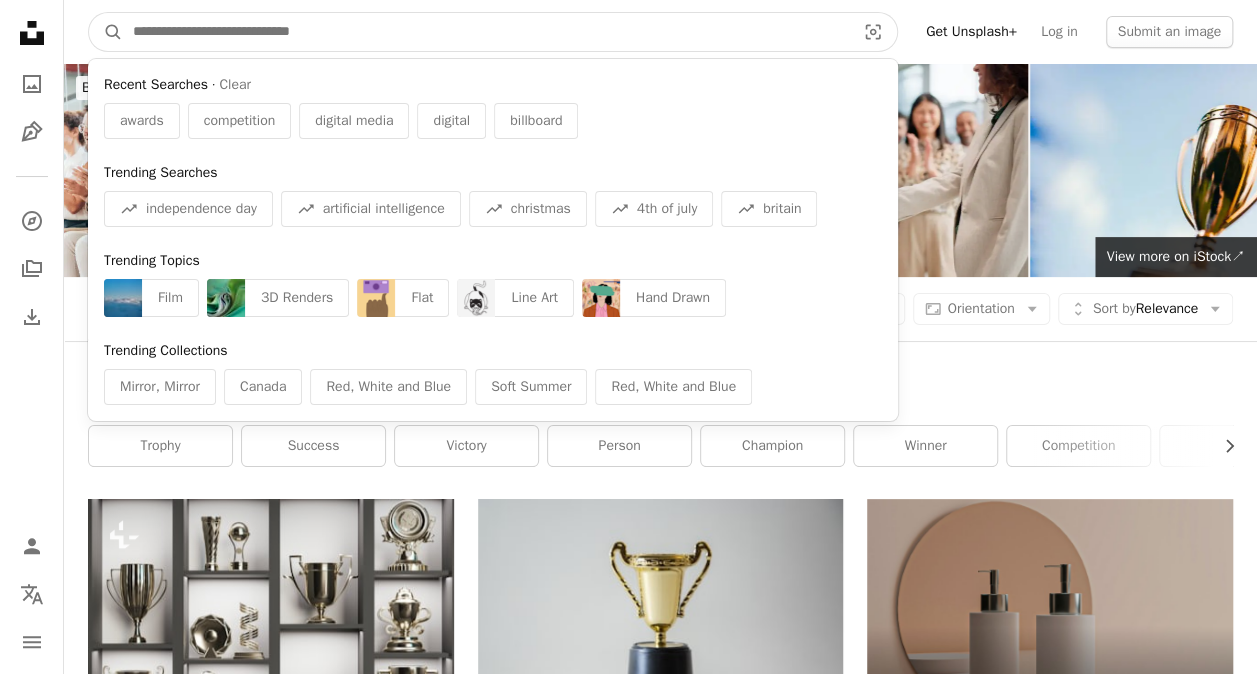 type on "*" 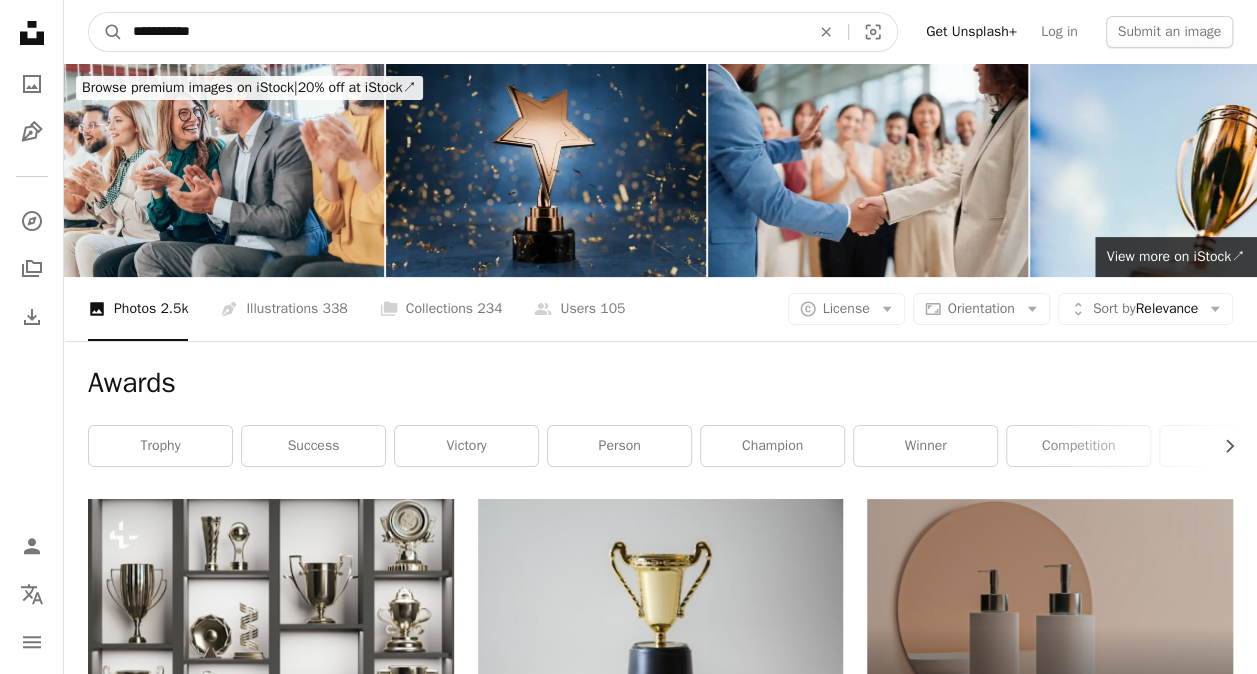type on "**********" 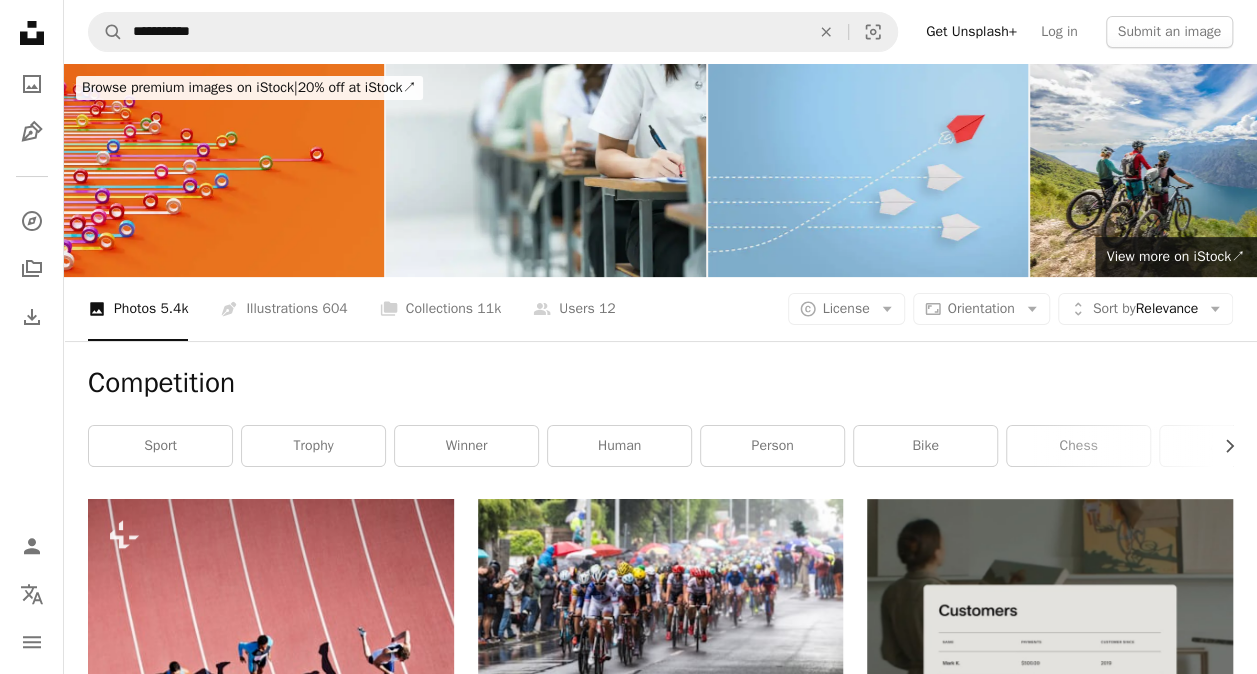 click at bounding box center [868, 170] 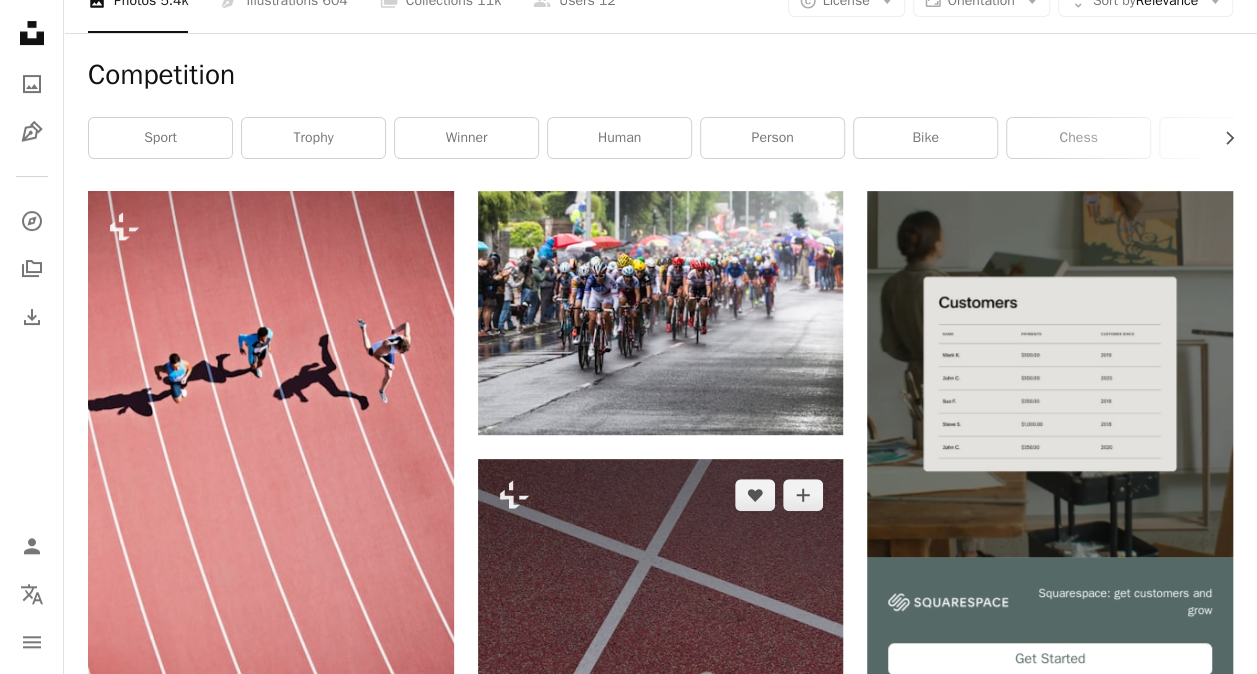 scroll, scrollTop: 0, scrollLeft: 0, axis: both 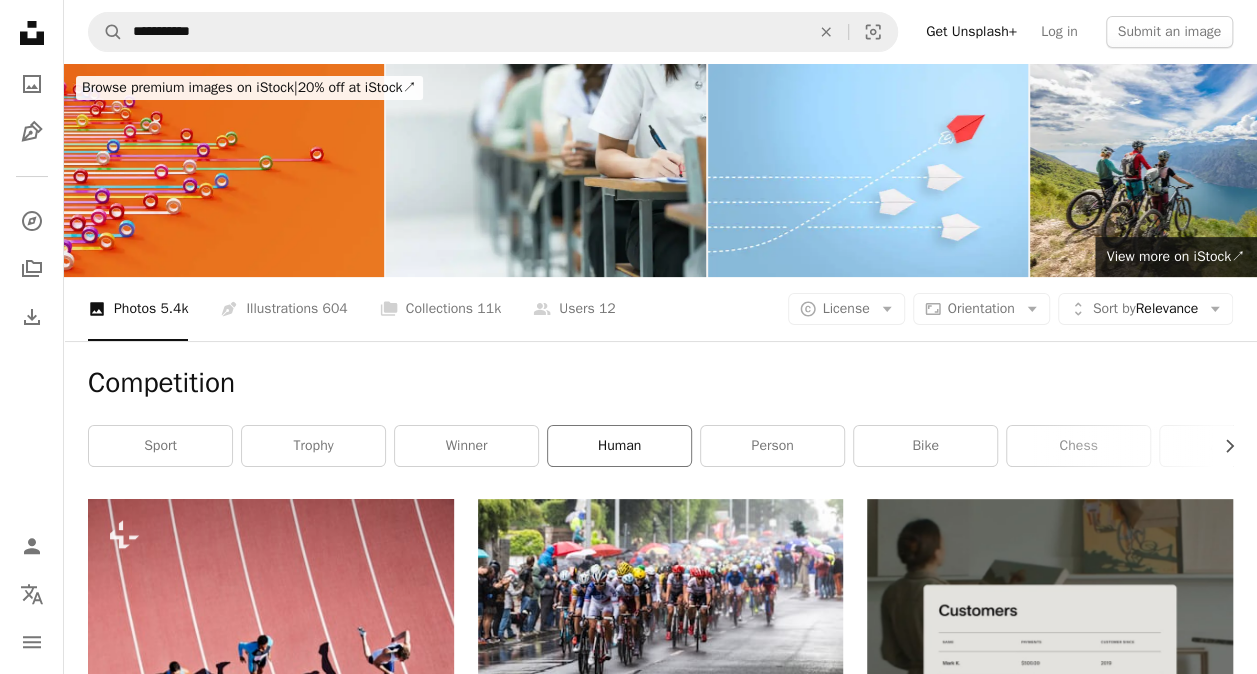 click on "human" at bounding box center [619, 446] 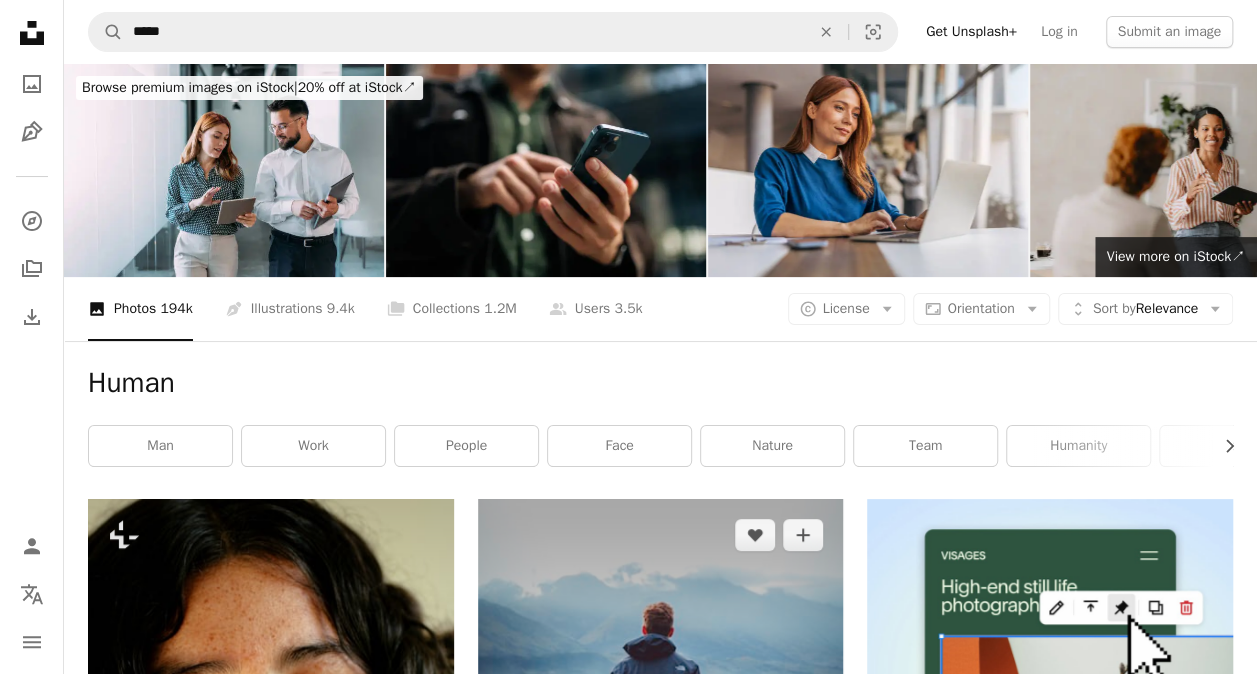 scroll, scrollTop: 300, scrollLeft: 0, axis: vertical 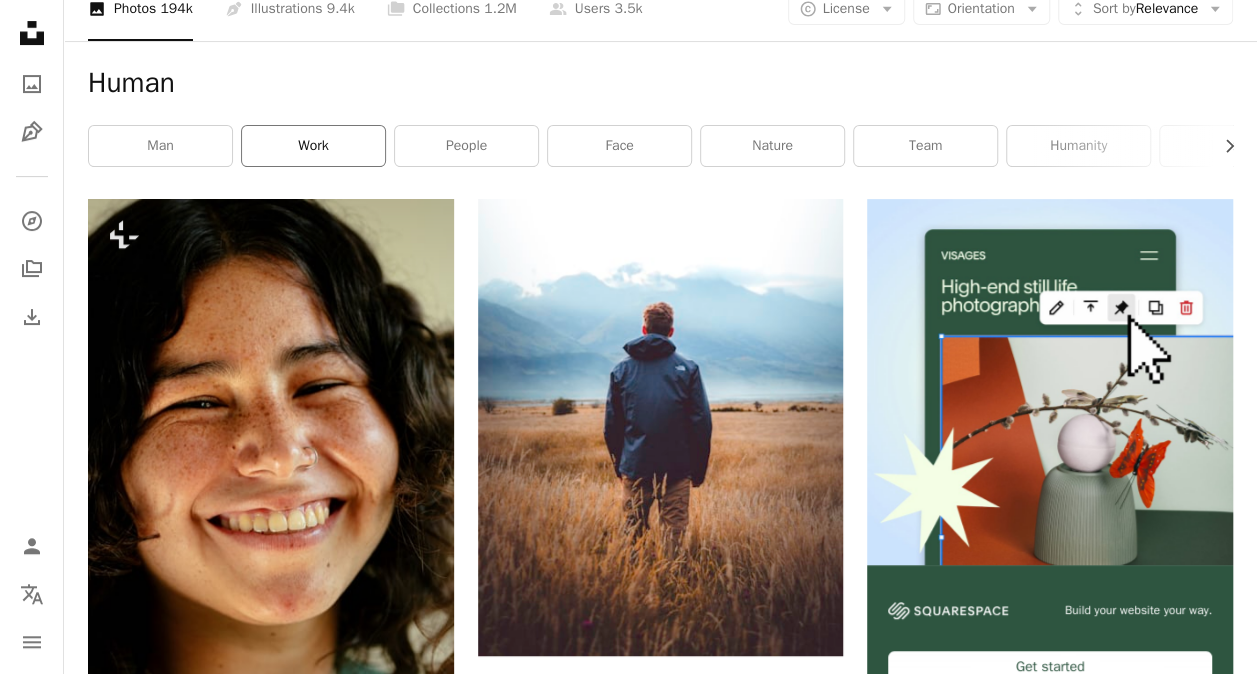 click on "work" at bounding box center [313, 146] 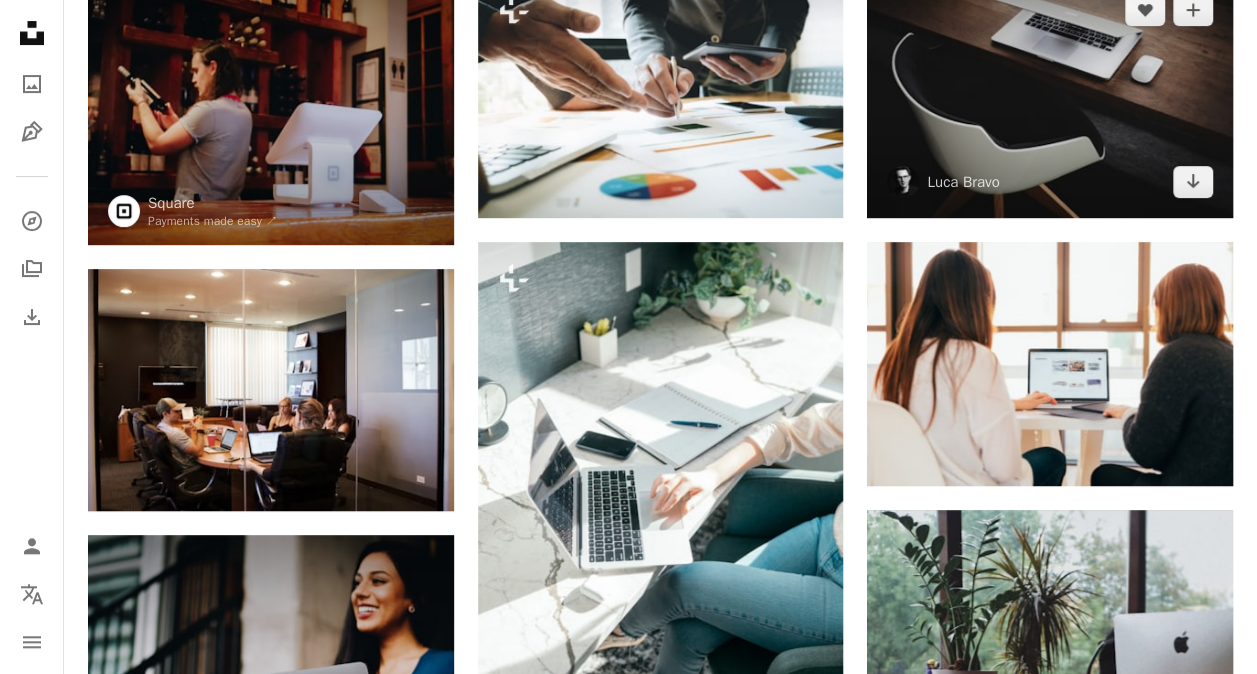 scroll, scrollTop: 0, scrollLeft: 0, axis: both 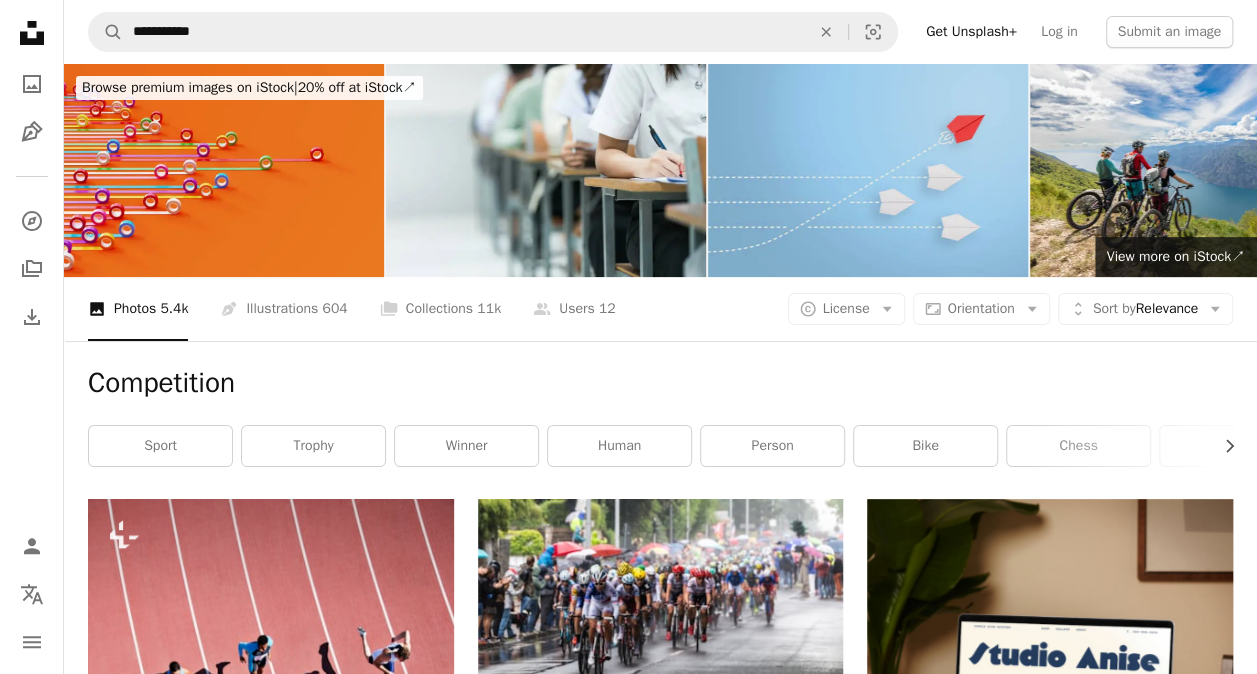 click at bounding box center [868, 170] 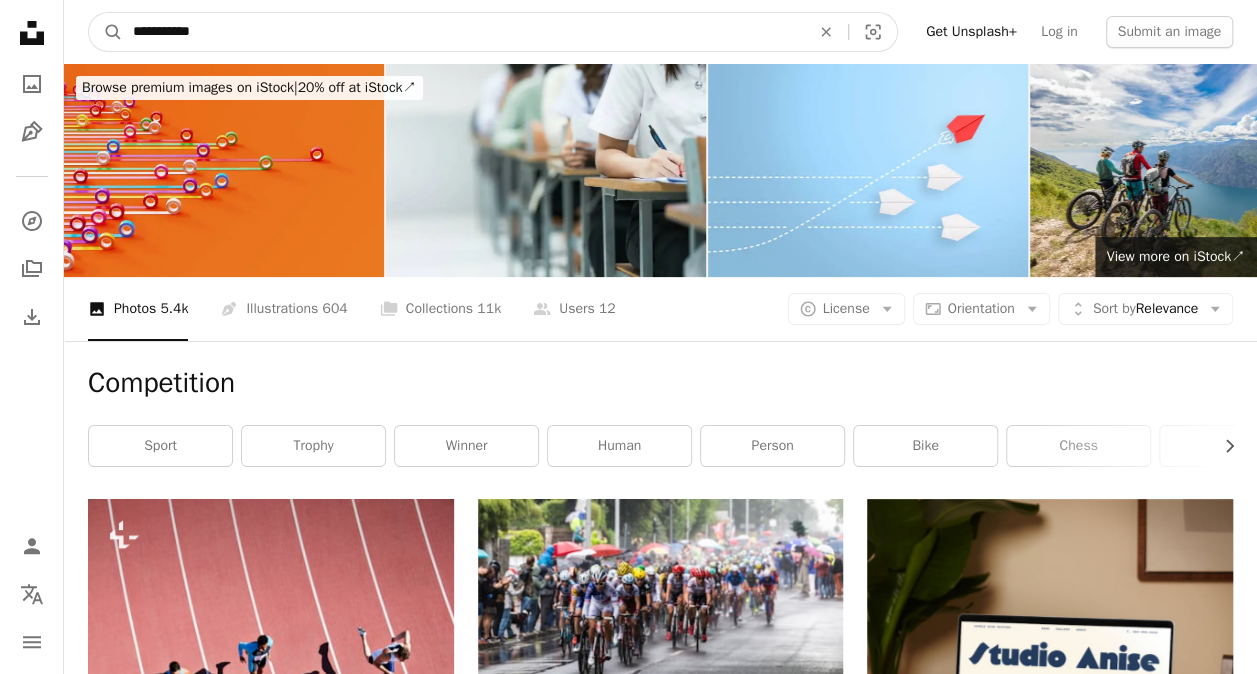 click on "**********" at bounding box center (463, 32) 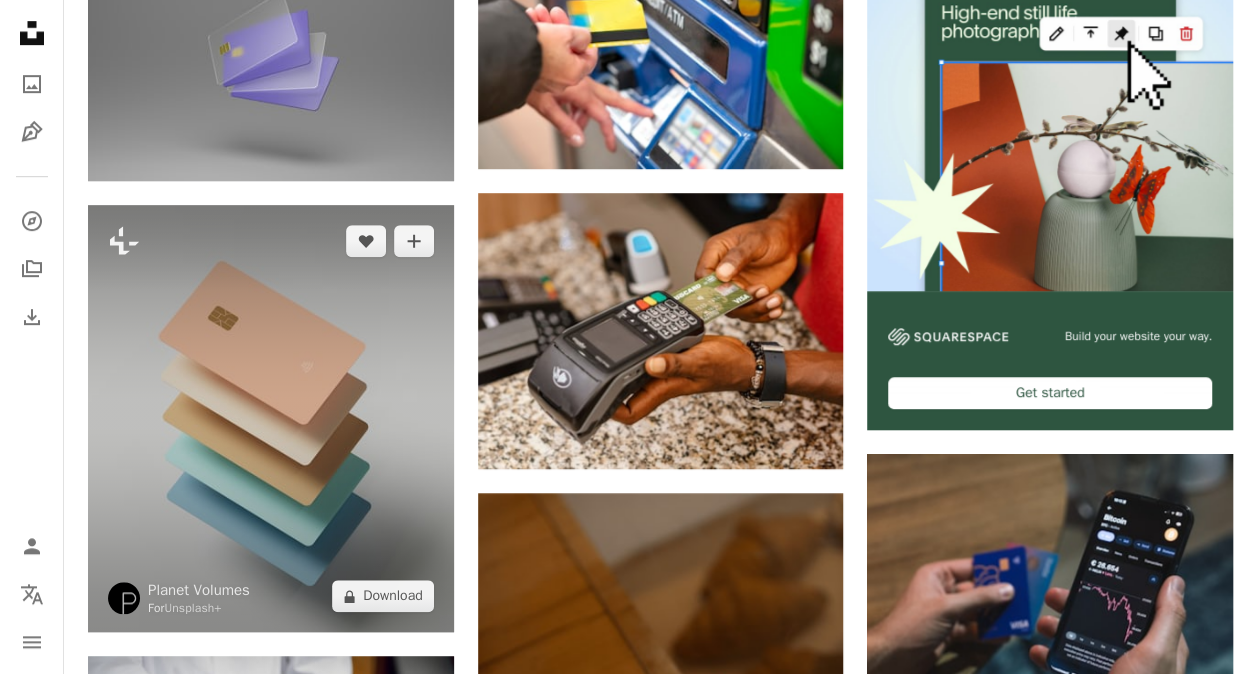 scroll, scrollTop: 600, scrollLeft: 0, axis: vertical 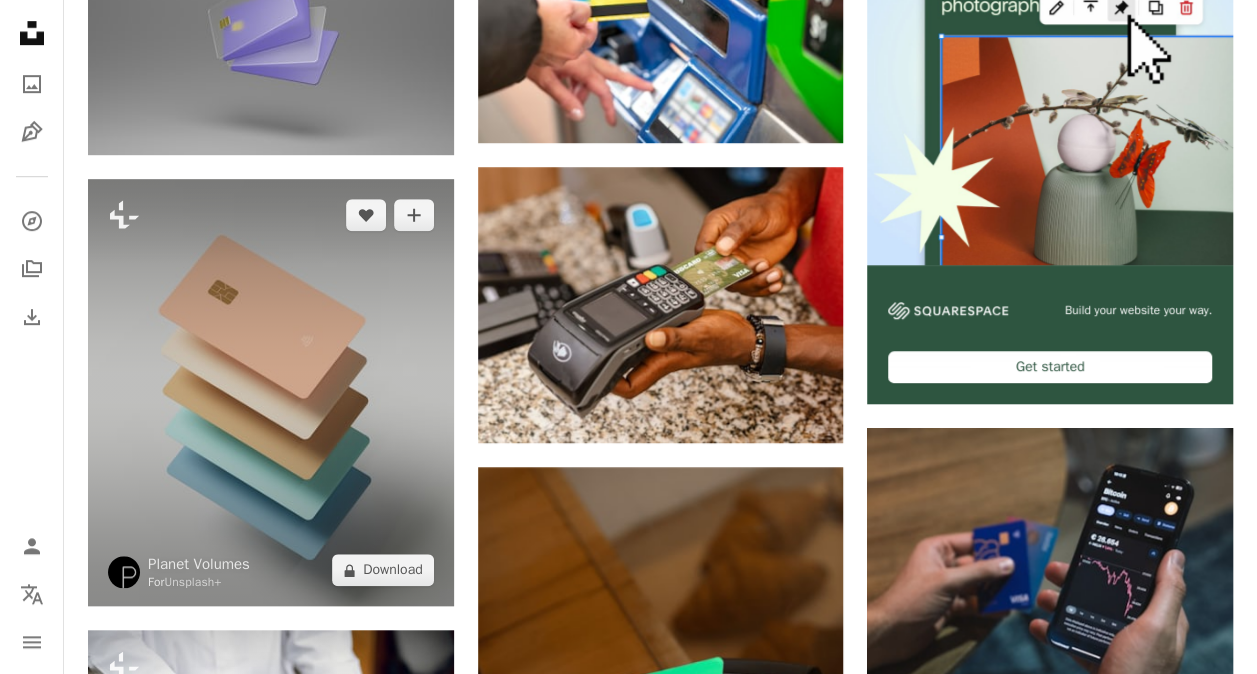 click at bounding box center [271, 392] 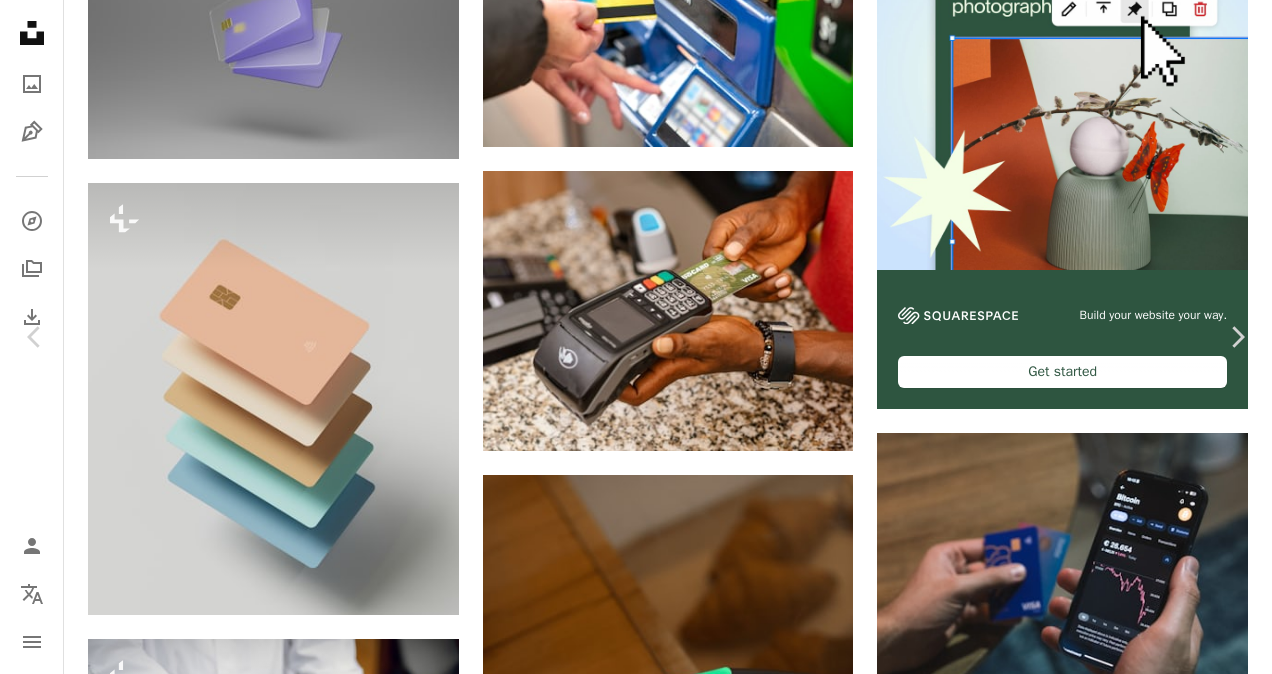 click on "[FIRST] [LAST] For Unsplash+ A heart A plus sign A lock Download Zoom in A forward-right arrow Share More Actions Calendar outlined Published on April 19, 2023 Safety Licensed under the Unsplash+ License 3d render digital image credit card payment debit card acquisition contactless payment card Creative Commons images From this series Chevron right Plus sign for Unsplash+ Plus sign for Unsplash+ Plus sign for Unsplash+ Plus sign for Unsplash+ Plus sign for Unsplash+ Related images Plus sign for Unsplash+ A heart A plus sign [FIRST] [LAST] For Unsplash+ A lock Download Plus sign for Unsplash+ A heart A plus sign [FIRST] [LAST] For Unsplash+ A lock Download Plus sign for Unsplash+ A heart A plus sign [FIRST] [LAST] For Unsplash+ A lock Download Plus sign for Unsplash+ A heart A plus sign [FIRST] [LAST] For Unsplash+ A lock Download Plus sign for Unsplash+ A heart A plus sign [FIRST] [LAST] For Unsplash+ A lock Download Plus sign for Unsplash+ A heart A plus sign For" at bounding box center (636, 3886) 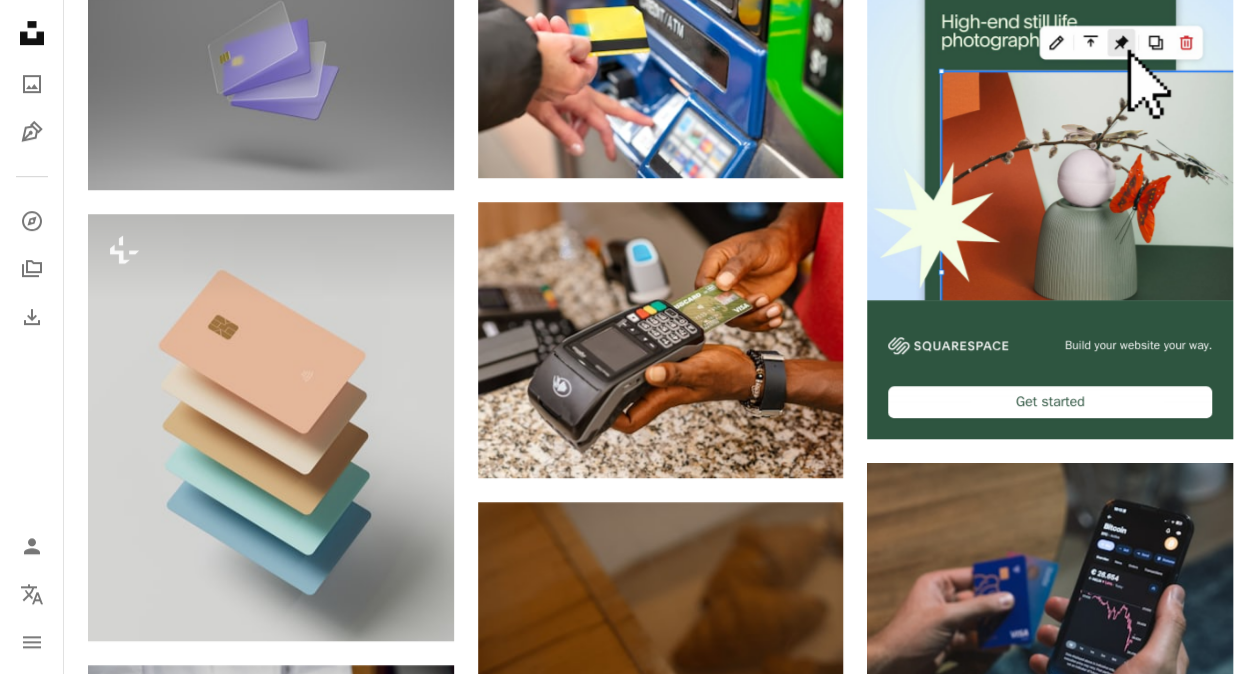 scroll, scrollTop: 200, scrollLeft: 0, axis: vertical 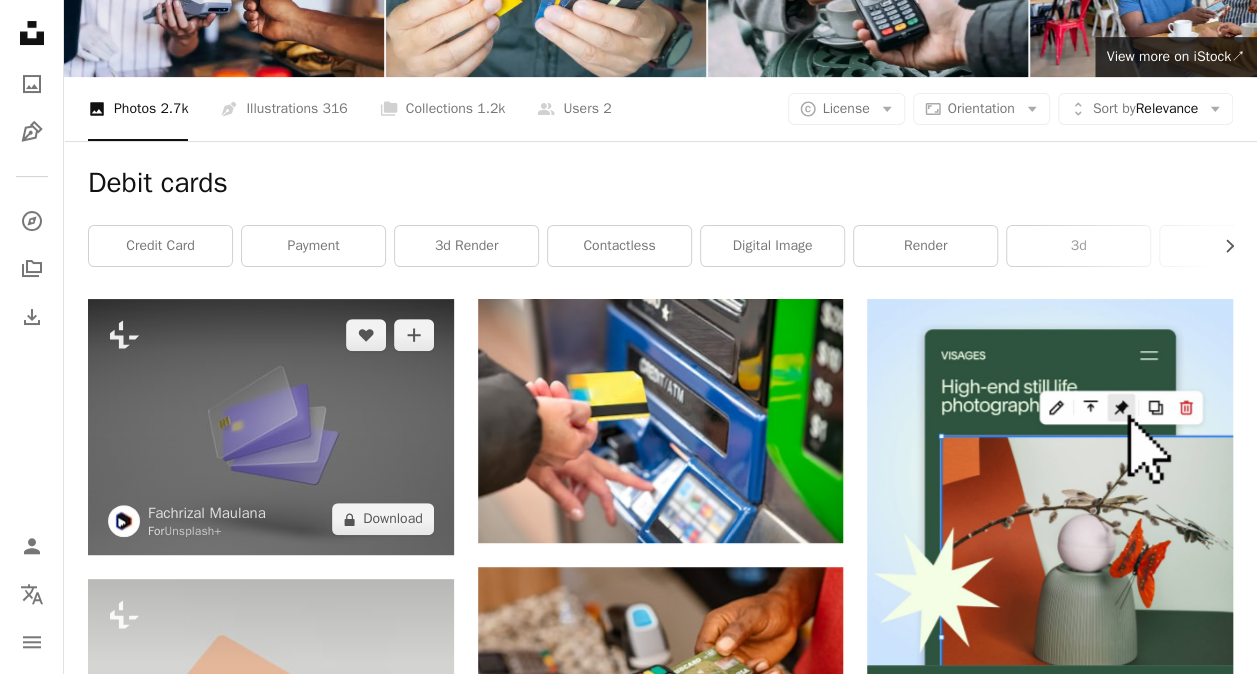 click at bounding box center [271, 427] 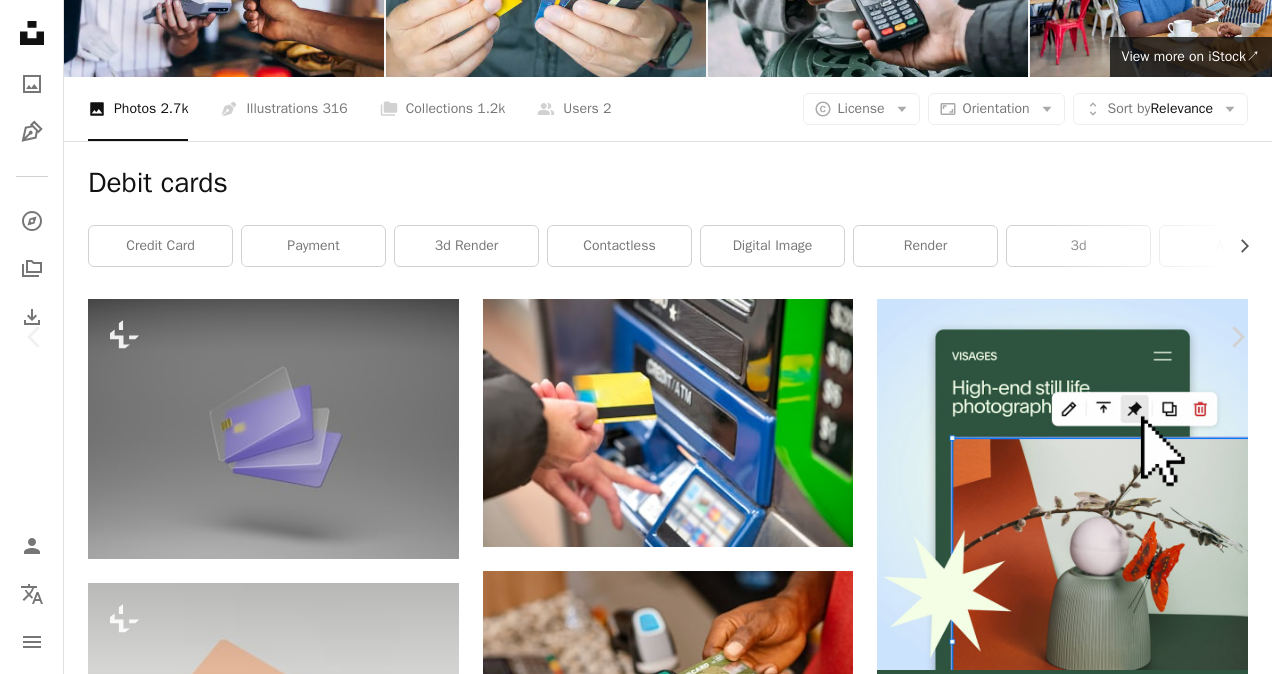 click on "[FIRST] [LAST] For Unsplash+ A heart A plus sign A lock Download Zoom in A forward-right arrow Share More Actions Calendar outlined Published on April 17, 2023 Safety Licensed under the Unsplash+ License blue white glass 3d render digital image render credit card payment gray mock up 3d renders online banking 3d icon renders contactless cashless 3d models brand photography product mock up Free stock photos From this series Plus sign for Unsplash+ Plus sign for Unsplash+ Related images Plus sign for Unsplash+ A heart A plus sign [FIRST] [LAST] For Unsplash+ A lock Download Plus sign for Unsplash+ A heart A plus sign [FIRST] [LAST] For Unsplash+ A lock Download Plus sign for Unsplash+ A heart A plus sign and machines For Unsplash+ A lock Download Plus sign for Unsplash+ A heart A plus sign [FIRST] [LAST] For Unsplash+ A lock Download Plus sign for Unsplash+ A heart A plus sign Getty Images For Unsplash+ A lock Download Plus sign for Unsplash+ A heart A plus sign" at bounding box center [636, 4286] 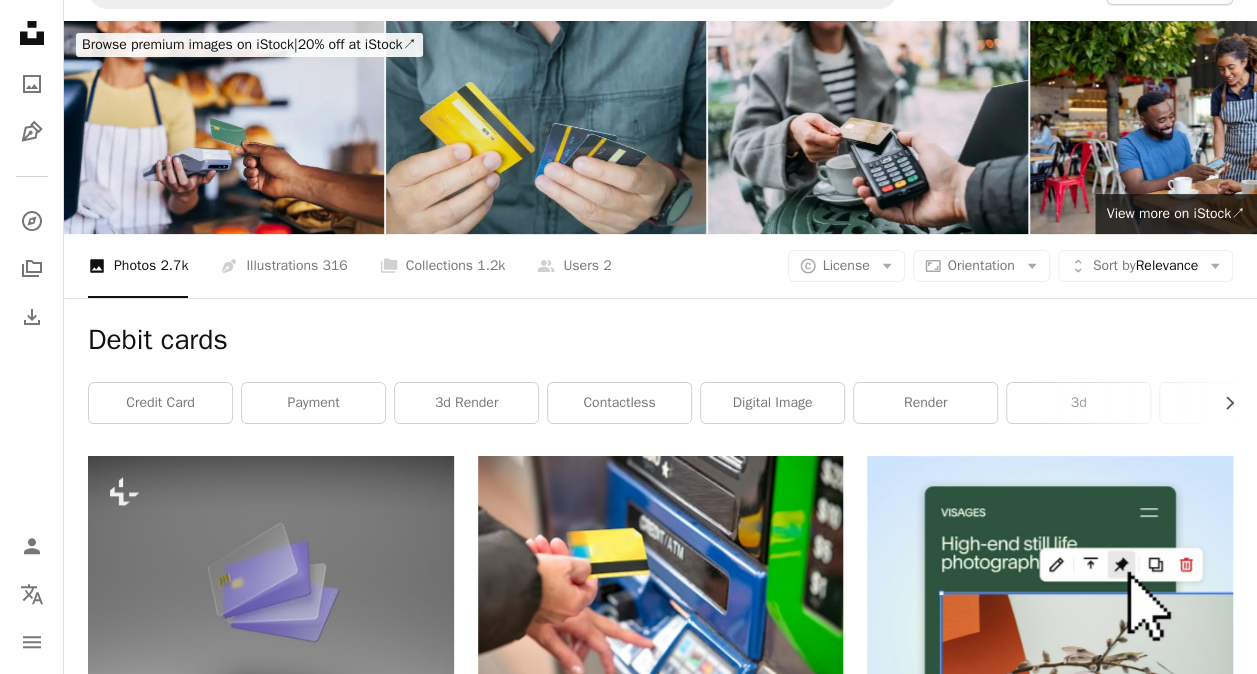 scroll, scrollTop: 0, scrollLeft: 0, axis: both 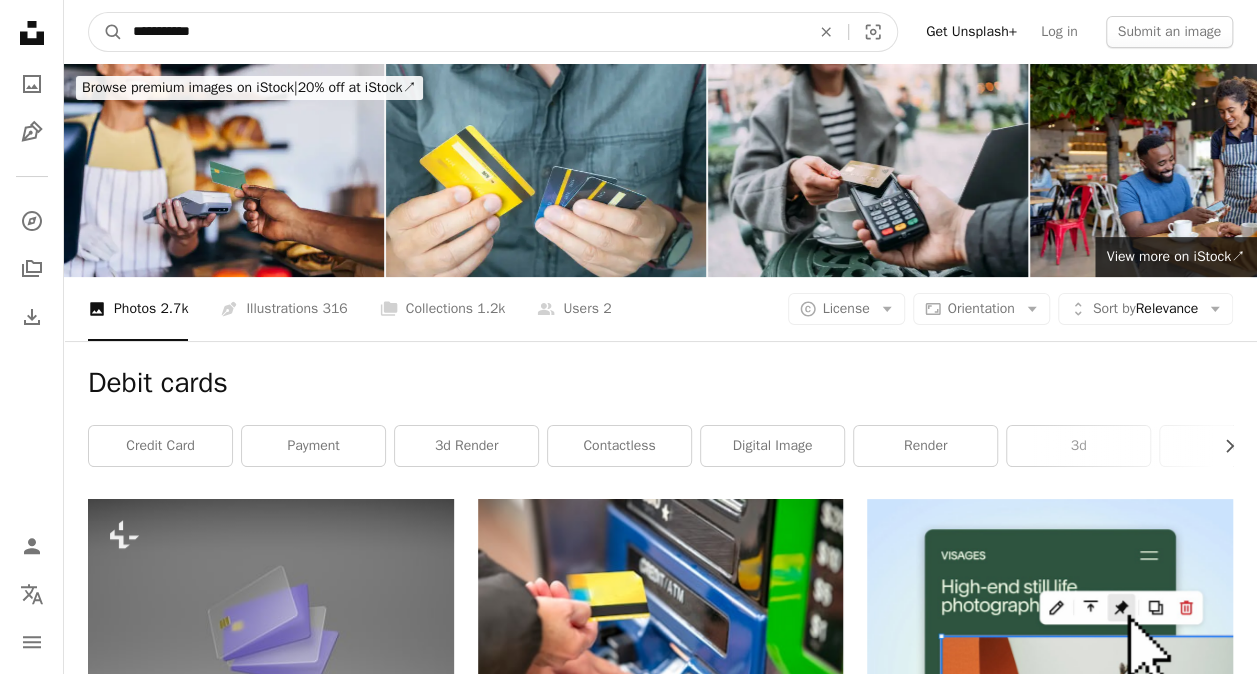 click on "**********" at bounding box center (463, 32) 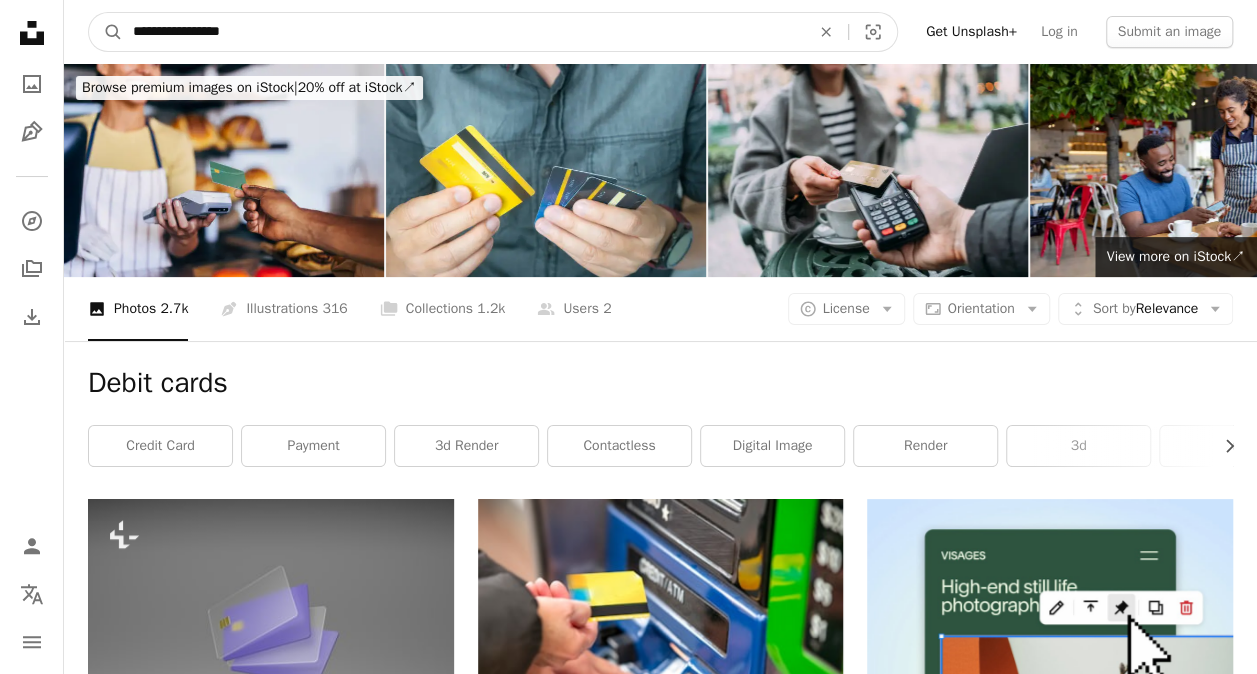 type on "**********" 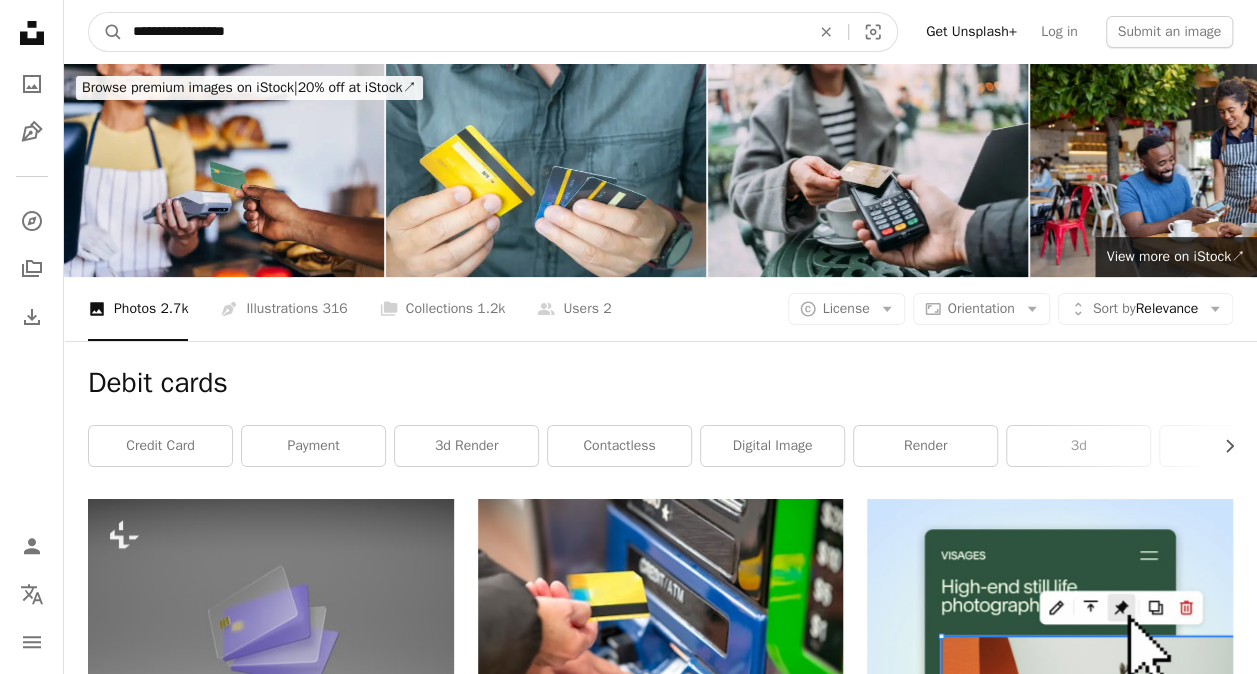 click on "A magnifying glass" at bounding box center (106, 32) 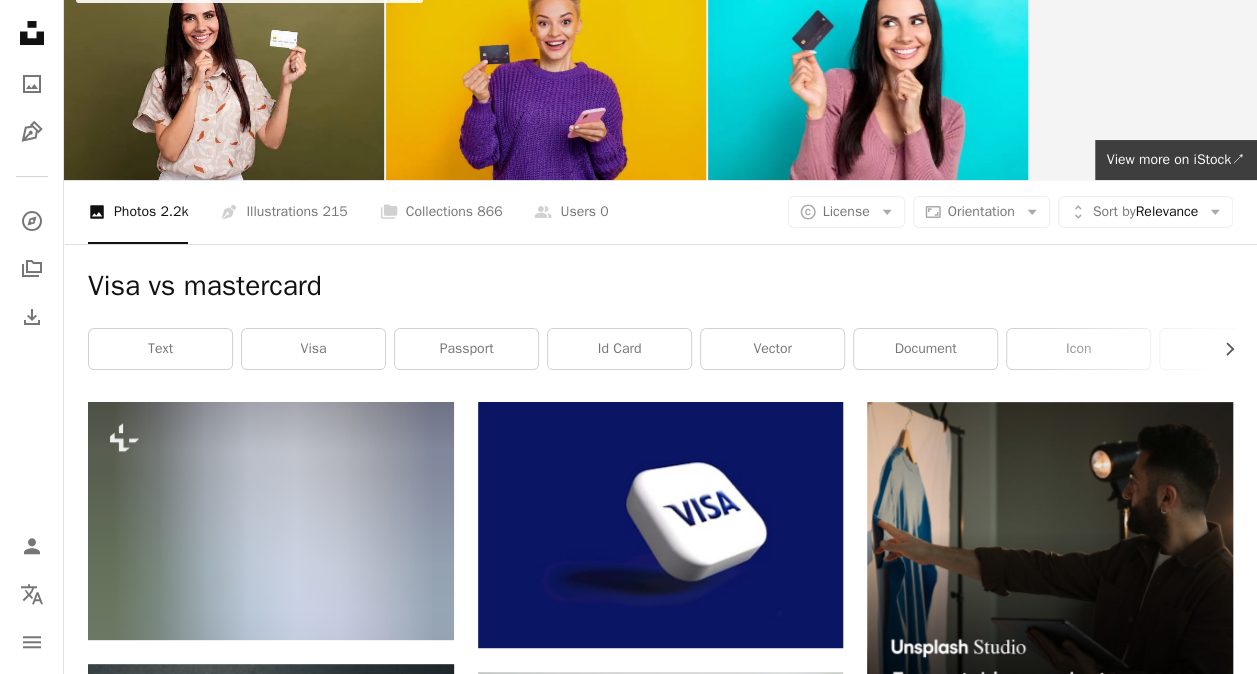 scroll, scrollTop: 0, scrollLeft: 0, axis: both 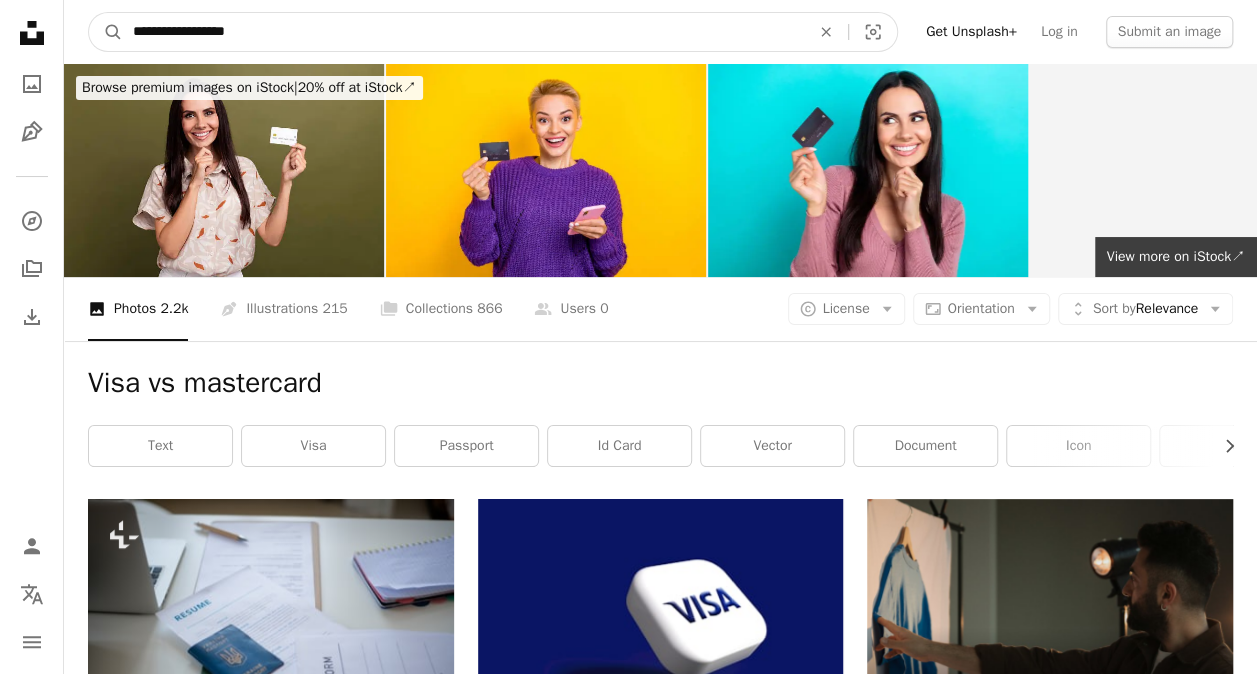 click on "**********" at bounding box center (463, 32) 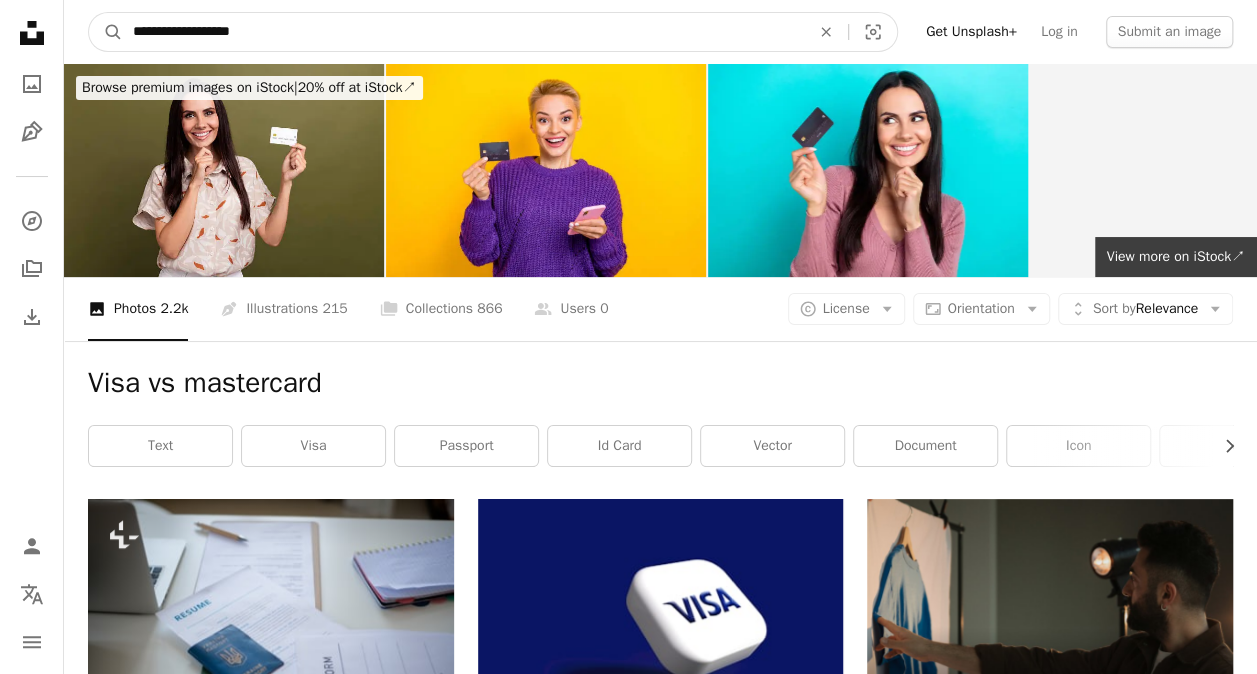 type on "**********" 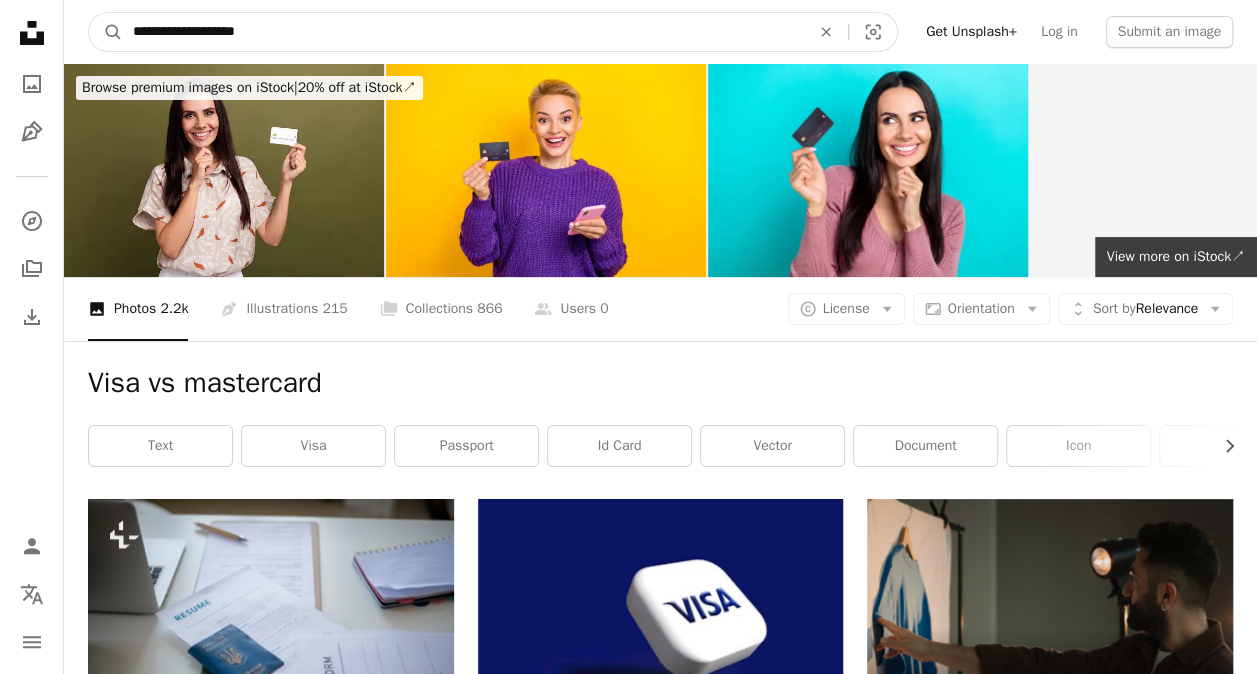 click on "A magnifying glass" at bounding box center (106, 32) 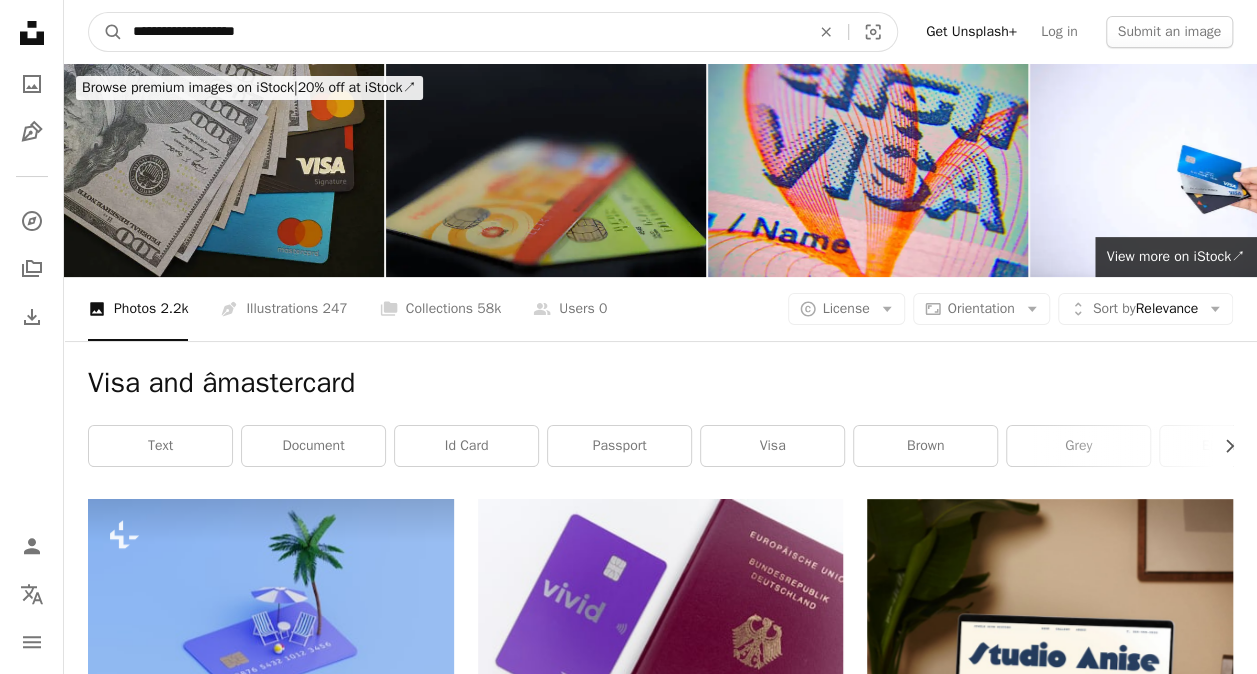 click on "**********" at bounding box center [463, 32] 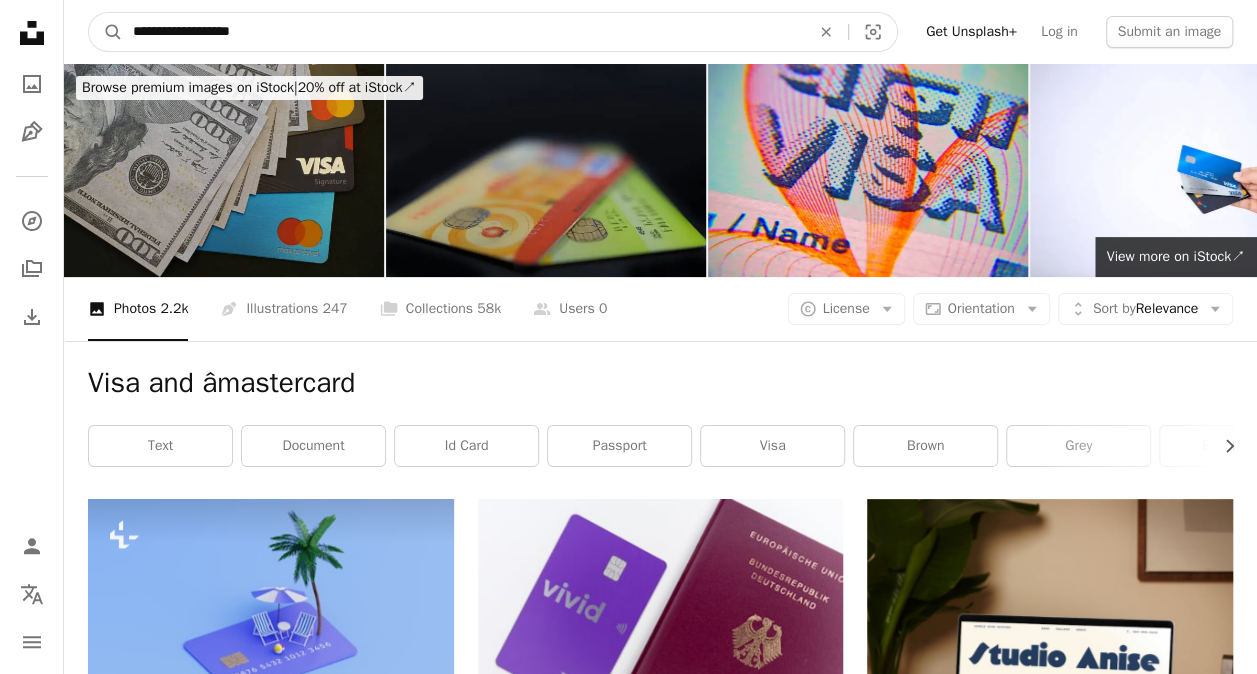 click on "A magnifying glass" at bounding box center [106, 32] 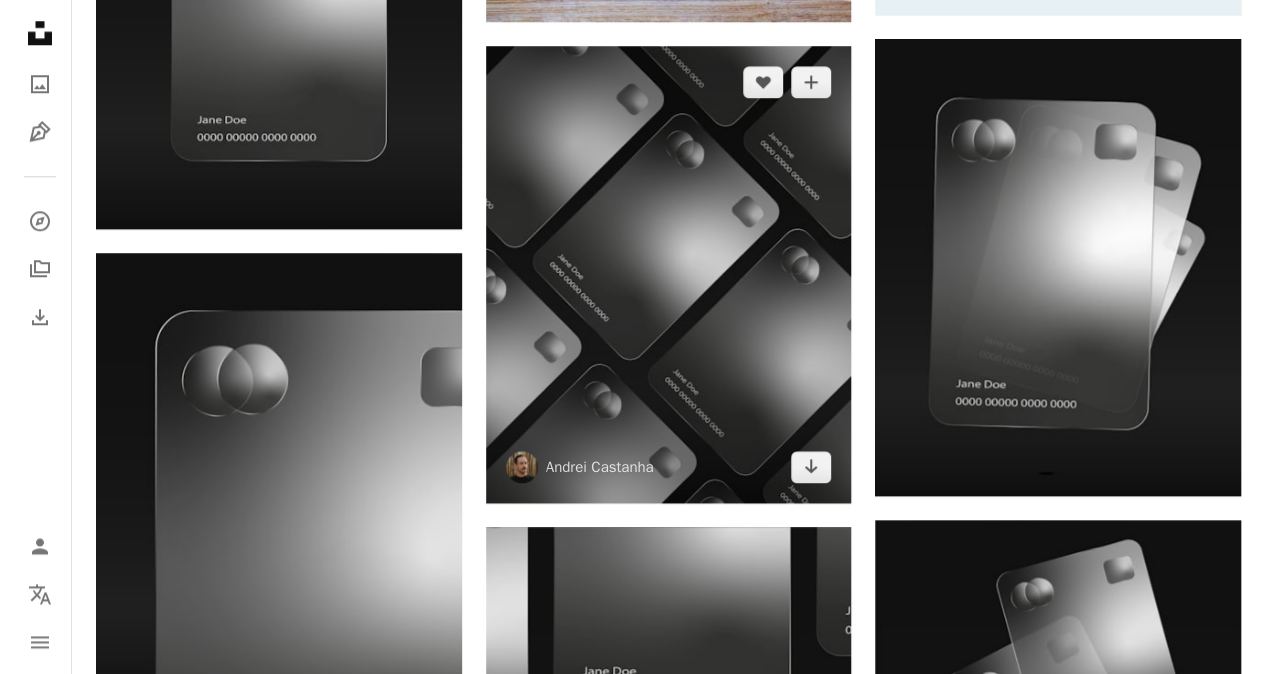 scroll, scrollTop: 1100, scrollLeft: 0, axis: vertical 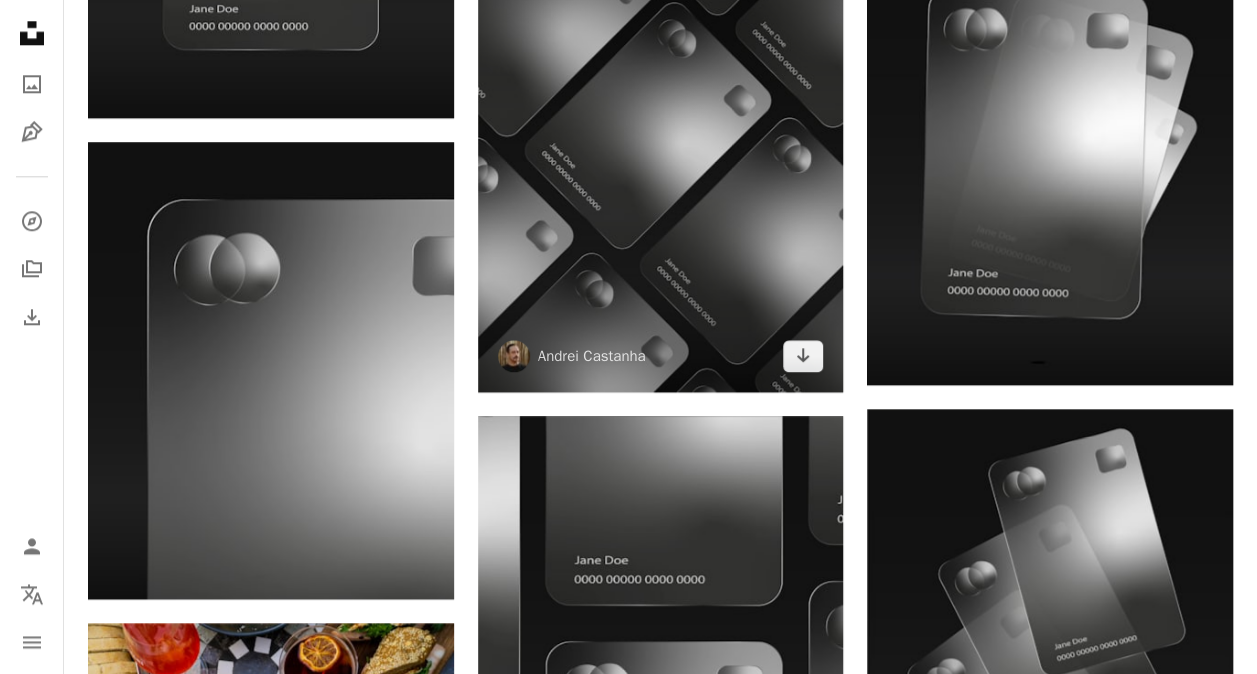 click at bounding box center (661, 163) 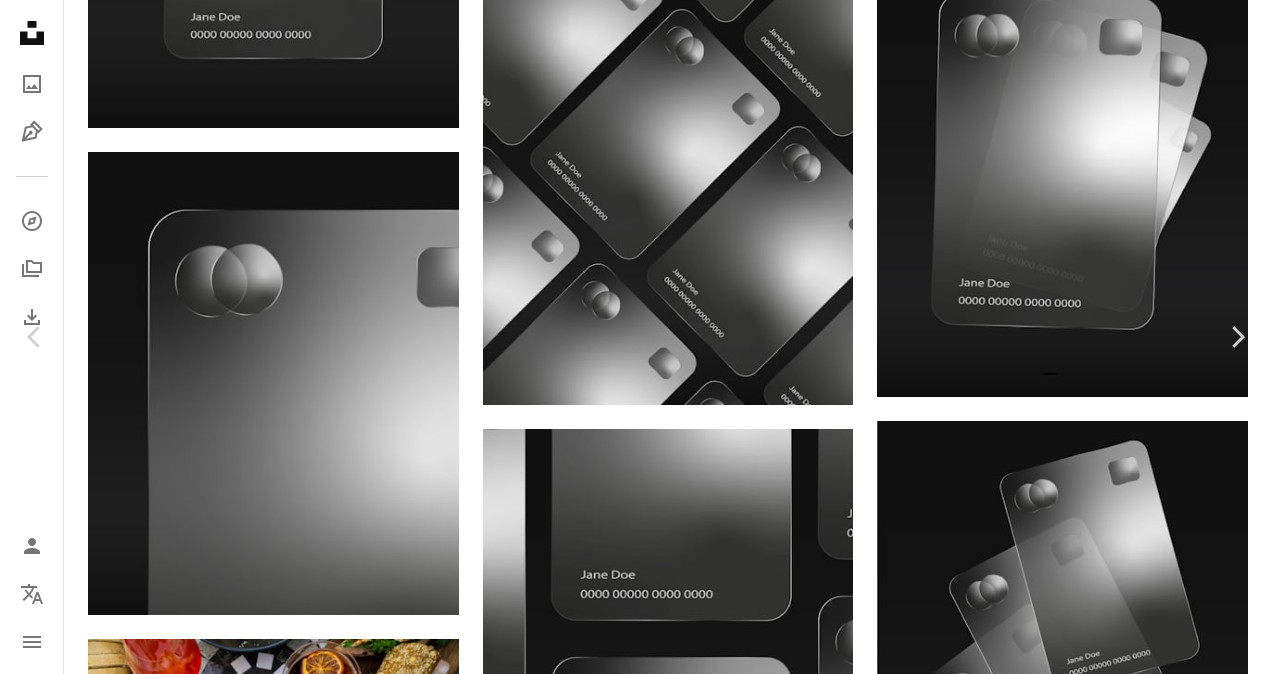 click on "Download free" at bounding box center [1073, 3150] 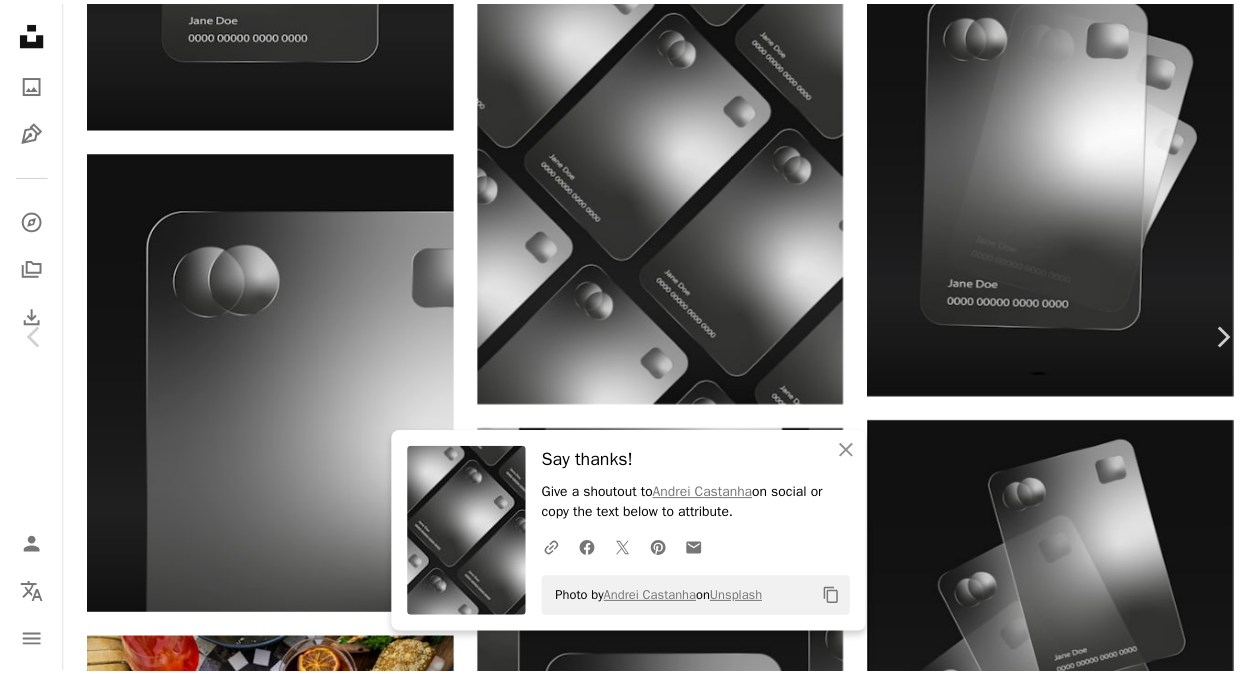 scroll, scrollTop: 1179, scrollLeft: 0, axis: vertical 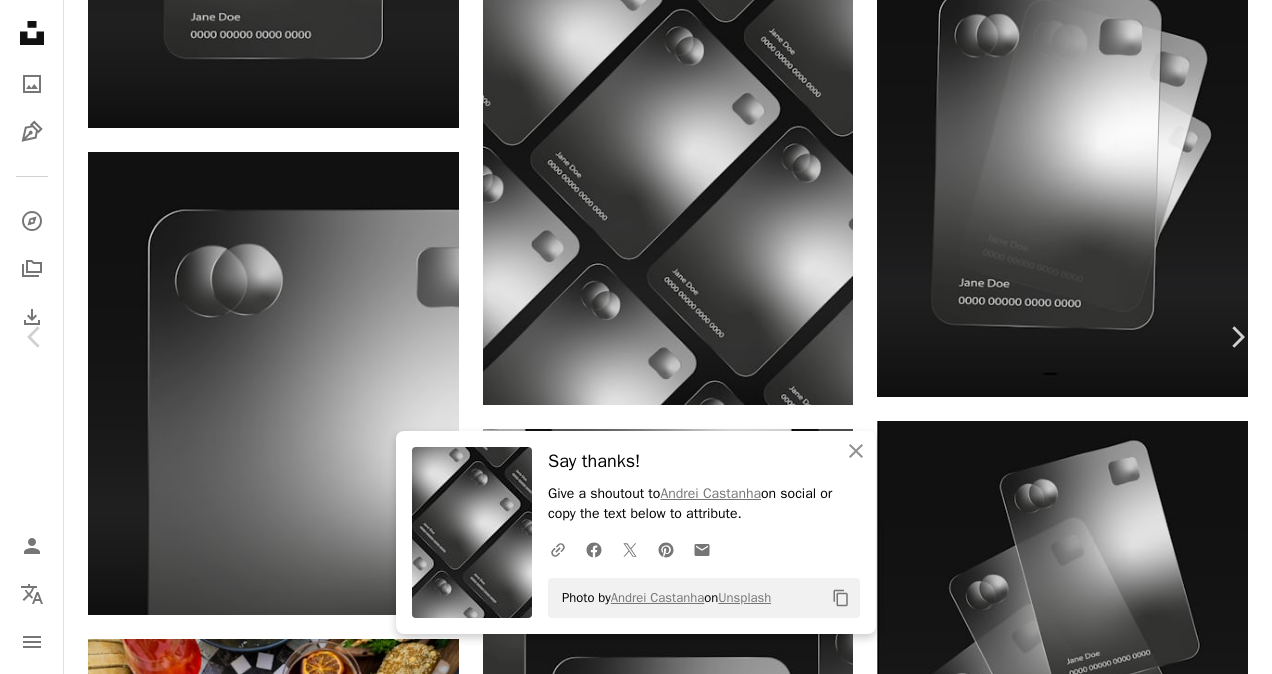 click on "Photo by [FIRST] [LAST] on Unsplash
Copy content [FIRST] [LAST] [FIRST] [LAST] A heart A plus sign Download free Chevron down Zoom in Views 12,018 Downloads 82 A forward-right arrow Share Info icon Info More Actions Black Card Mockup Calendar outlined Published on March 11, 2025 Safety Free to use under the Unsplash License money finance bank minimal mockup financial economy visa fintech premium credit mastercard creditcard businesscard paper phone iphone text mobile phone electronics Free pictures Browse premium related images on iStock | Save 20% with code UNSPLASH20 View more on iStock ↗ Related images A heart A plus sign [FIRST] [LAST] Arrow pointing down A heart A plus sign [FIRST] [LAST] Arrow pointing down A heart A plus sign [FIRST] [LAST] A heart" at bounding box center (636, 3440) 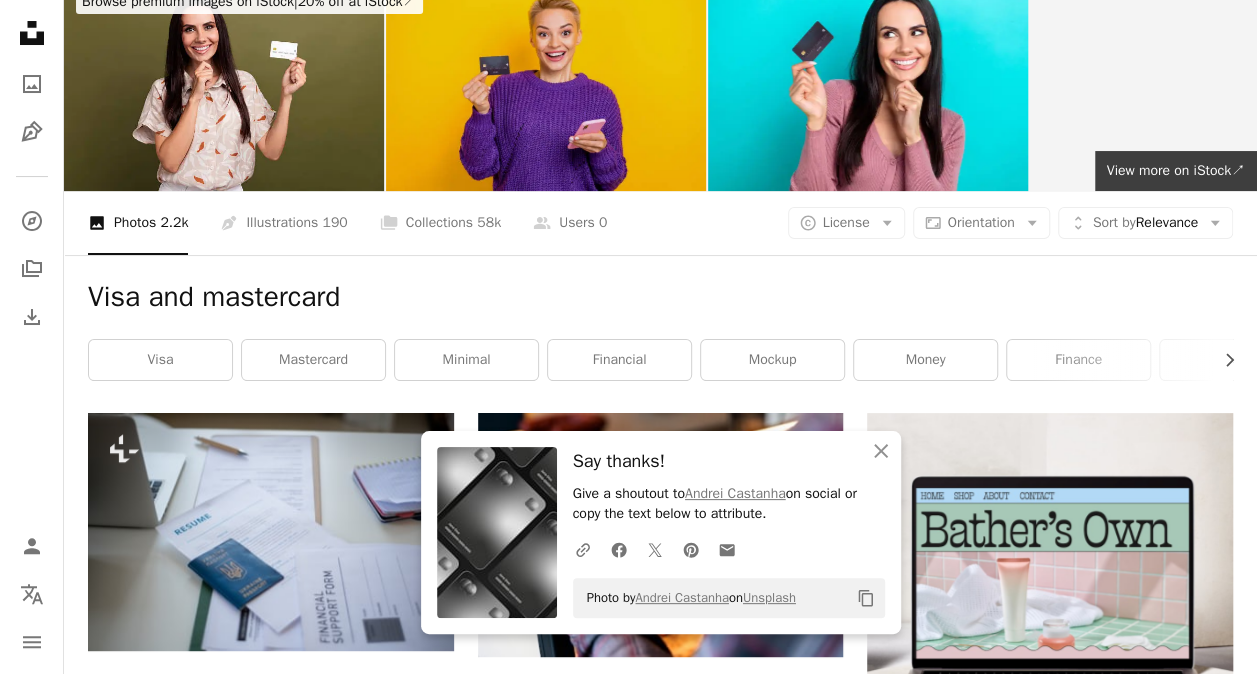 scroll, scrollTop: 0, scrollLeft: 0, axis: both 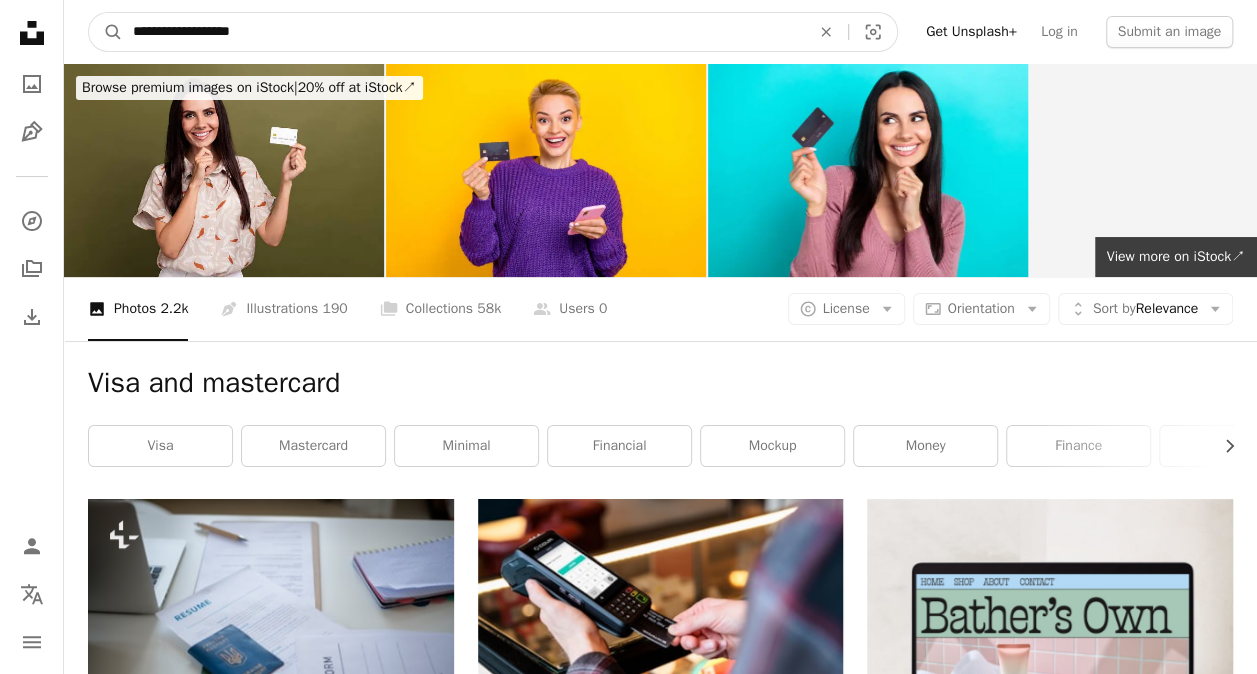 click on "**********" at bounding box center [463, 32] 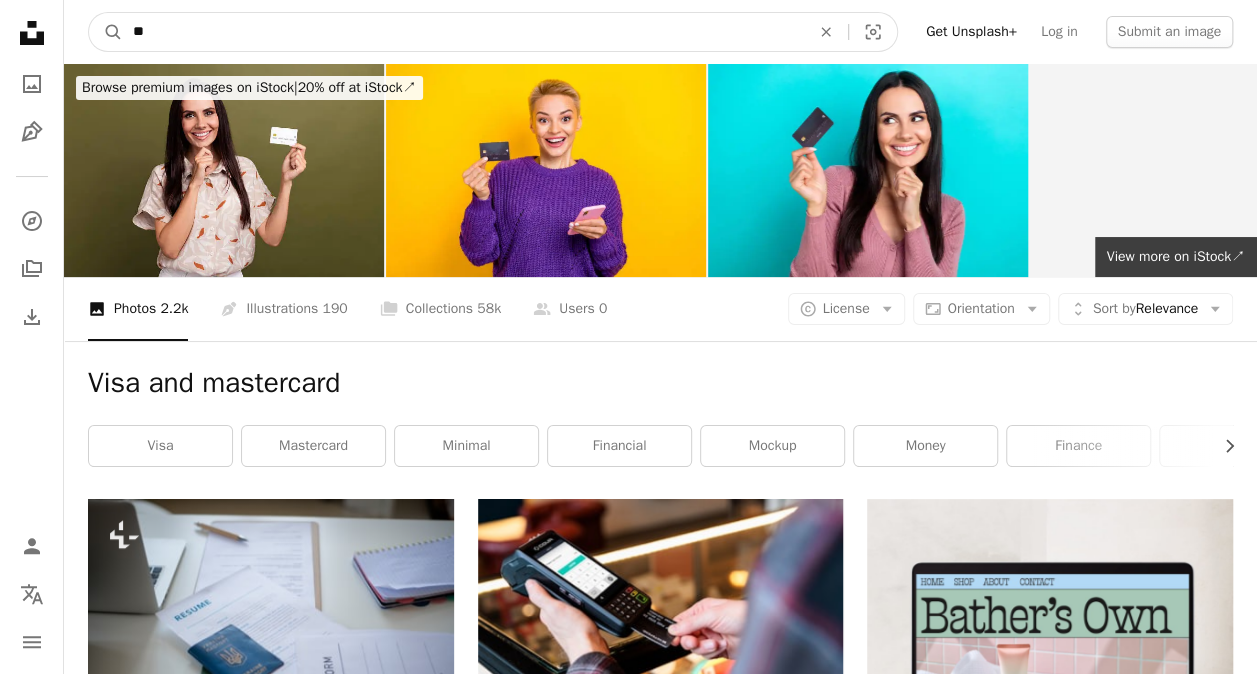 type on "**" 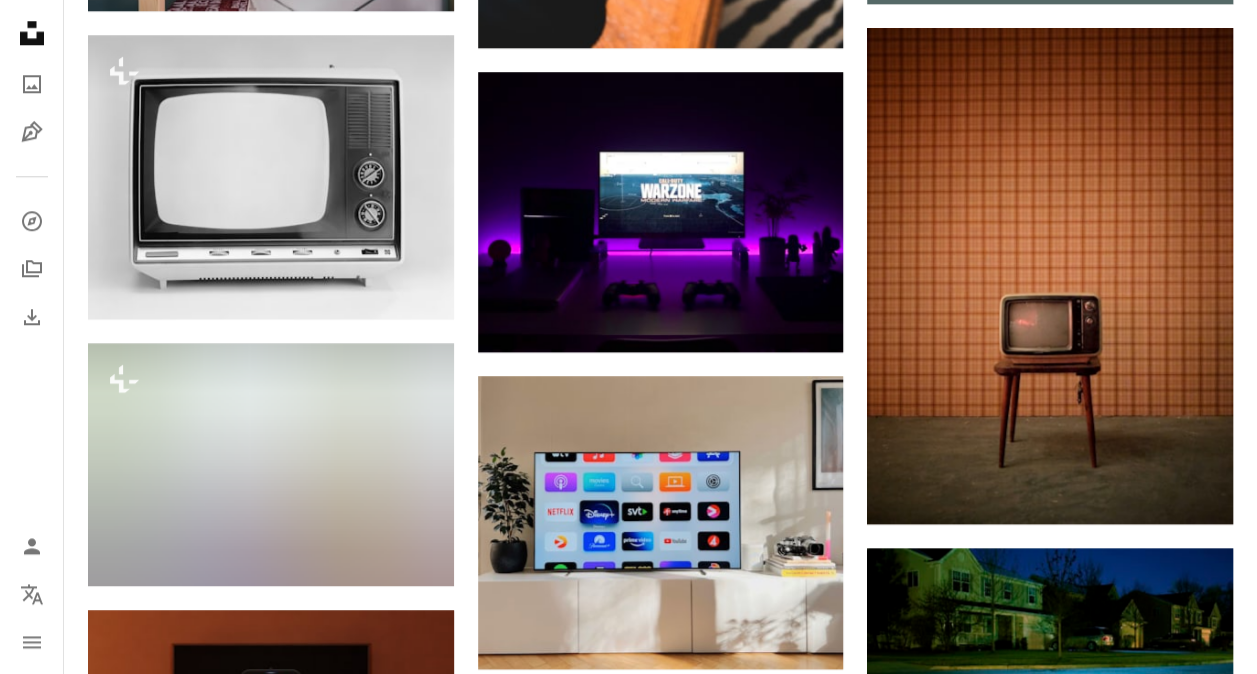 scroll, scrollTop: 1100, scrollLeft: 0, axis: vertical 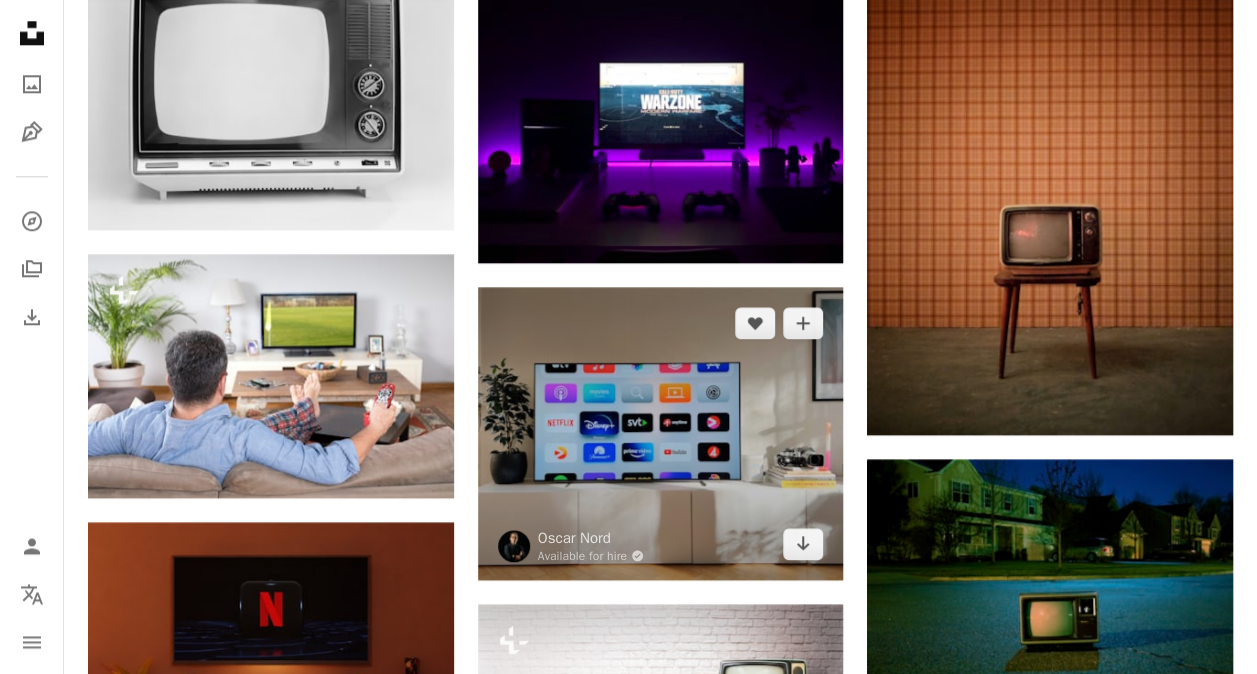 click at bounding box center (661, 433) 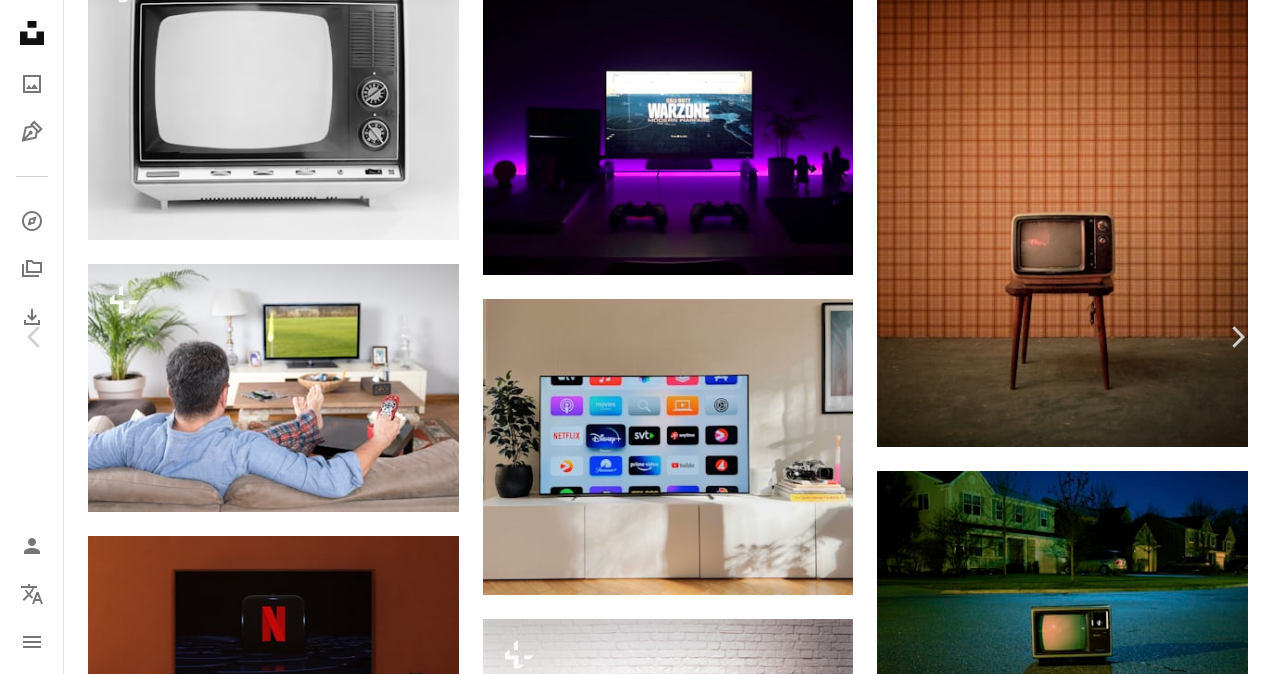 click on "An X shape Chevron left Chevron right [FIRST] [LAST] Available for hire A checkmark inside of a circle A heart A plus sign Download free Chevron down Zoom in Views 1,672,178 Downloads 12,264 Featured in Photos A forward-right arrow Share Info icon Info More Actions Calendar outlined Published on  March 9, 2022 Camera Apple, iPhone 13 Pro Safety Free to use under the  Unsplash License sun light oled livingroom streaming apple tv computer electronics screen television monitor display lcd screen HD Wallpapers Browse premium related images on iStock  |  Save 20% with code UNSPLASH20 View more on iStock  ↗ Related images A heart A plus sign [FIRST] [LAST] Available for hire A checkmark inside of a circle Arrow pointing down Plus sign for Unsplash+ A heart A plus sign Getty Images For  Unsplash+ A lock Download A heart A plus sign [FIRST] [LAST] Arrow pointing down Plus sign for Unsplash+ A heart A plus sign Getty Images For  Unsplash+ A lock Download A heart A plus sign [FIRST] [LAST] Arrow pointing down" at bounding box center [636, 3628] 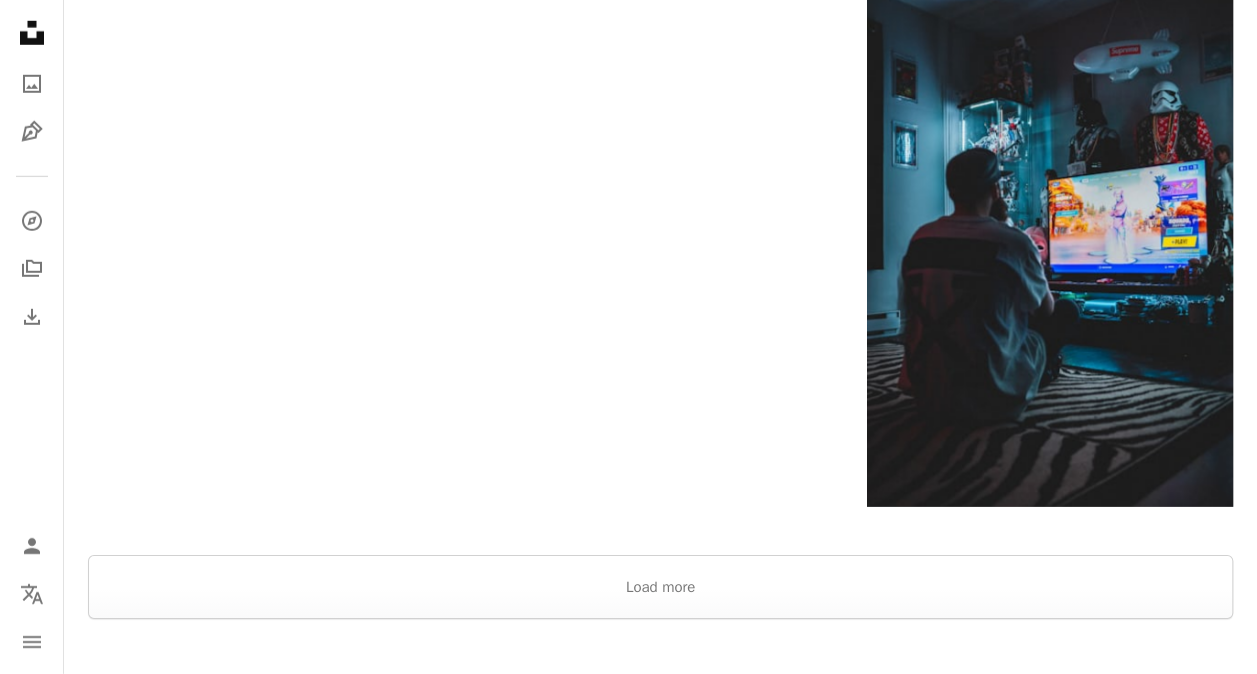 scroll, scrollTop: 2989, scrollLeft: 0, axis: vertical 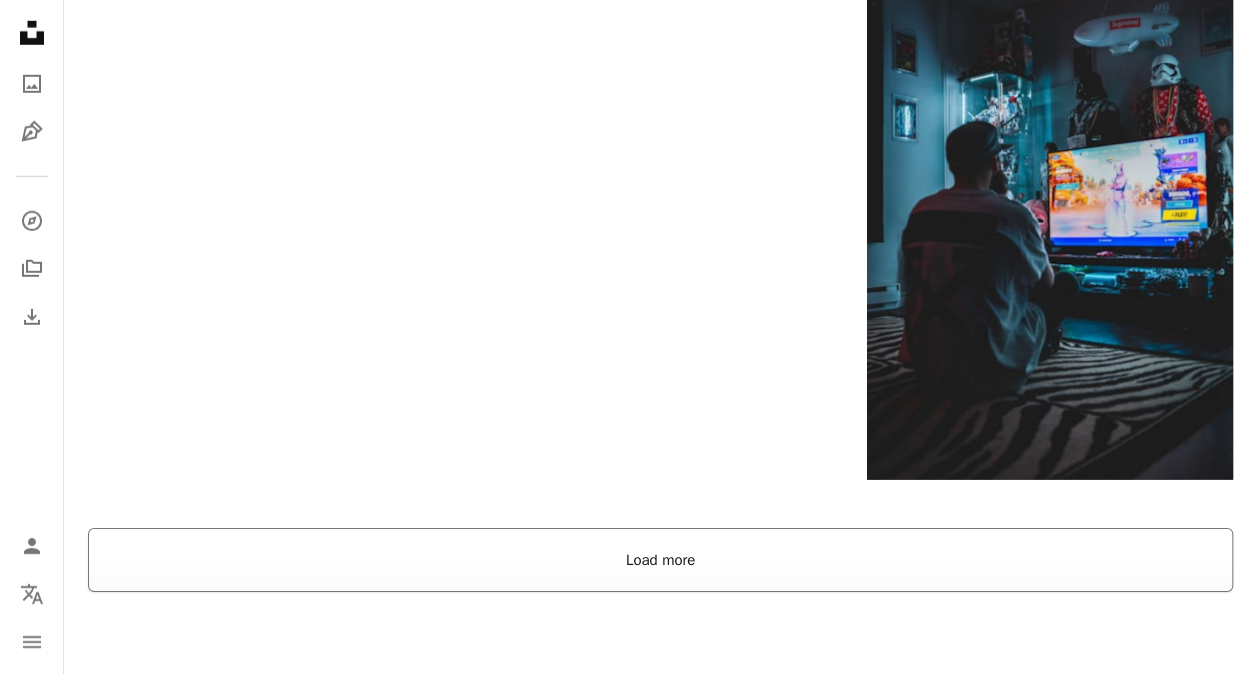 click on "Load more" at bounding box center (660, 560) 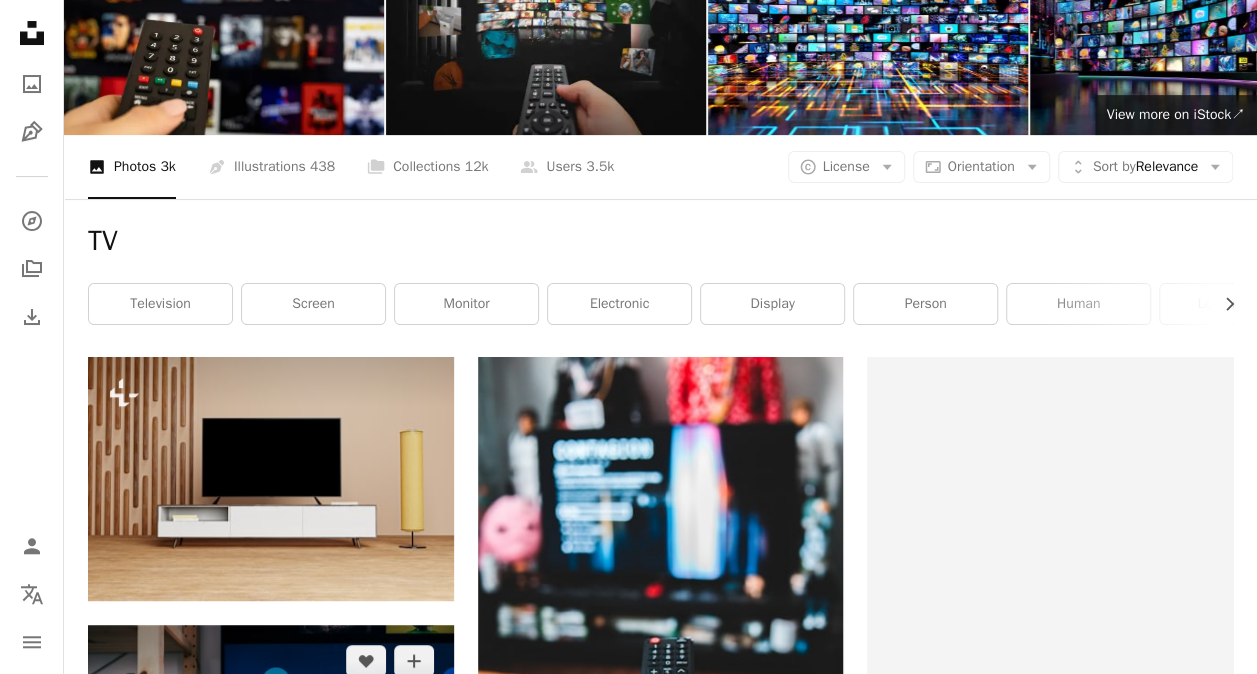 scroll, scrollTop: 0, scrollLeft: 0, axis: both 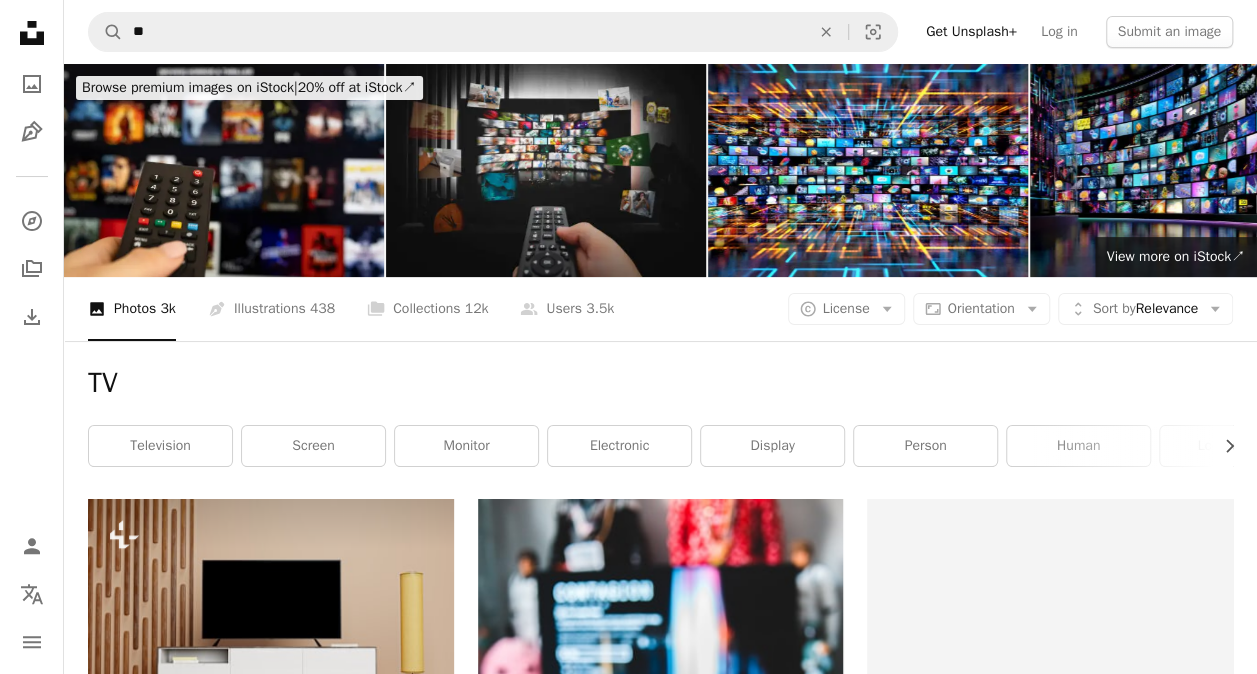 click on "A magnifying glass ** An X shape Visual search Get Unsplash+ Log in Submit an image" at bounding box center [660, 32] 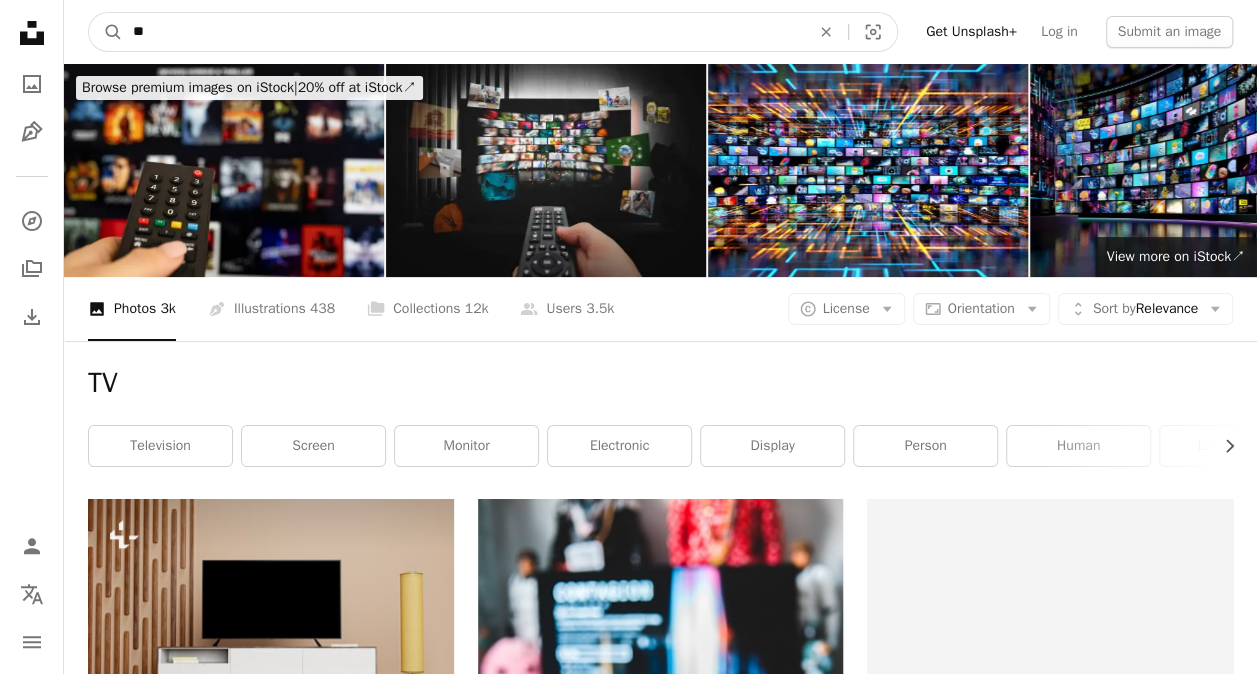 click on "**" at bounding box center [463, 32] 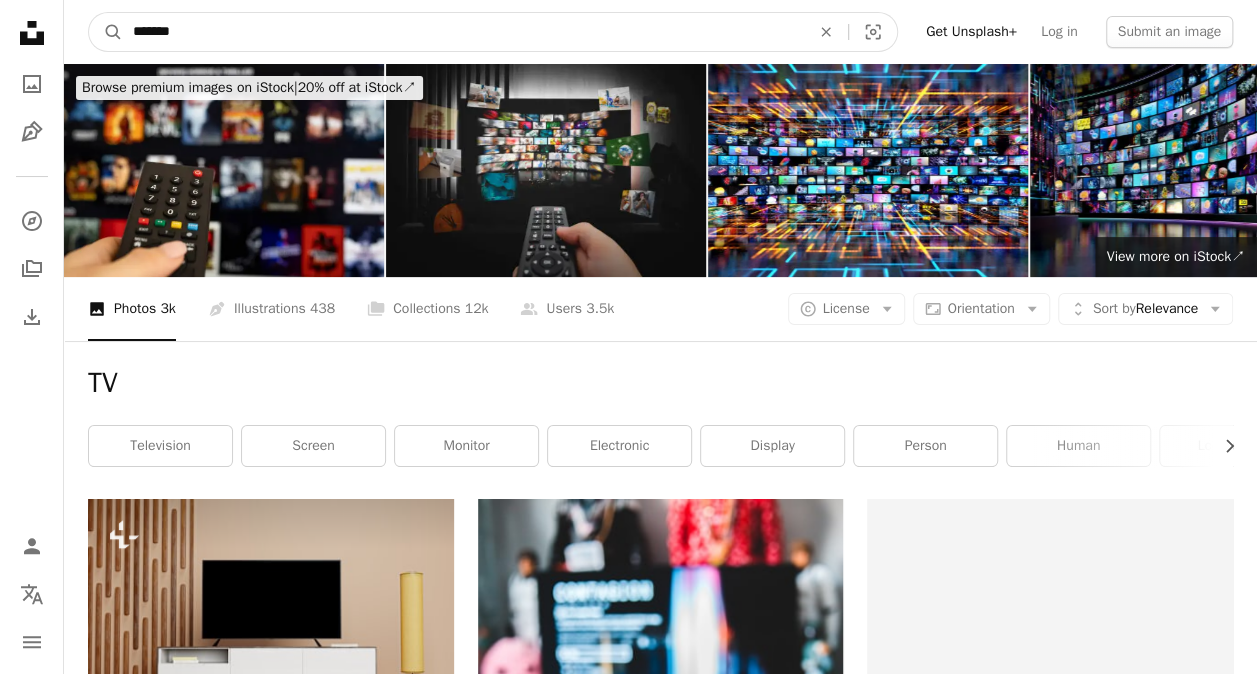 type on "********" 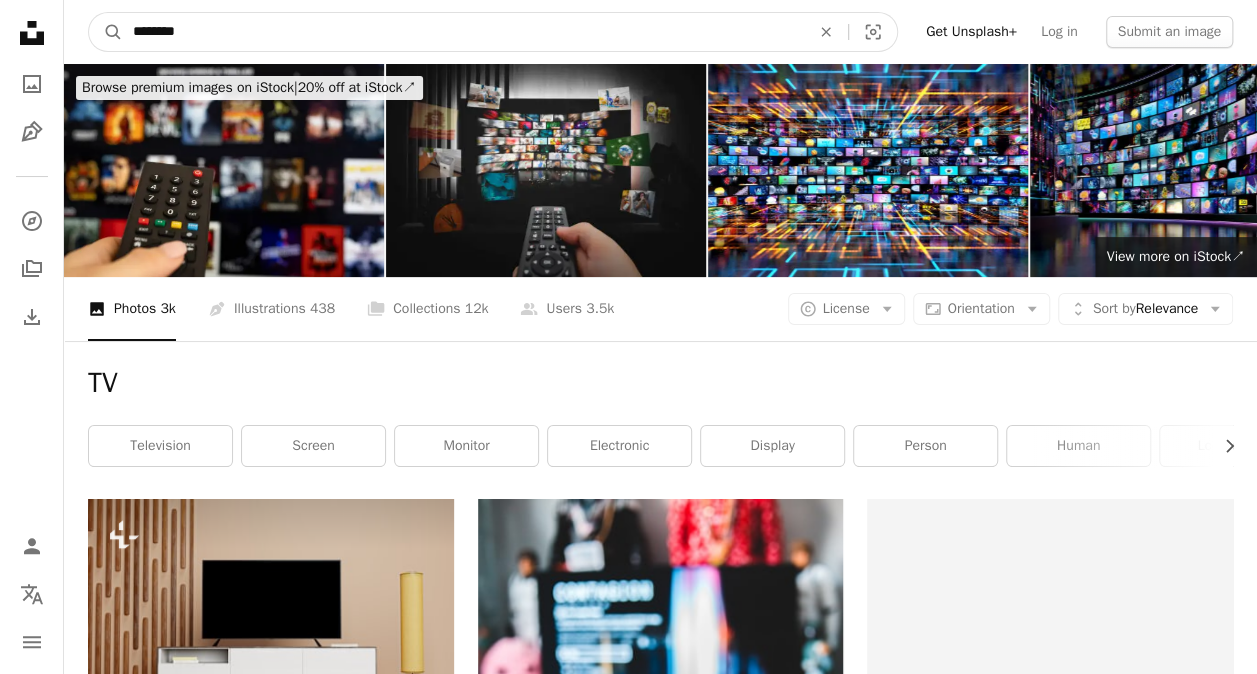 click on "A magnifying glass" at bounding box center [106, 32] 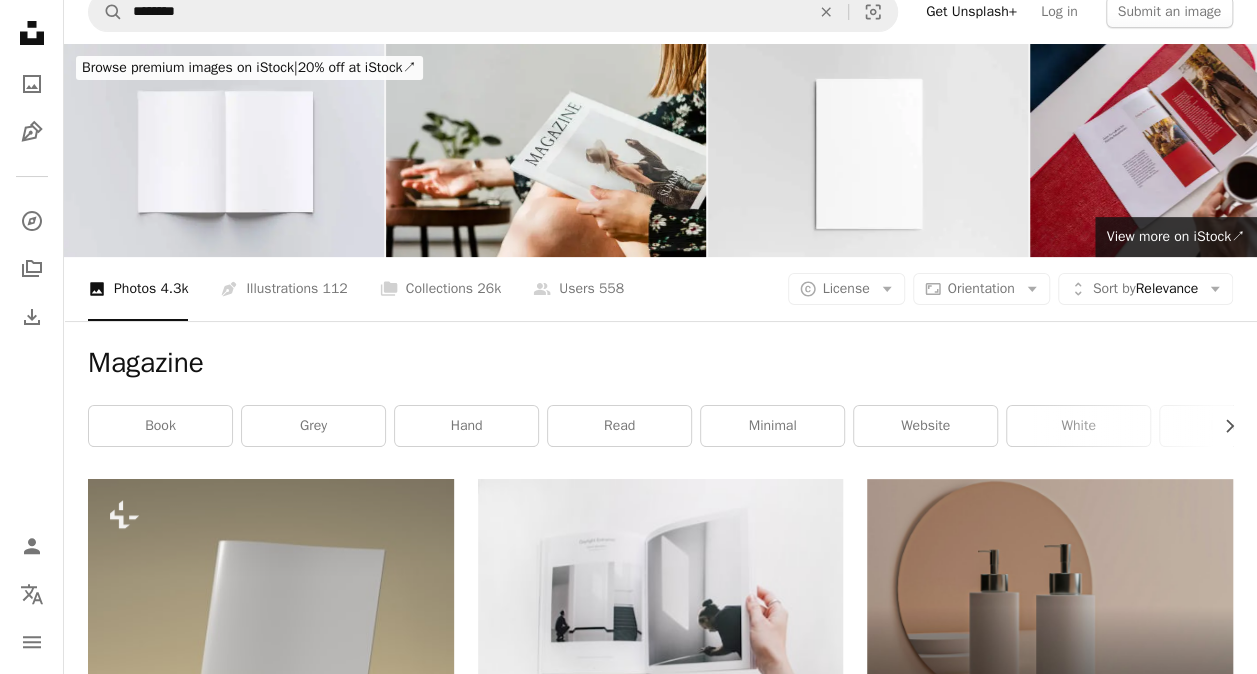 scroll, scrollTop: 0, scrollLeft: 0, axis: both 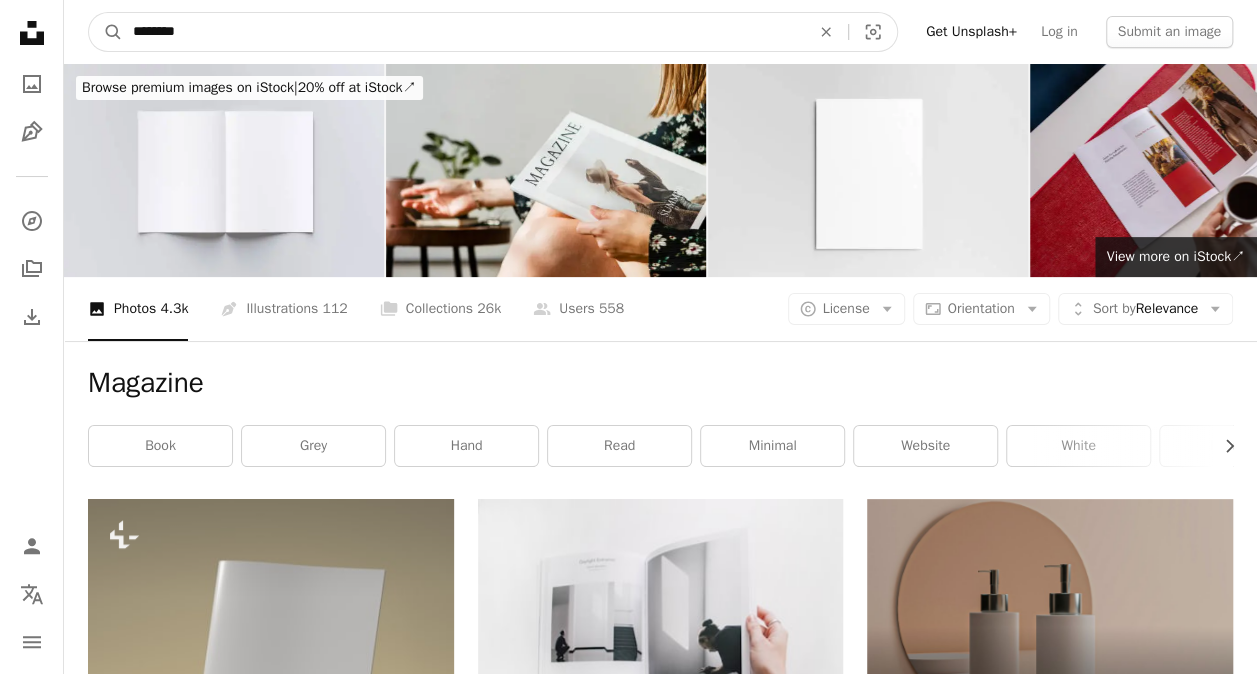 click on "********" at bounding box center [463, 32] 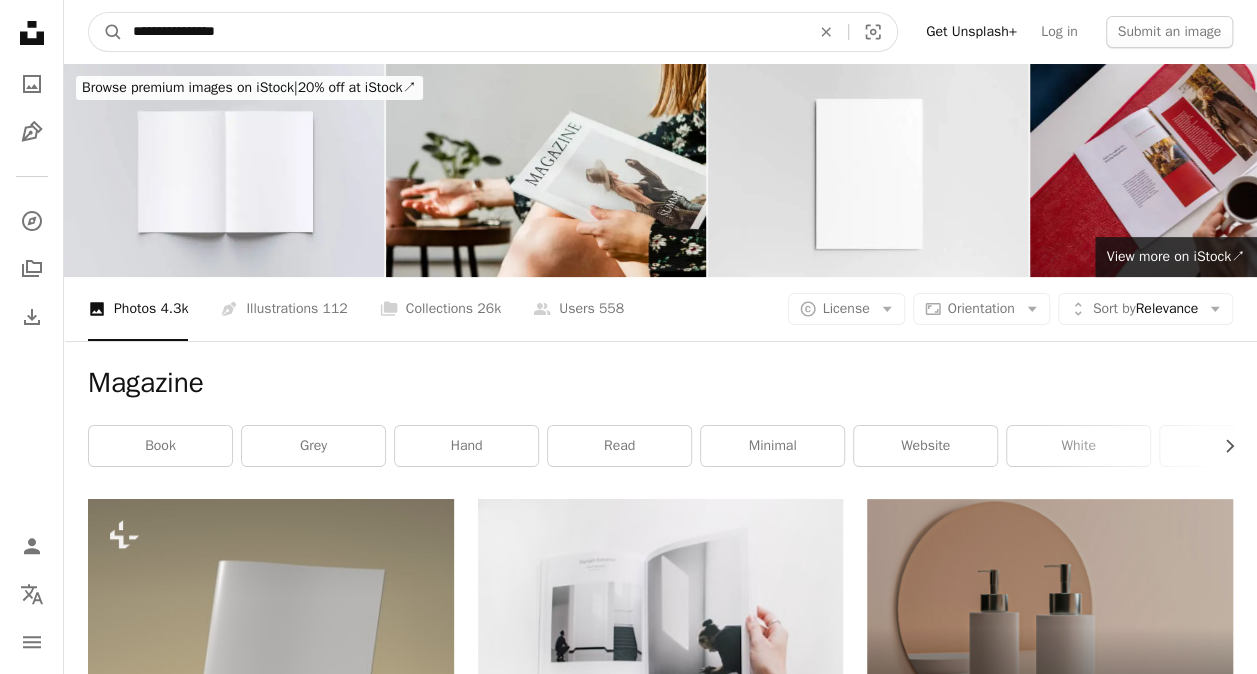 type on "**********" 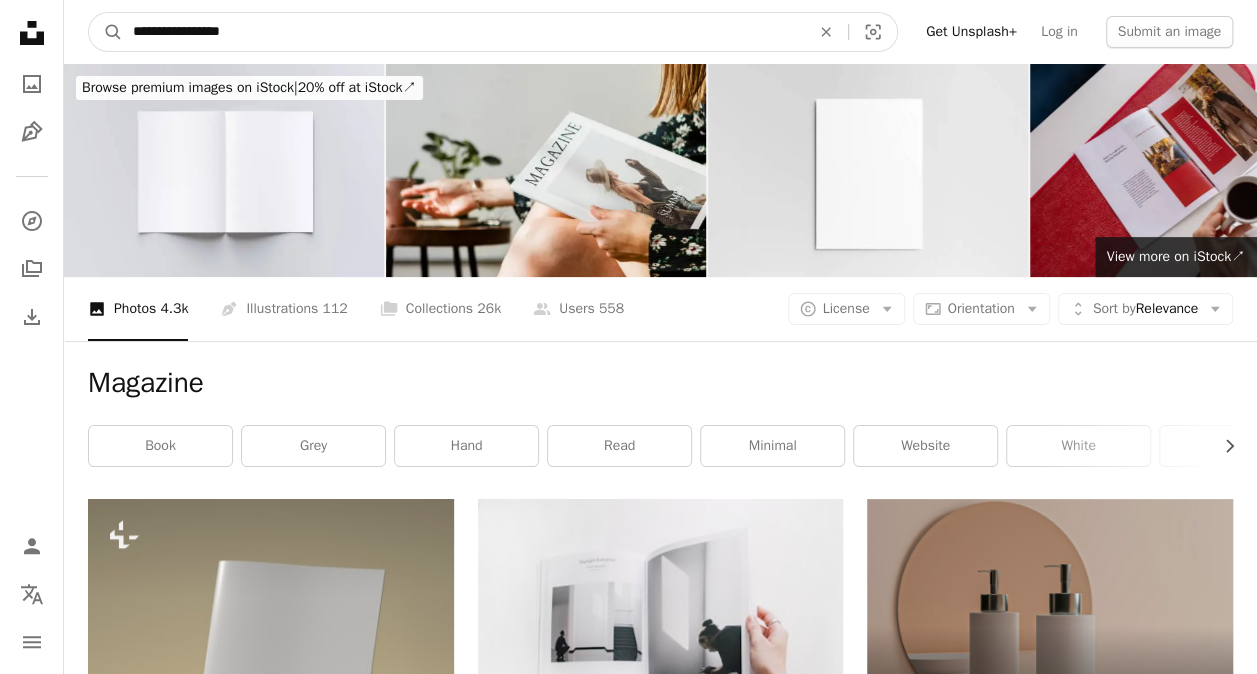 click on "A magnifying glass" at bounding box center [106, 32] 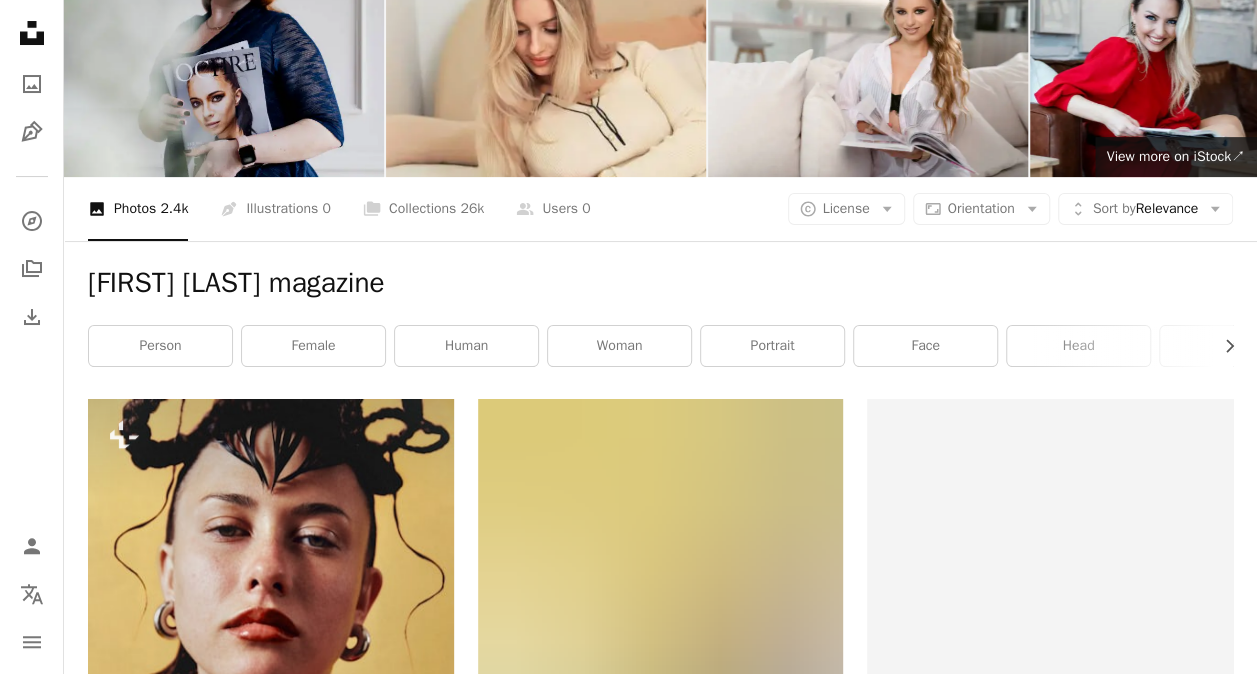 scroll, scrollTop: 0, scrollLeft: 0, axis: both 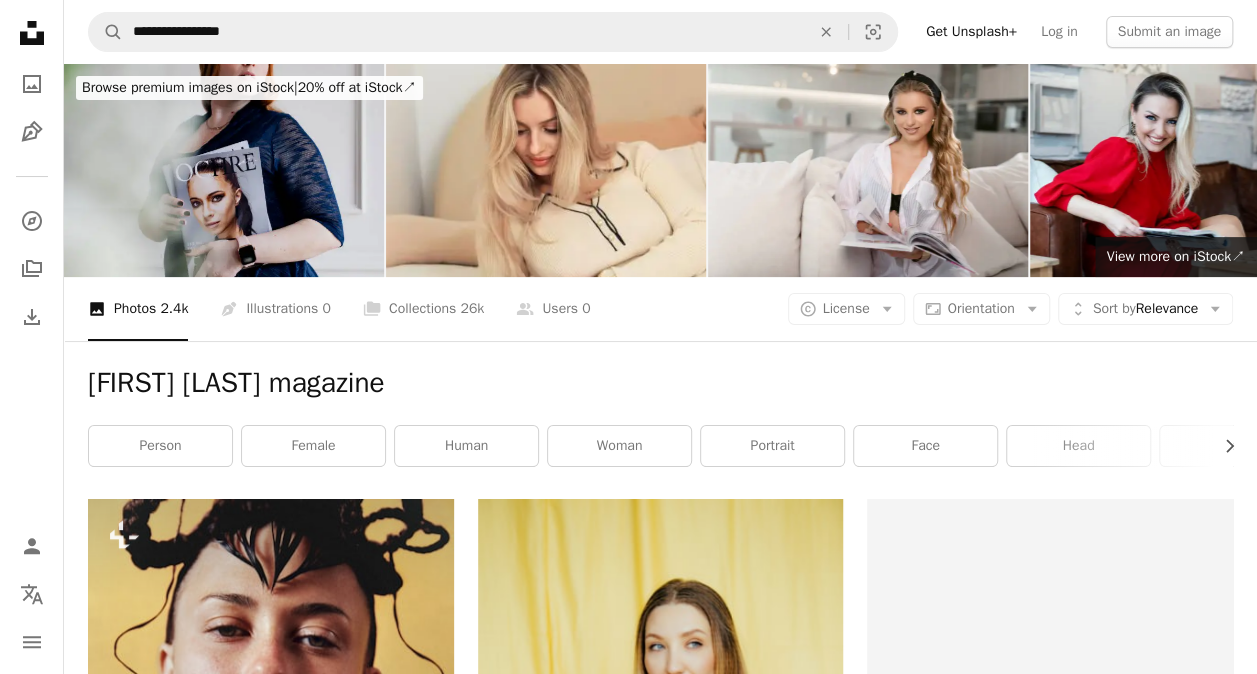 click on "**********" at bounding box center (660, 32) 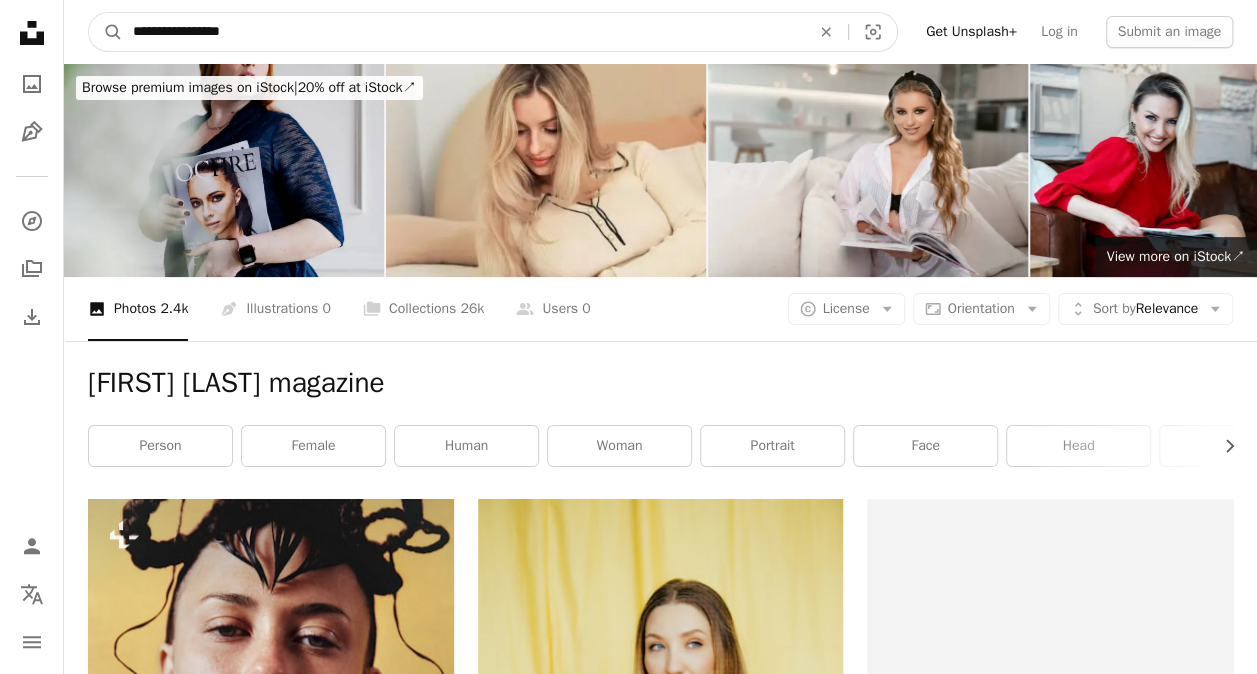 click on "**********" at bounding box center [463, 32] 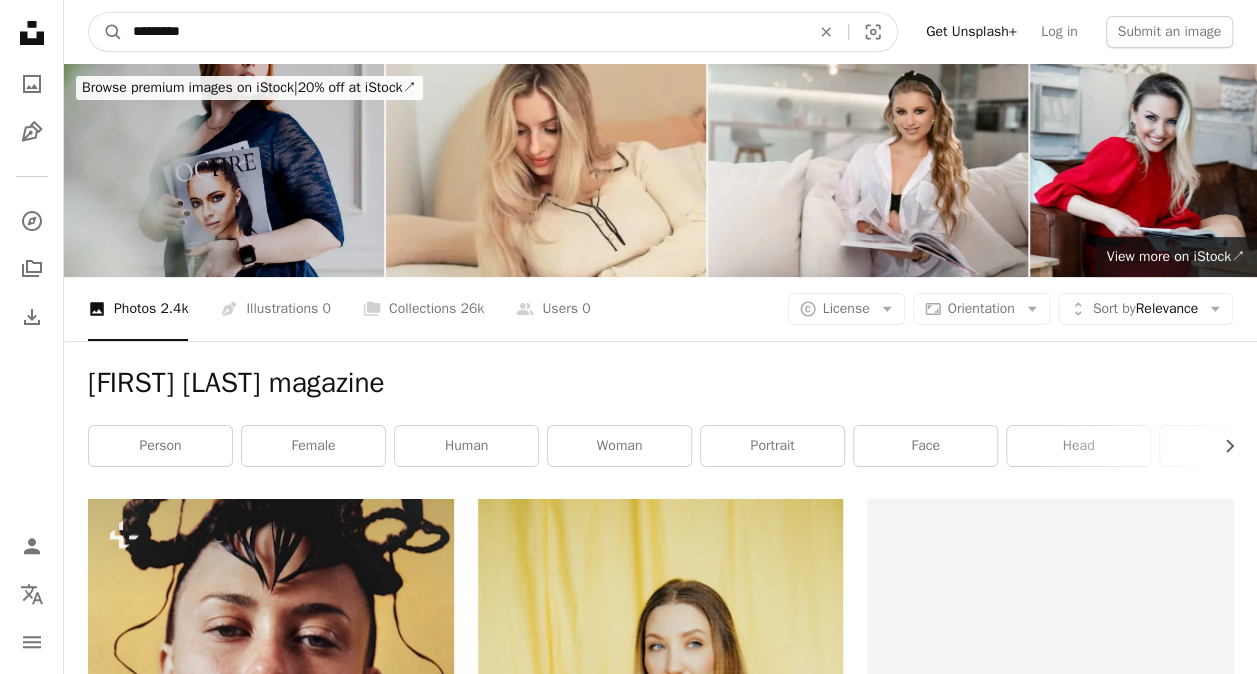 type on "********" 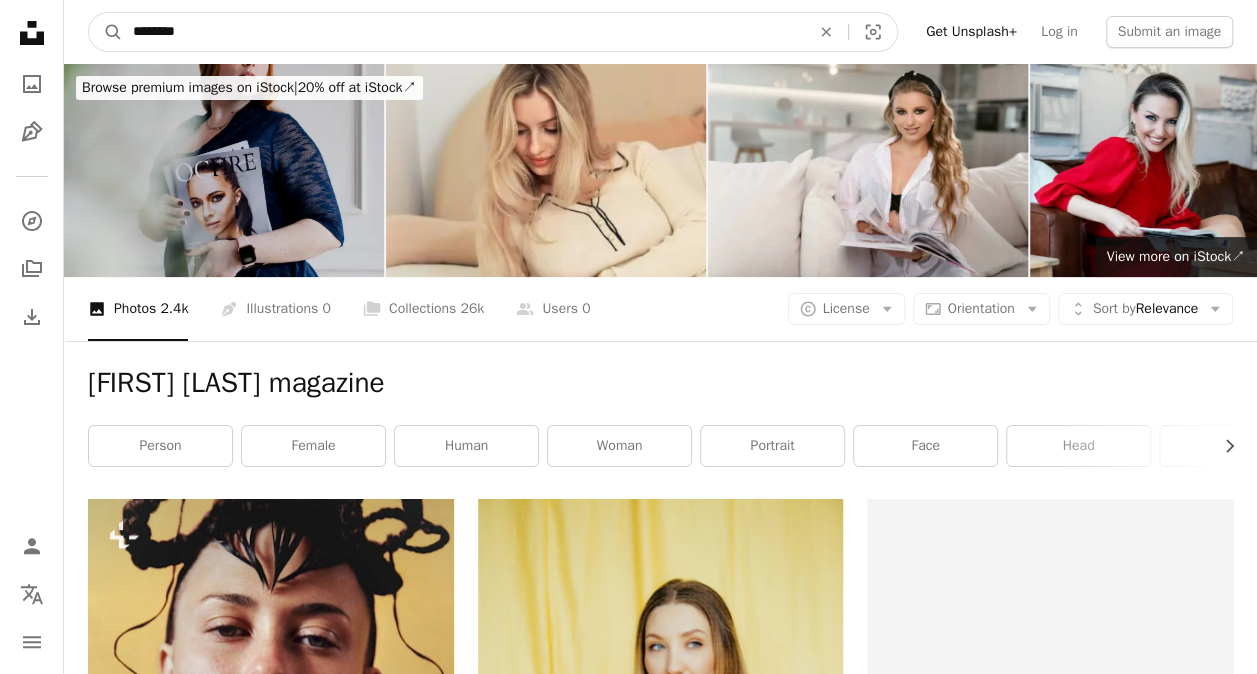 click on "A magnifying glass" at bounding box center (106, 32) 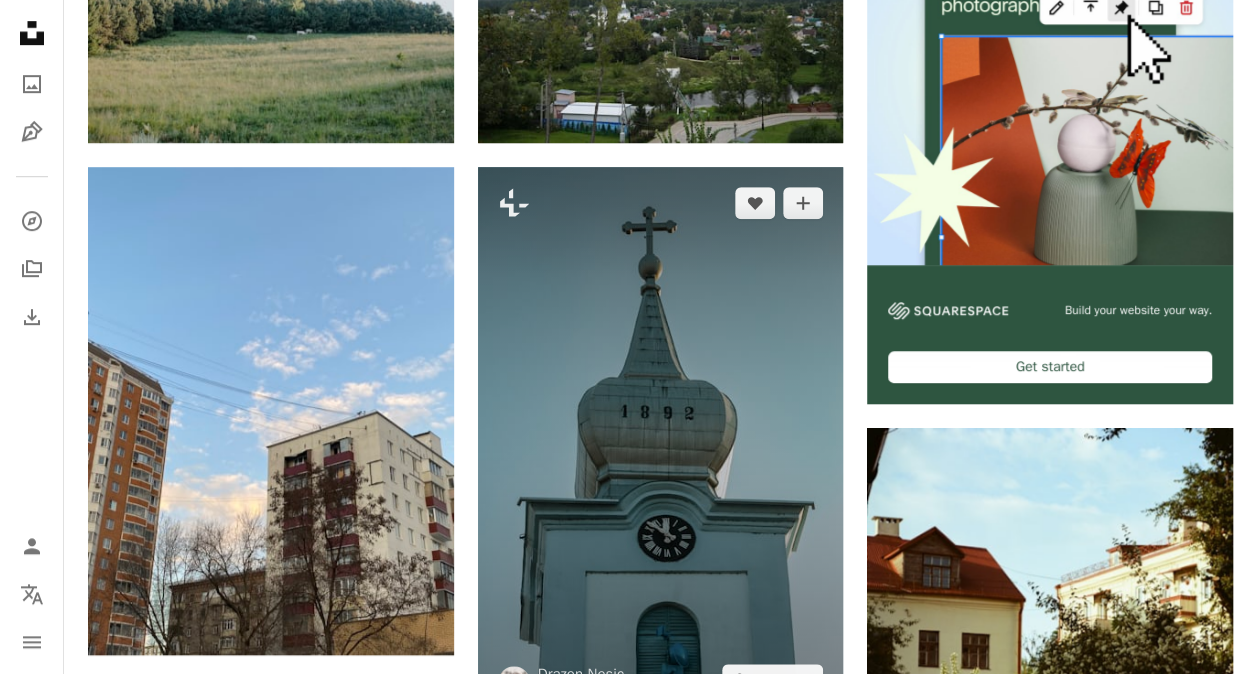 scroll, scrollTop: 0, scrollLeft: 0, axis: both 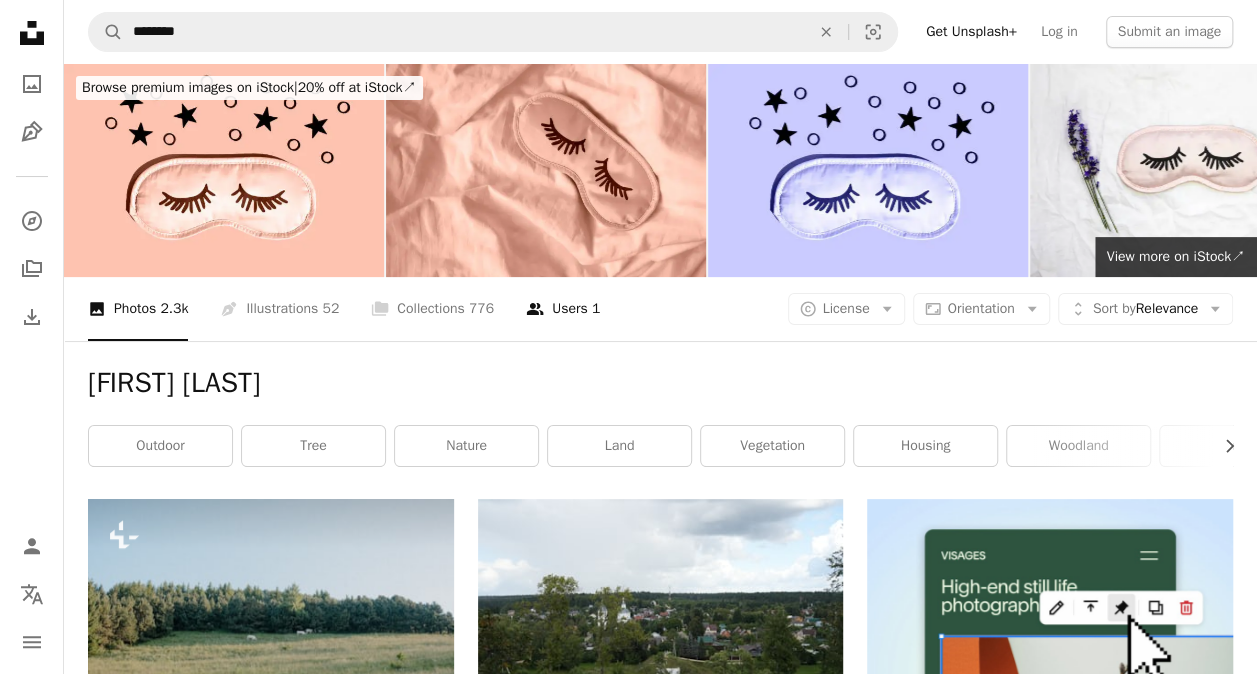 click on "A group of people" 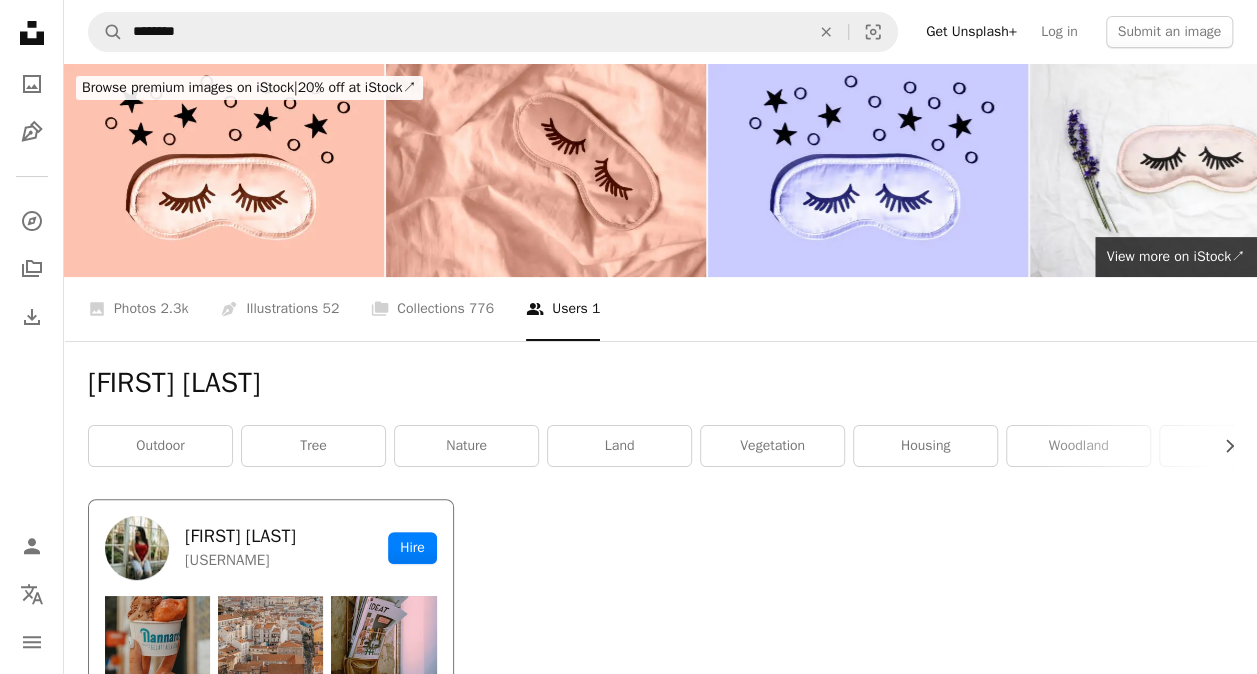 click on "[USERNAME]" at bounding box center [240, 560] 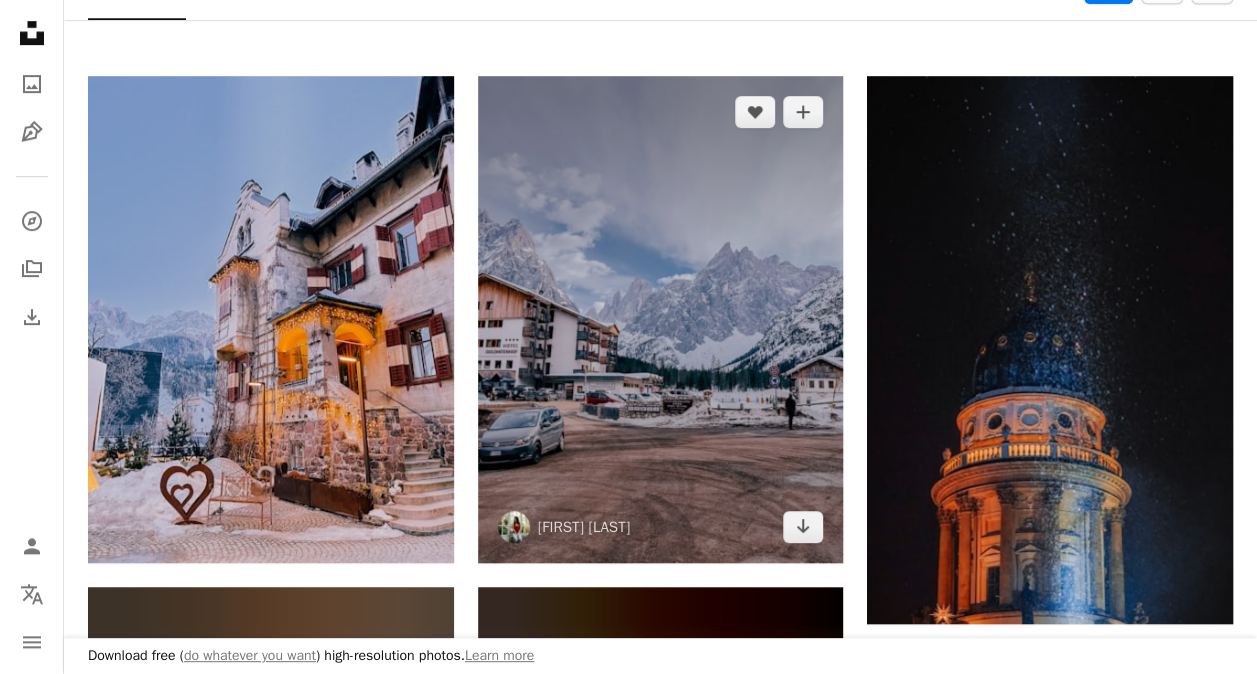 scroll, scrollTop: 0, scrollLeft: 0, axis: both 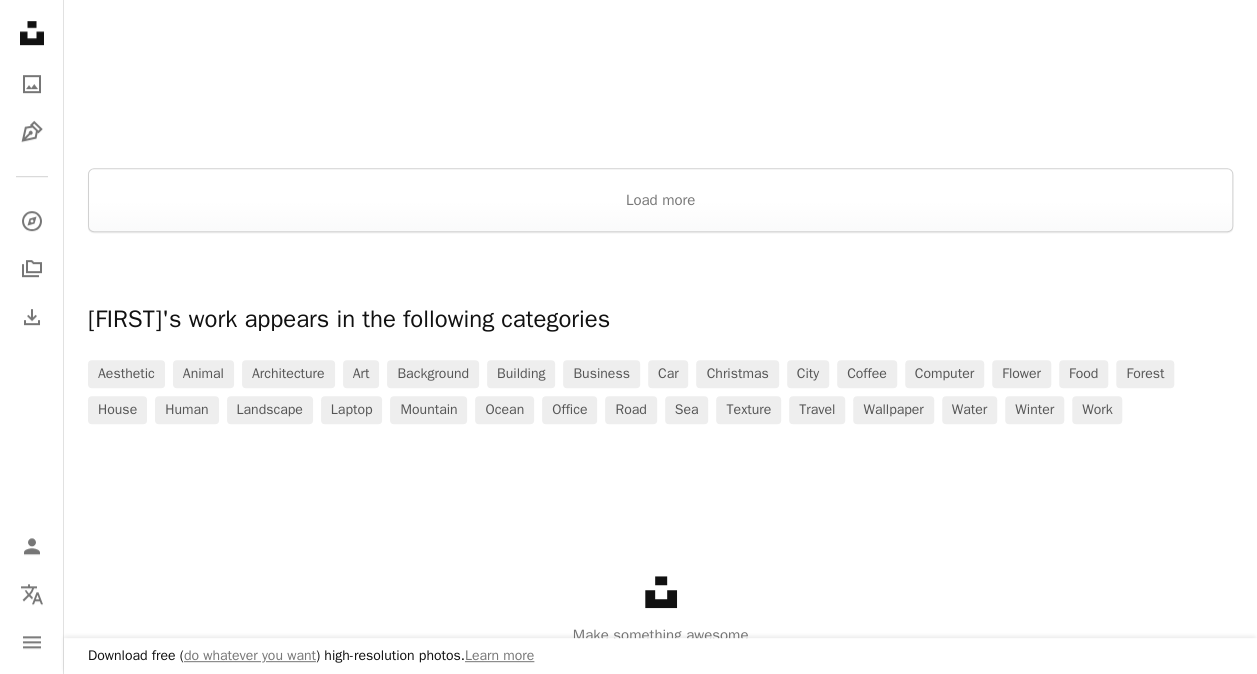 click on "A heart A plus sign [FIRST] [LAST] Arrow pointing down A heart A plus sign [FIRST] [LAST] Arrow pointing down A heart A plus sign [FIRST] [LAST] Arrow pointing down A heart A plus sign [FIRST] [LAST] Arrow pointing down A heart A plus sign [FIRST] [LAST] Arrow pointing down A heart A plus sign [FIRST] [LAST] Arrow pointing down A heart A plus sign [FIRST] [LAST] Arrow pointing down A heart A plus sign [FIRST] [LAST] Arrow pointing down A heart A plus sign [FIRST] [LAST] Arrow pointing down A heart A plus sign [FIRST] [LAST] Arrow pointing down A heart A plus sign [FIRST] [LAST] Arrow pointing down A heart A plus sign [FIRST] [LAST] Arrow pointing down A heart A plus sign [FIRST] [LAST] Arrow pointing down A heart A plus sign [FIRST] [LAST] Arrow pointing down A heart A plus sign [FIRST] [LAST] Arrow pointing down A heart A plus sign [FIRST] [LAST] Arrow pointing down A heart A plus sign [FIRST] [LAST] Arrow pointing down A heart A plus sign [FIRST] [LAST] Arrow pointing down A heart A plus sign [FIRST] [LAST] Arrow pointing down Load more aesthetic animal architecture art" at bounding box center (660, -1549) 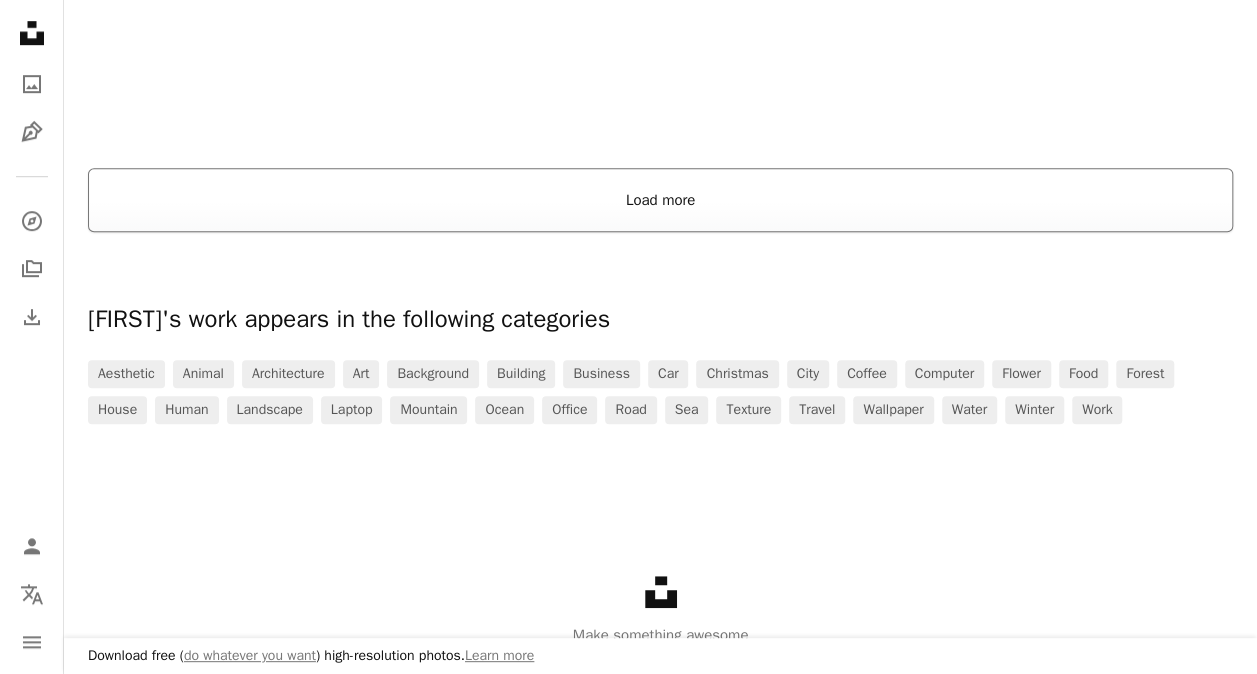 click on "Load more" at bounding box center (660, 200) 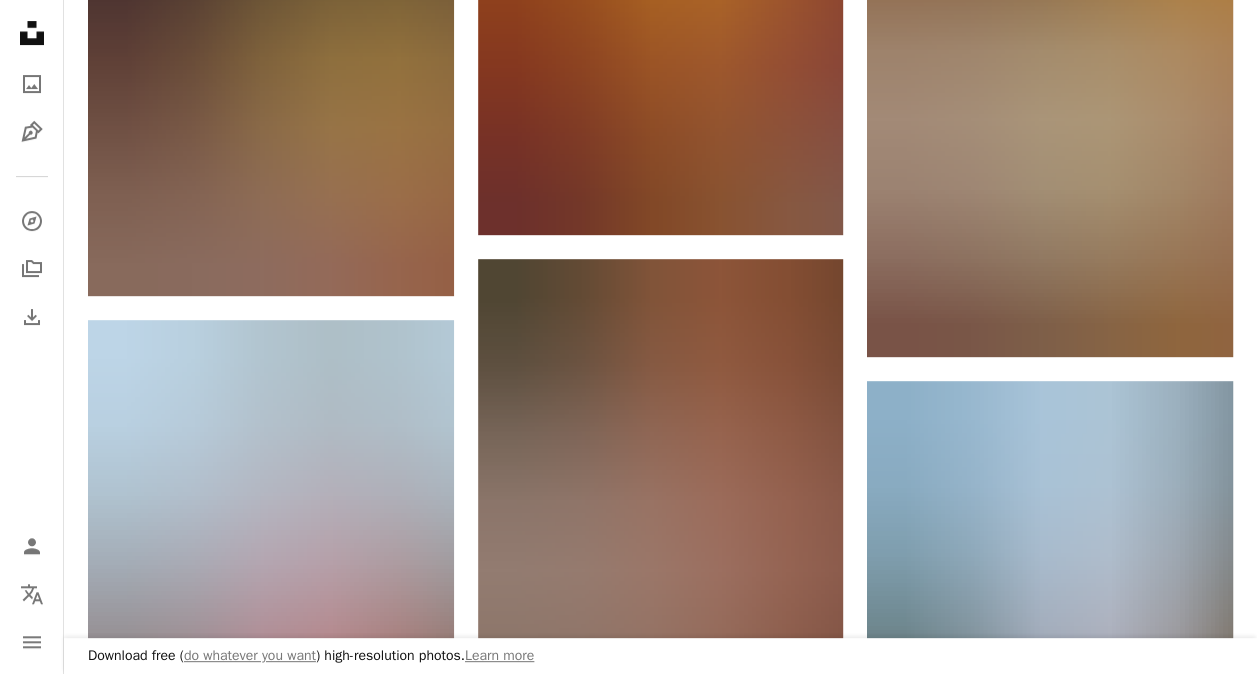 scroll, scrollTop: 3580, scrollLeft: 0, axis: vertical 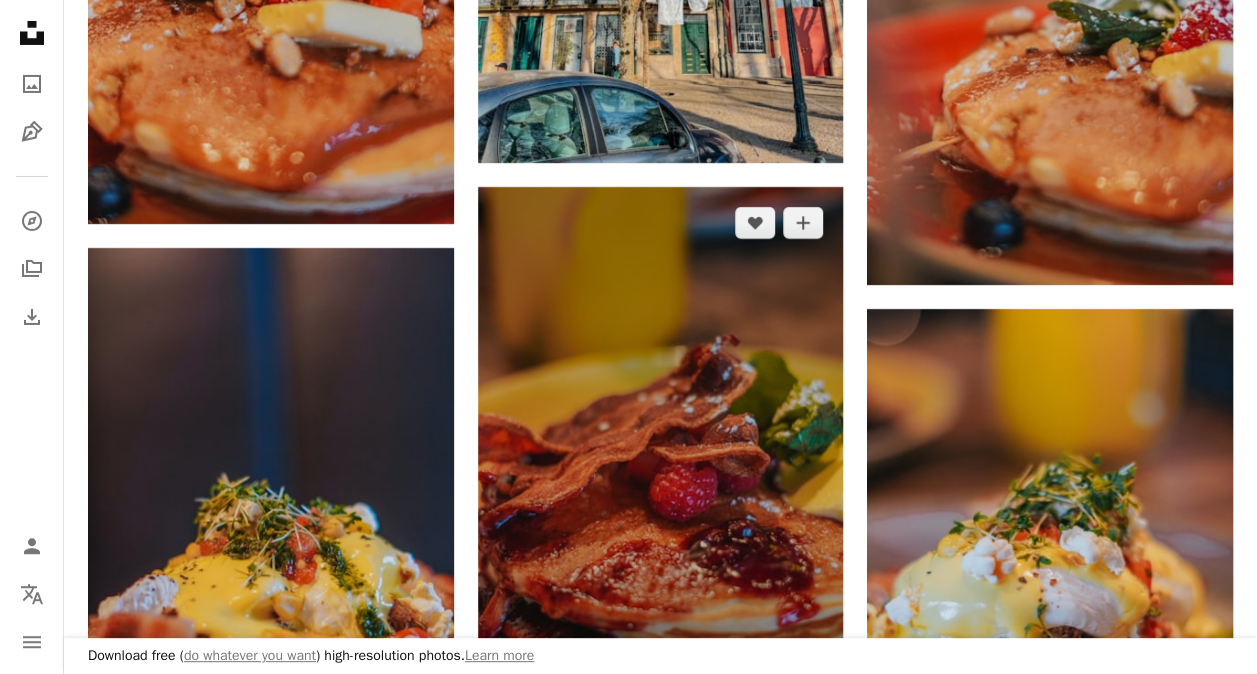 click at bounding box center [661, 461] 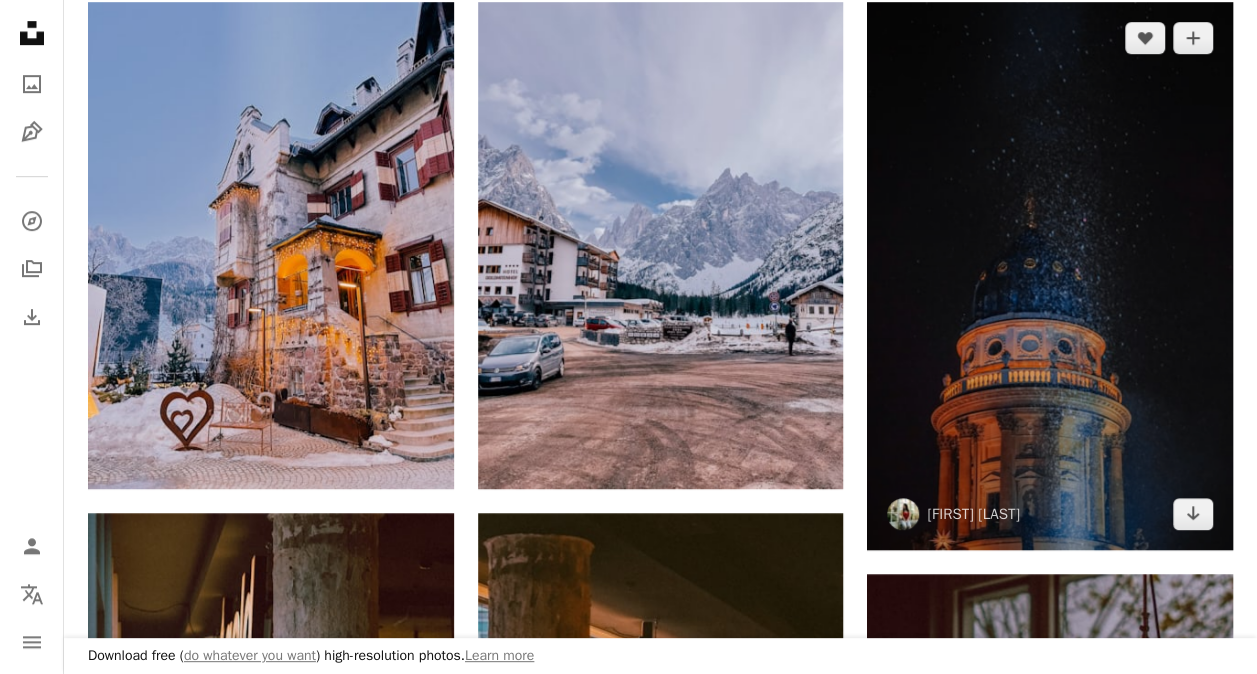 scroll, scrollTop: 0, scrollLeft: 0, axis: both 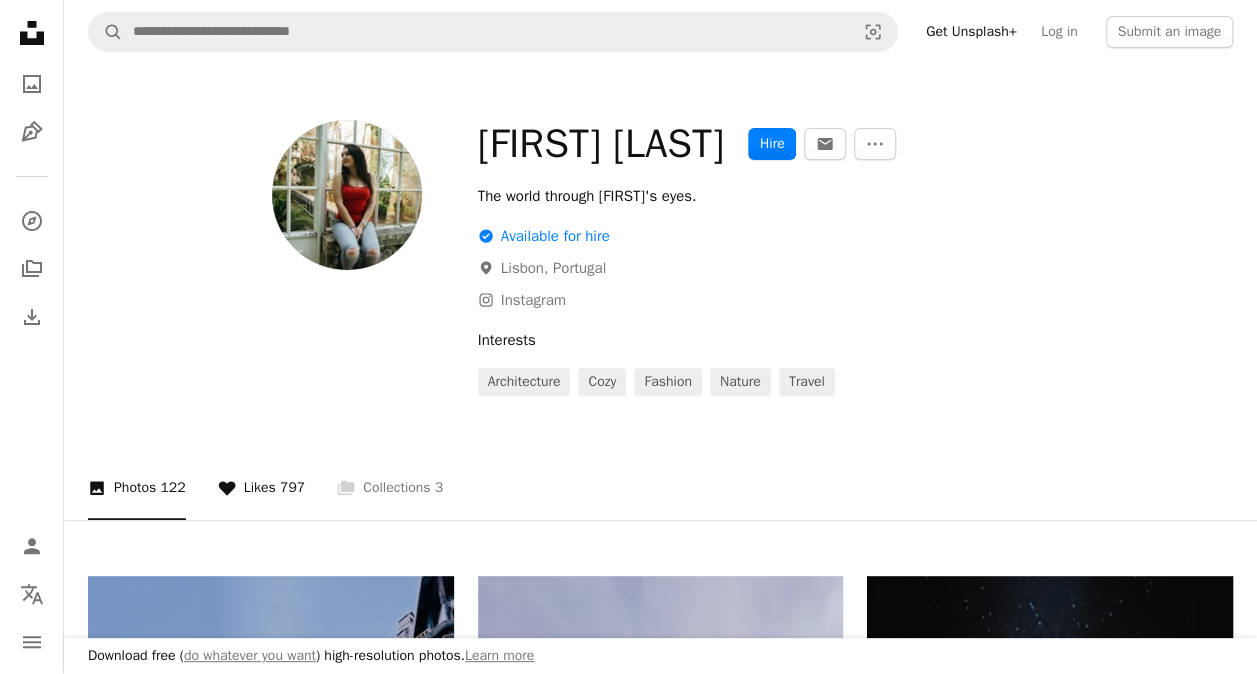 click on "A heart Likes   797" at bounding box center [262, 488] 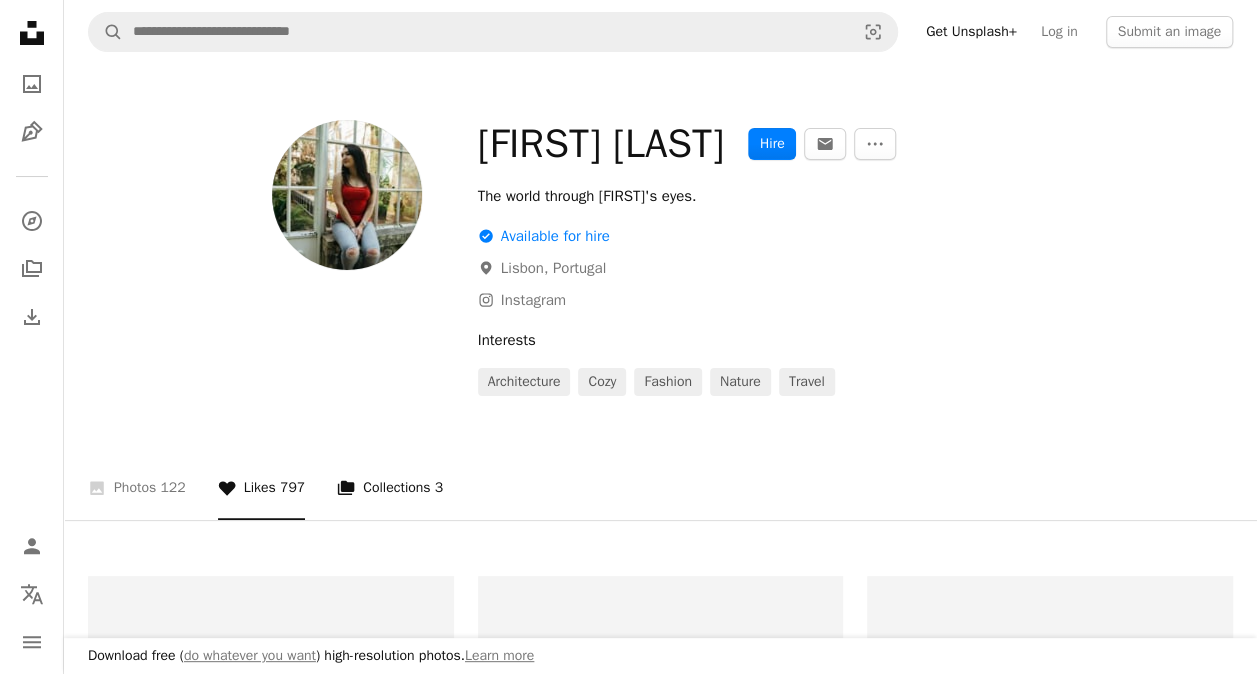 click on "A stack of folders Collections   3" at bounding box center [390, 488] 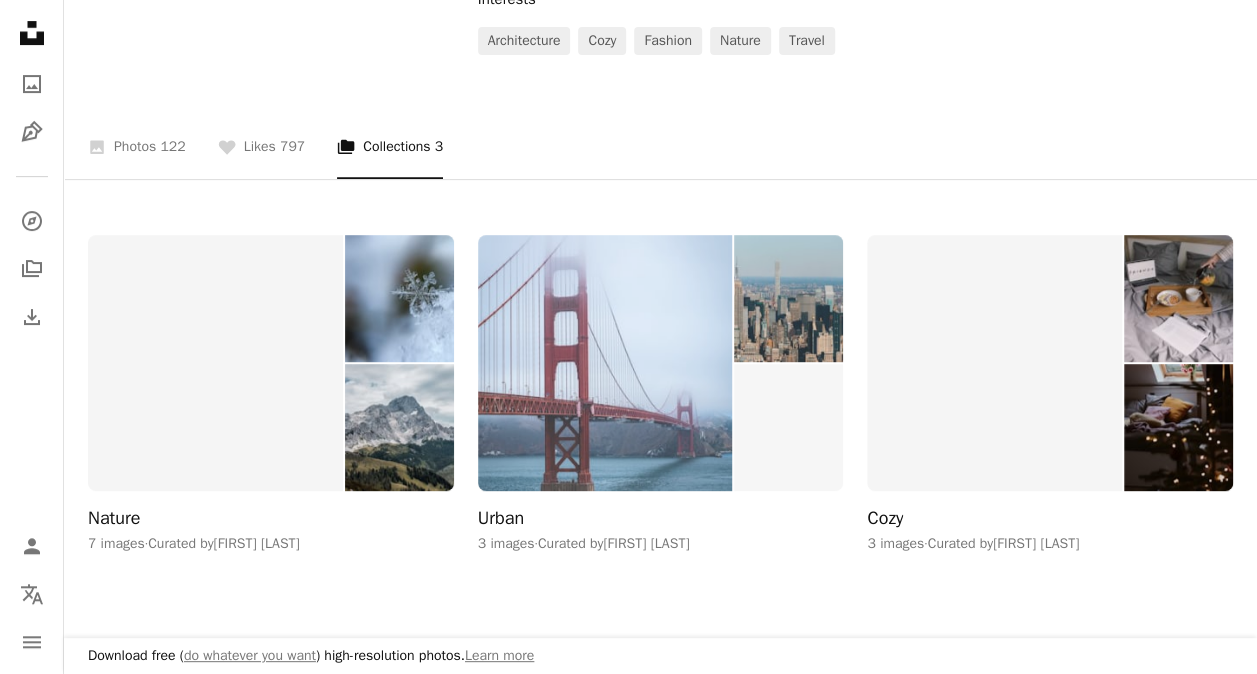scroll, scrollTop: 400, scrollLeft: 0, axis: vertical 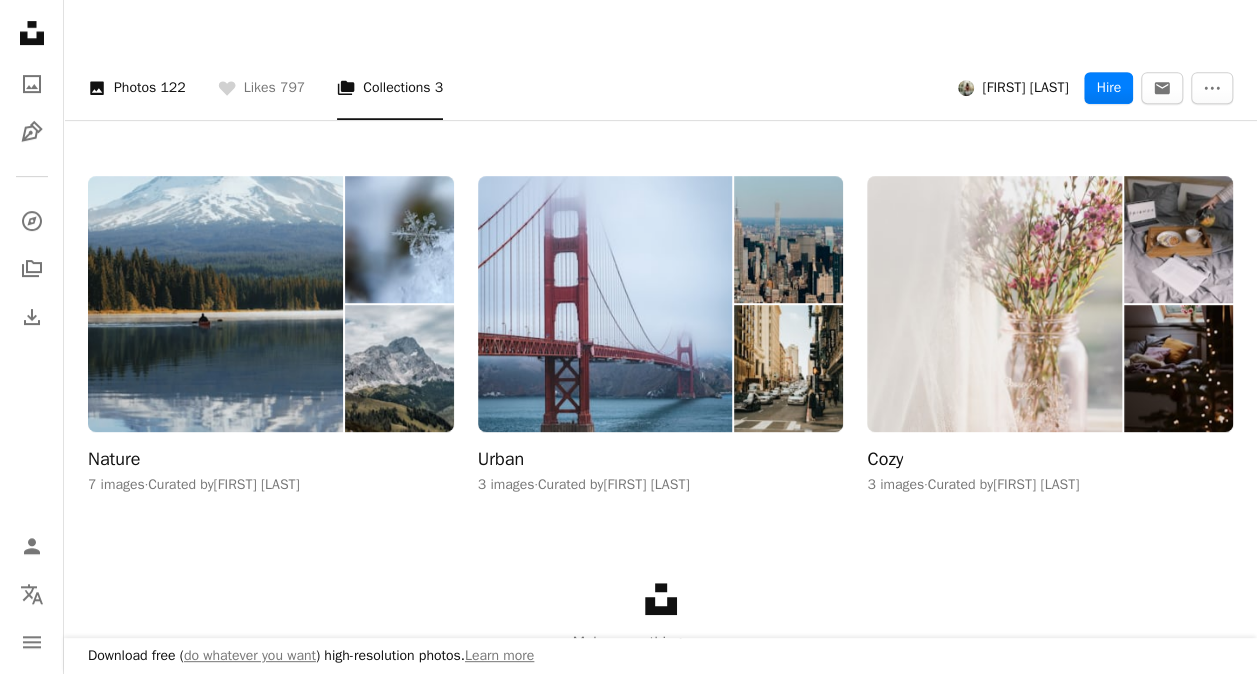 click on "A photo Photos   122" at bounding box center [137, 88] 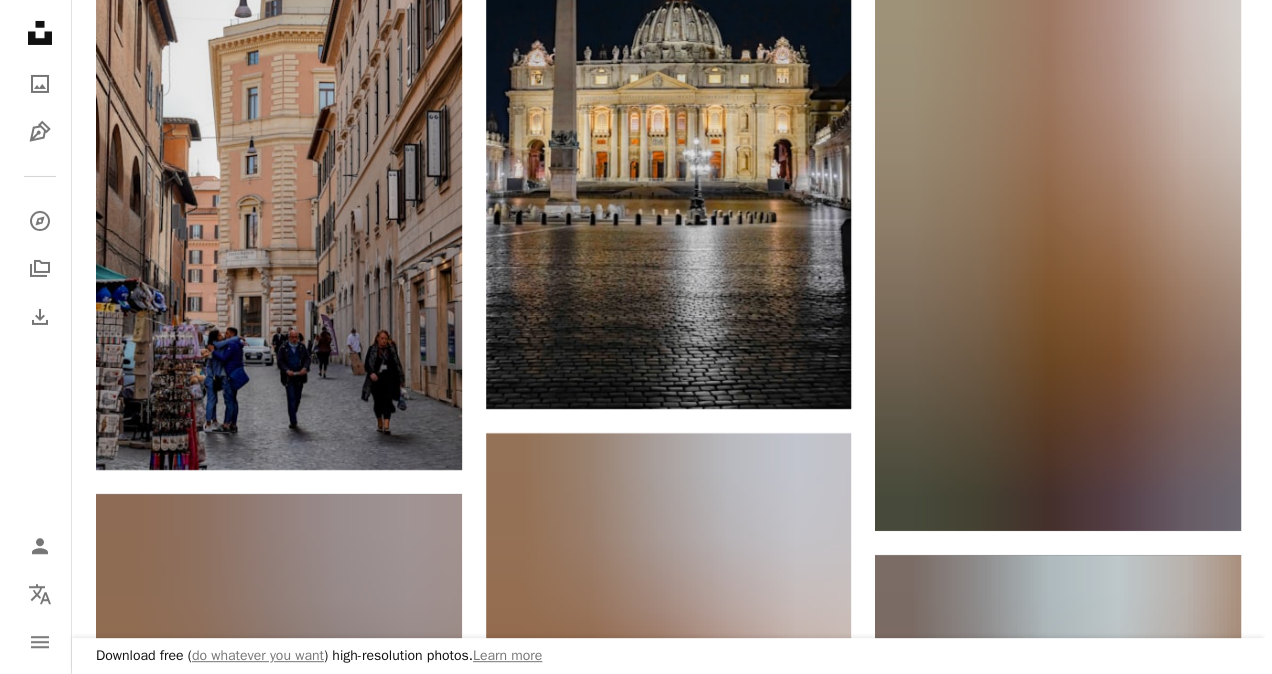 scroll, scrollTop: 7400, scrollLeft: 0, axis: vertical 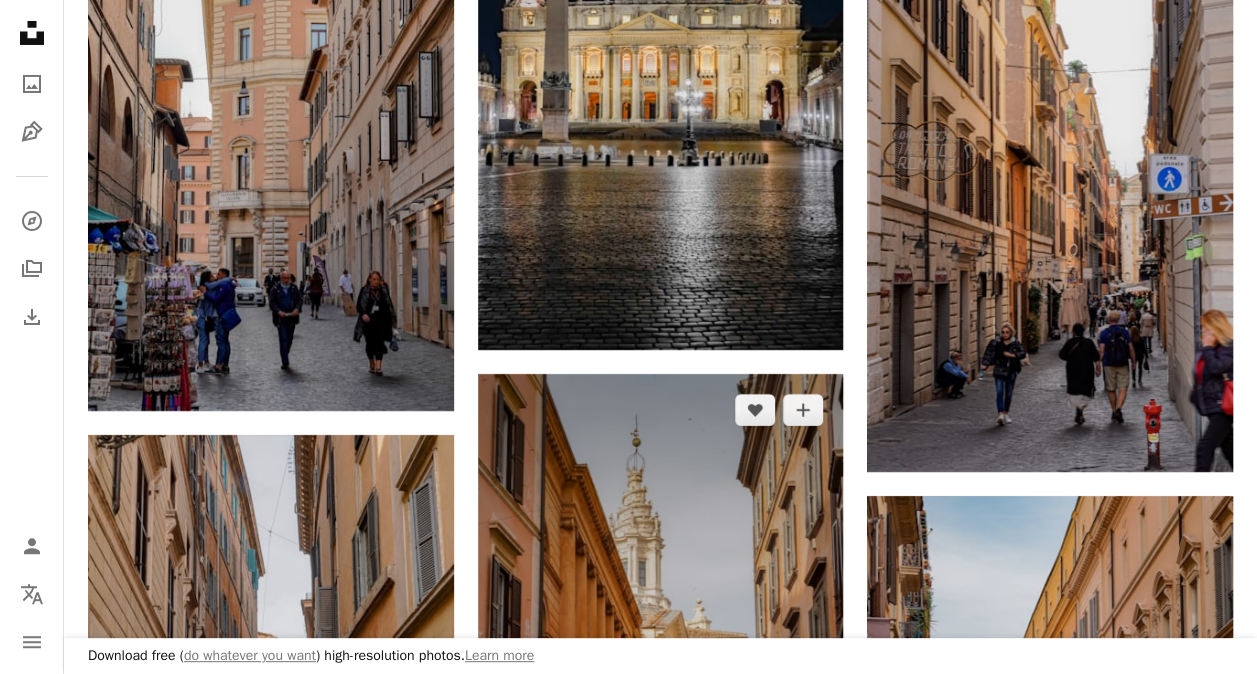 click at bounding box center [661, 648] 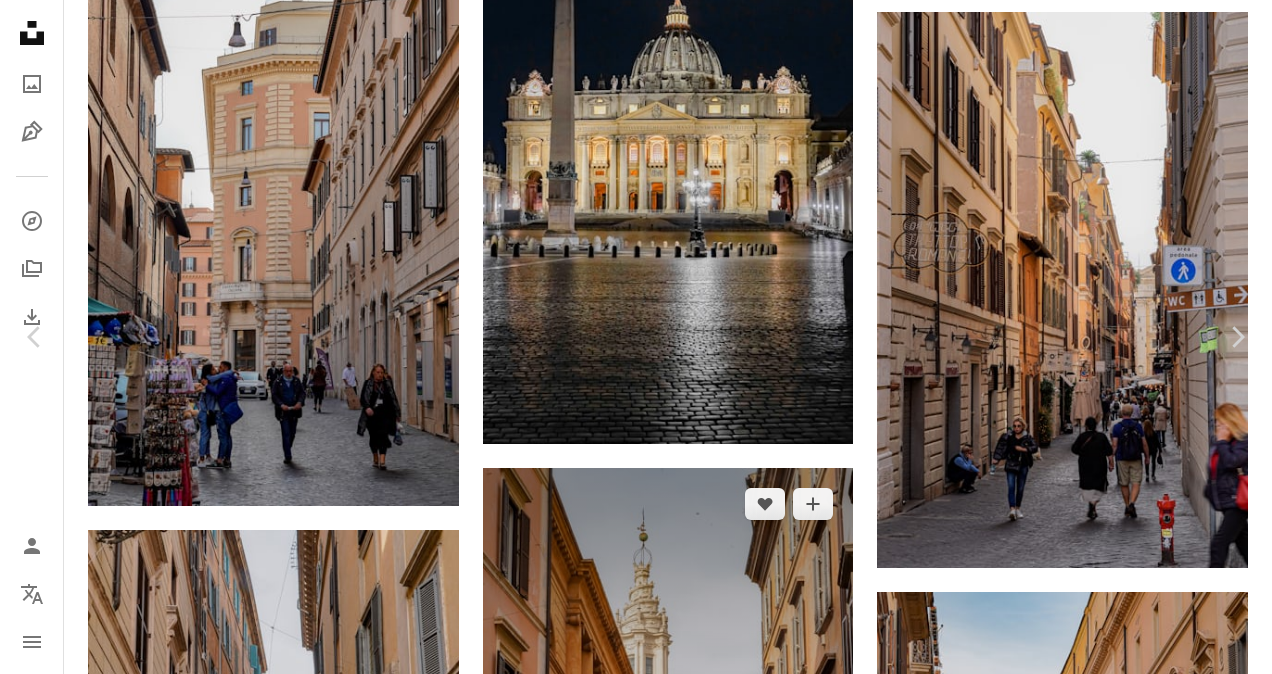 scroll, scrollTop: 600, scrollLeft: 0, axis: vertical 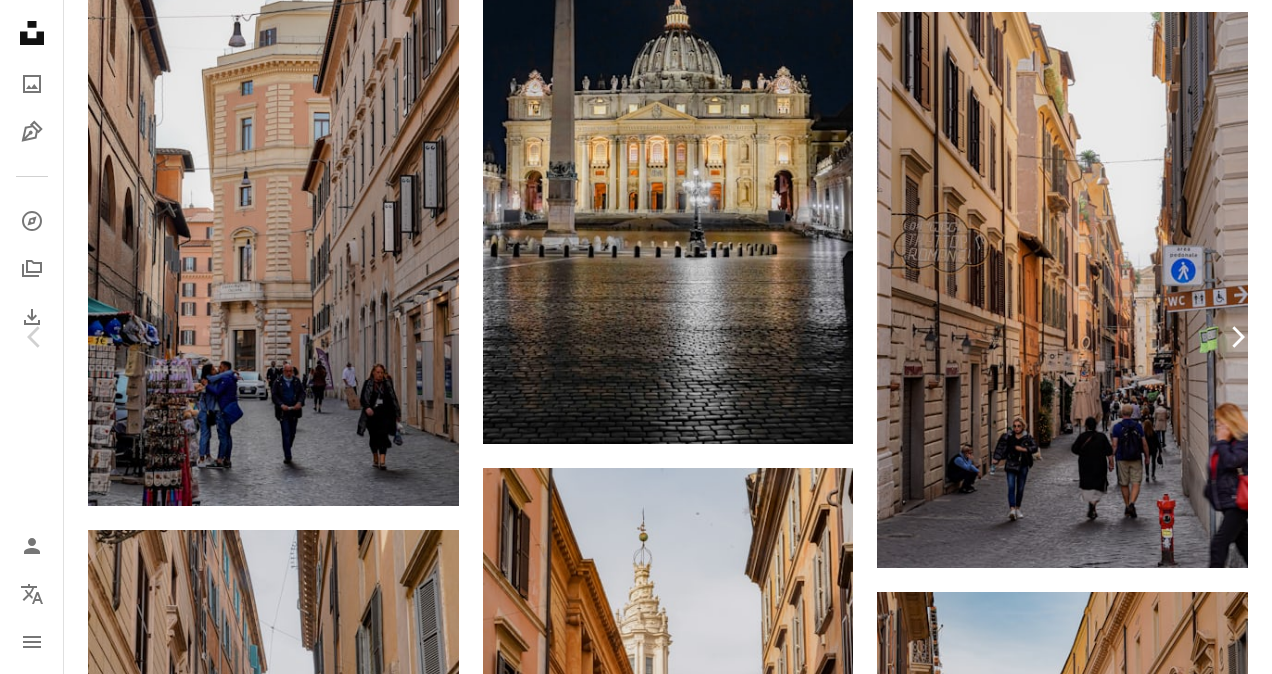 click on "Chevron right" at bounding box center (1237, 337) 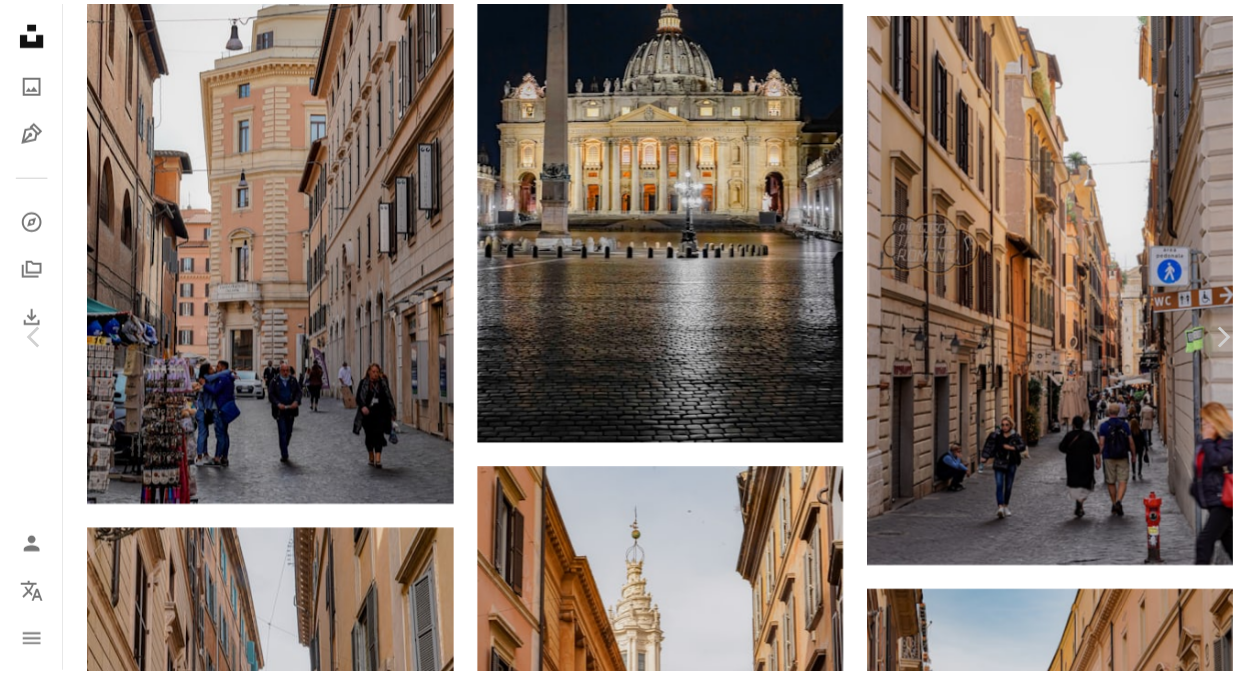 scroll, scrollTop: 600, scrollLeft: 0, axis: vertical 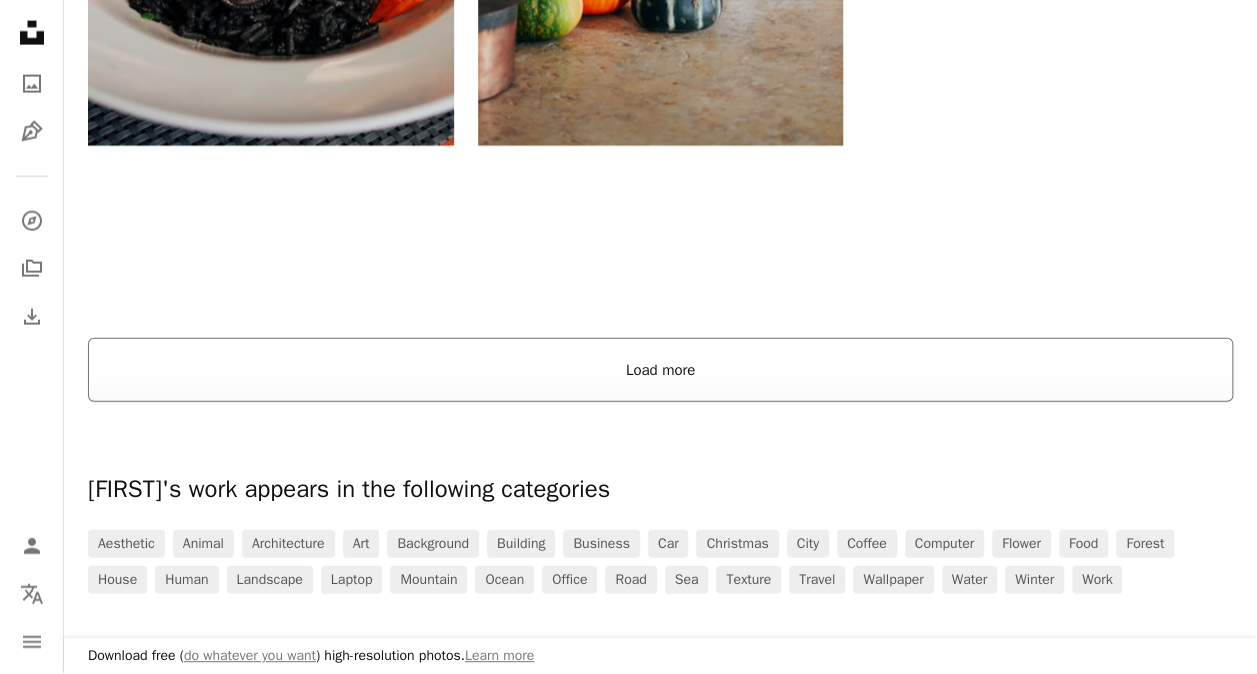 click on "Load more" at bounding box center (660, 370) 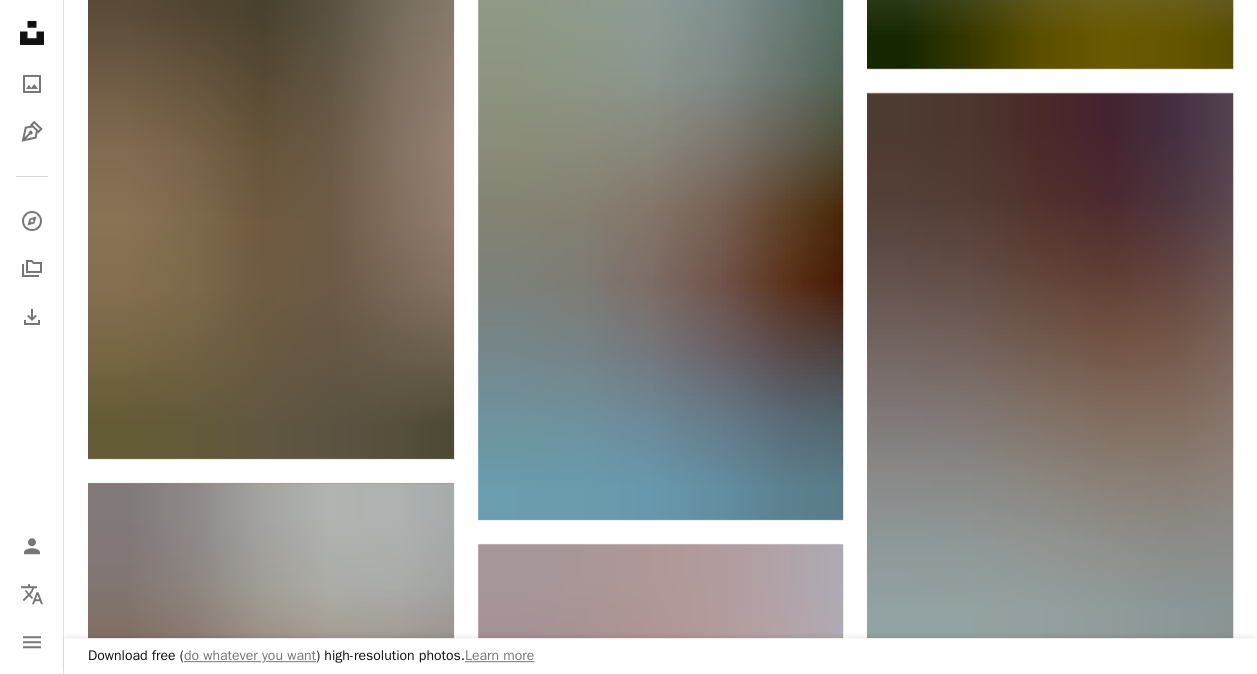 scroll, scrollTop: 10994, scrollLeft: 0, axis: vertical 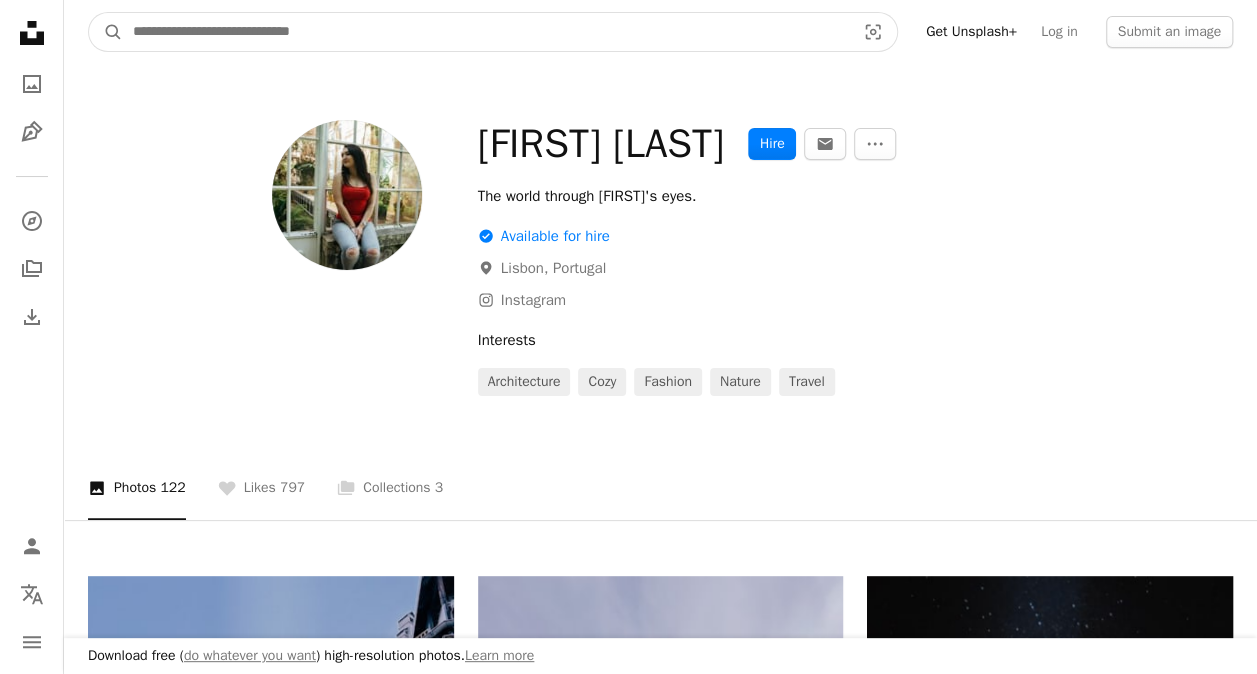 click at bounding box center (486, 32) 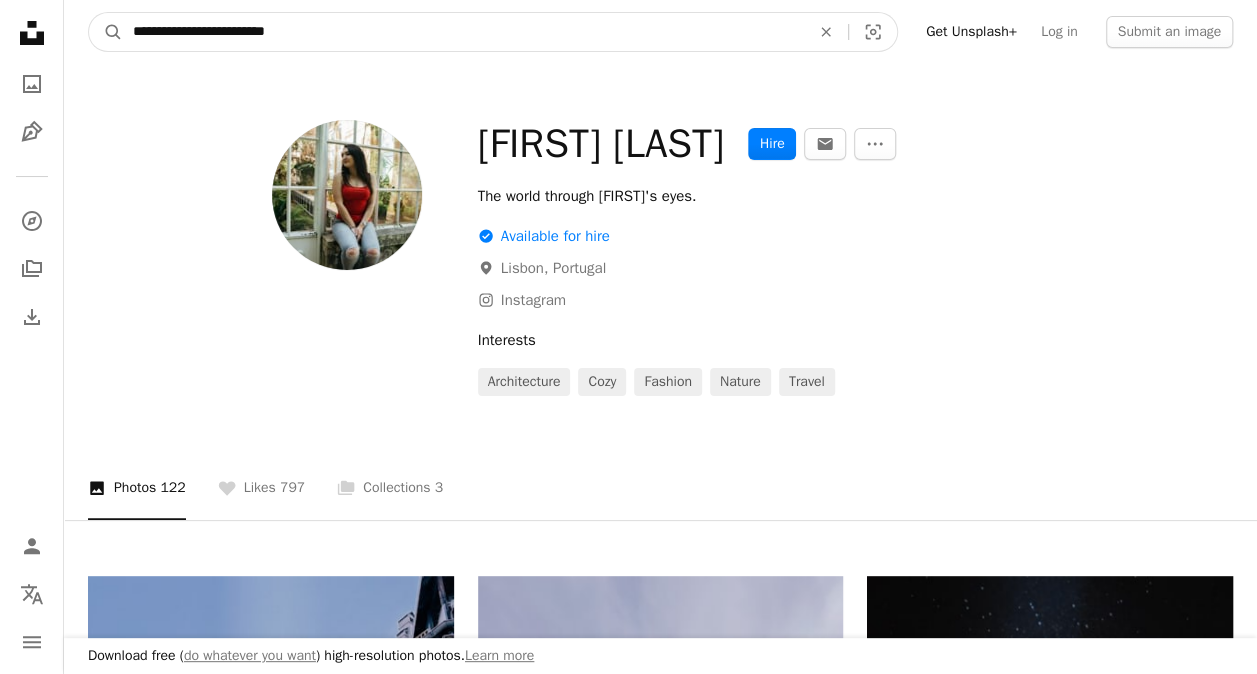 type on "**********" 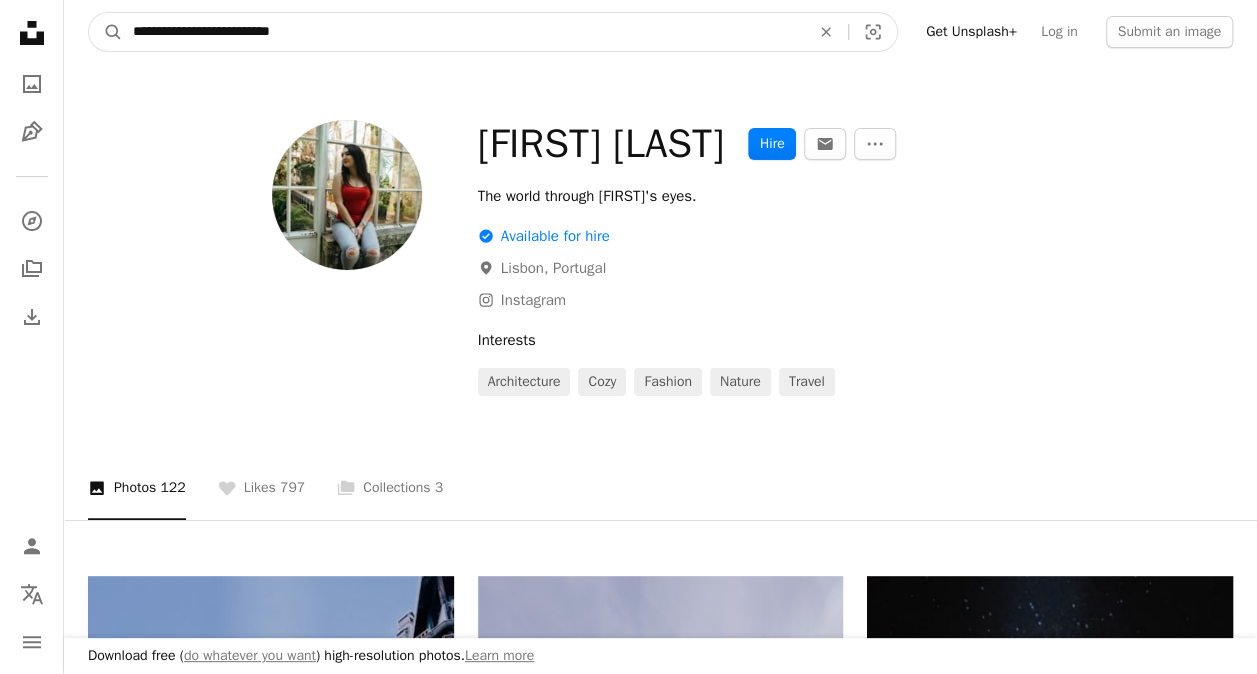click on "A magnifying glass" at bounding box center [106, 32] 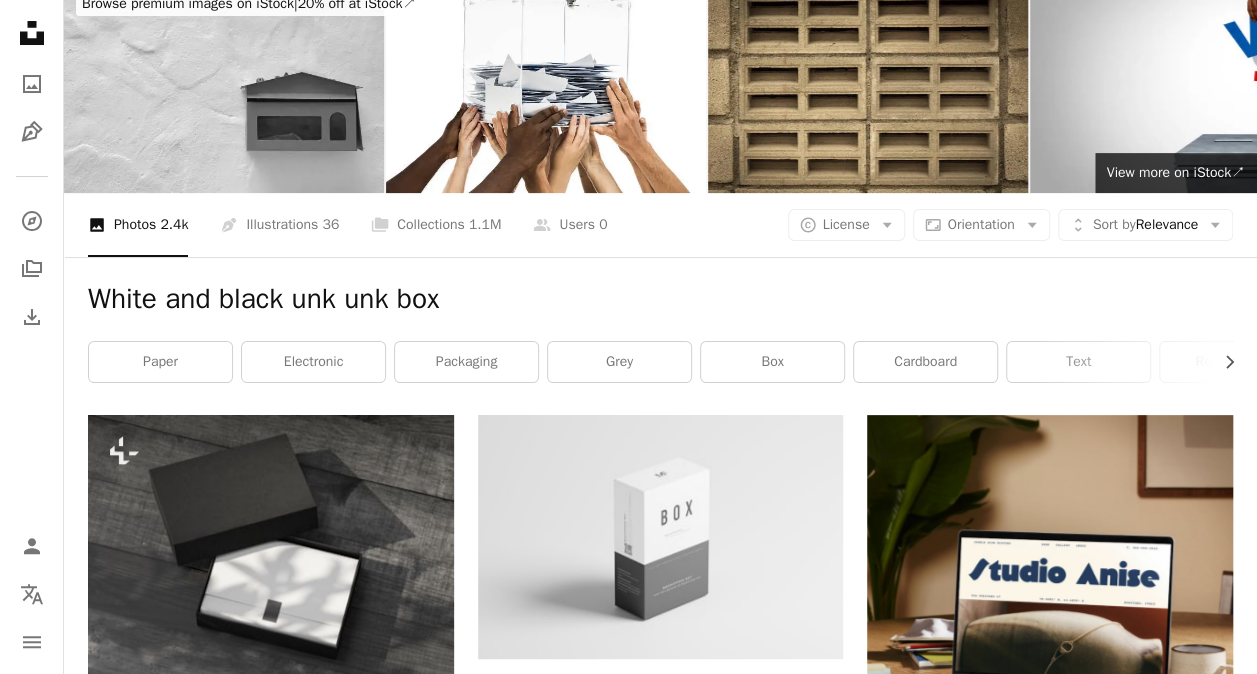 scroll, scrollTop: 0, scrollLeft: 0, axis: both 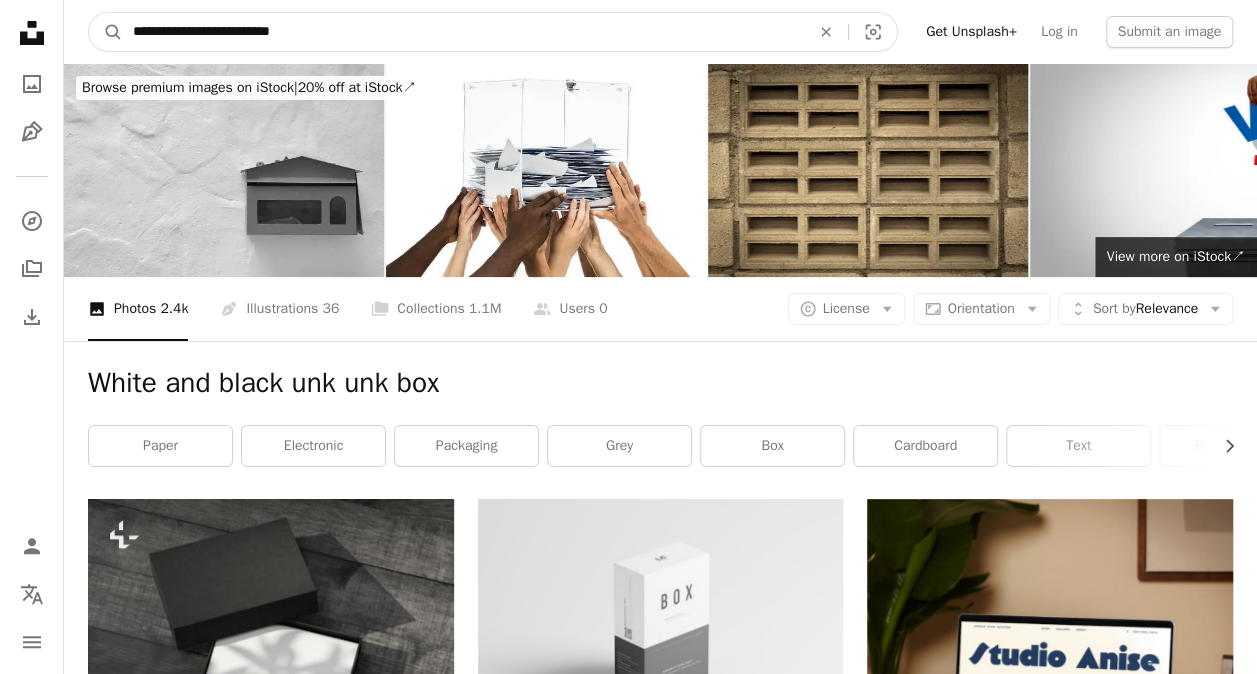 click on "**********" at bounding box center [463, 32] 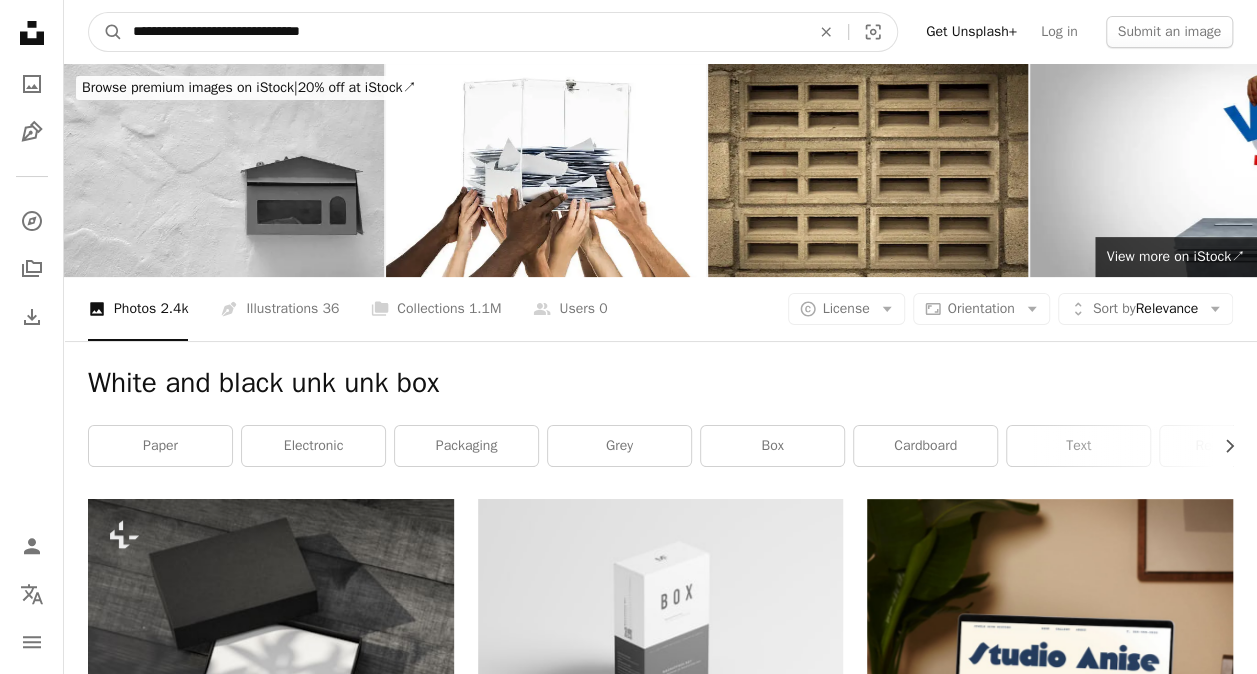 type on "**********" 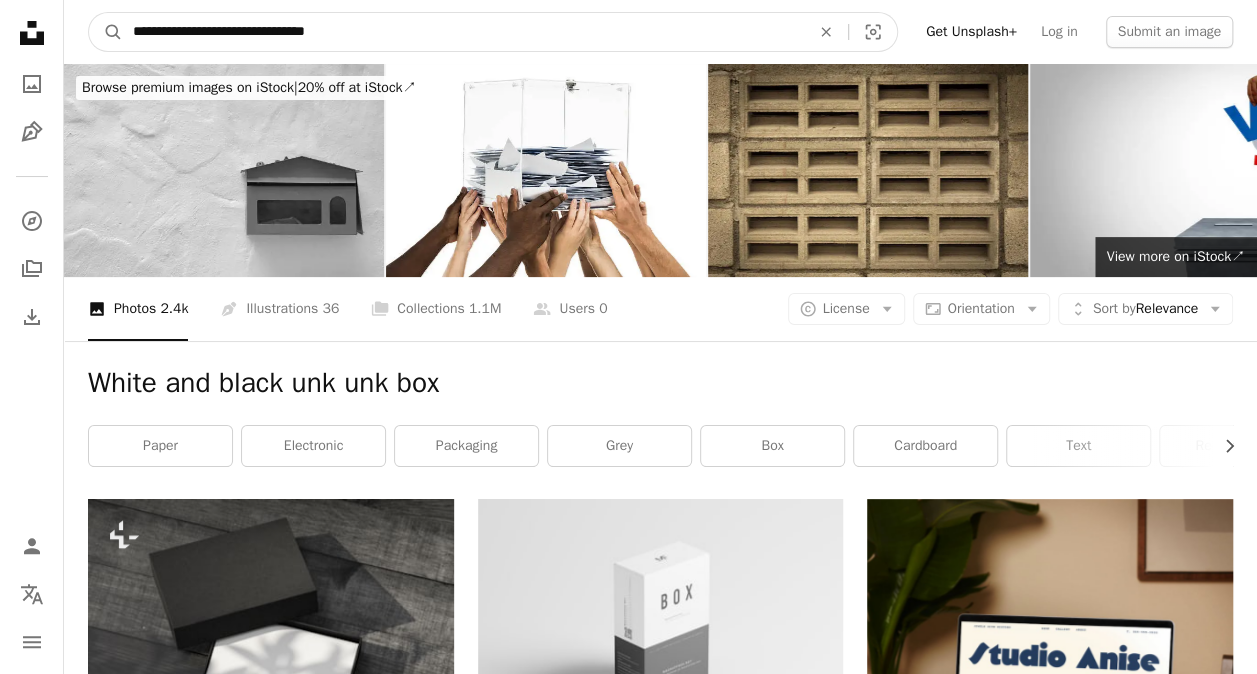 click on "A magnifying glass" at bounding box center (106, 32) 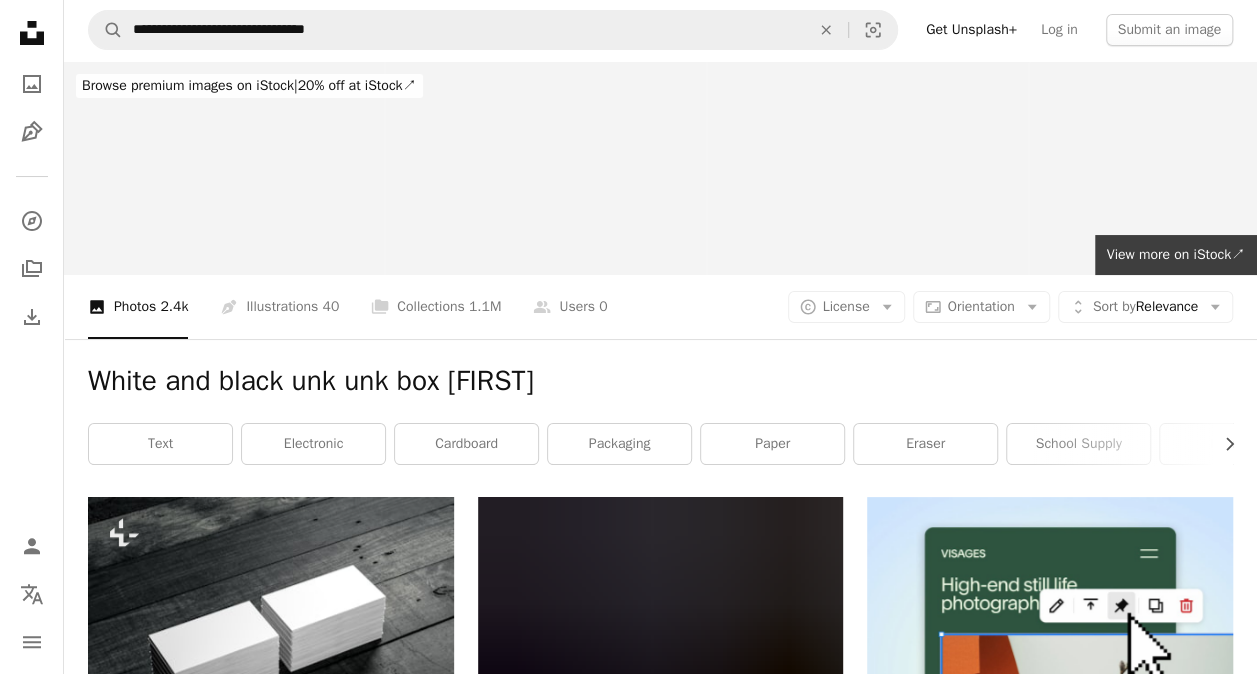 scroll, scrollTop: 0, scrollLeft: 0, axis: both 